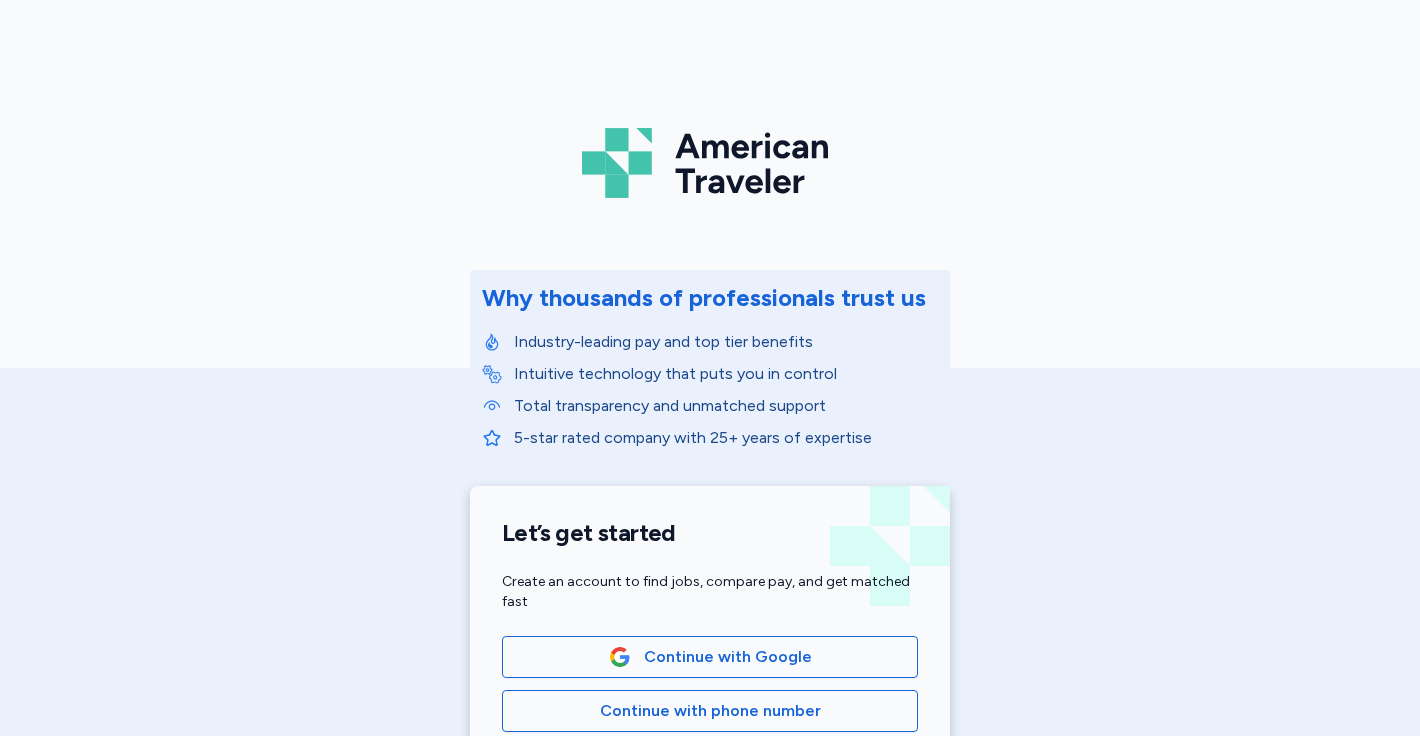 scroll, scrollTop: 0, scrollLeft: 0, axis: both 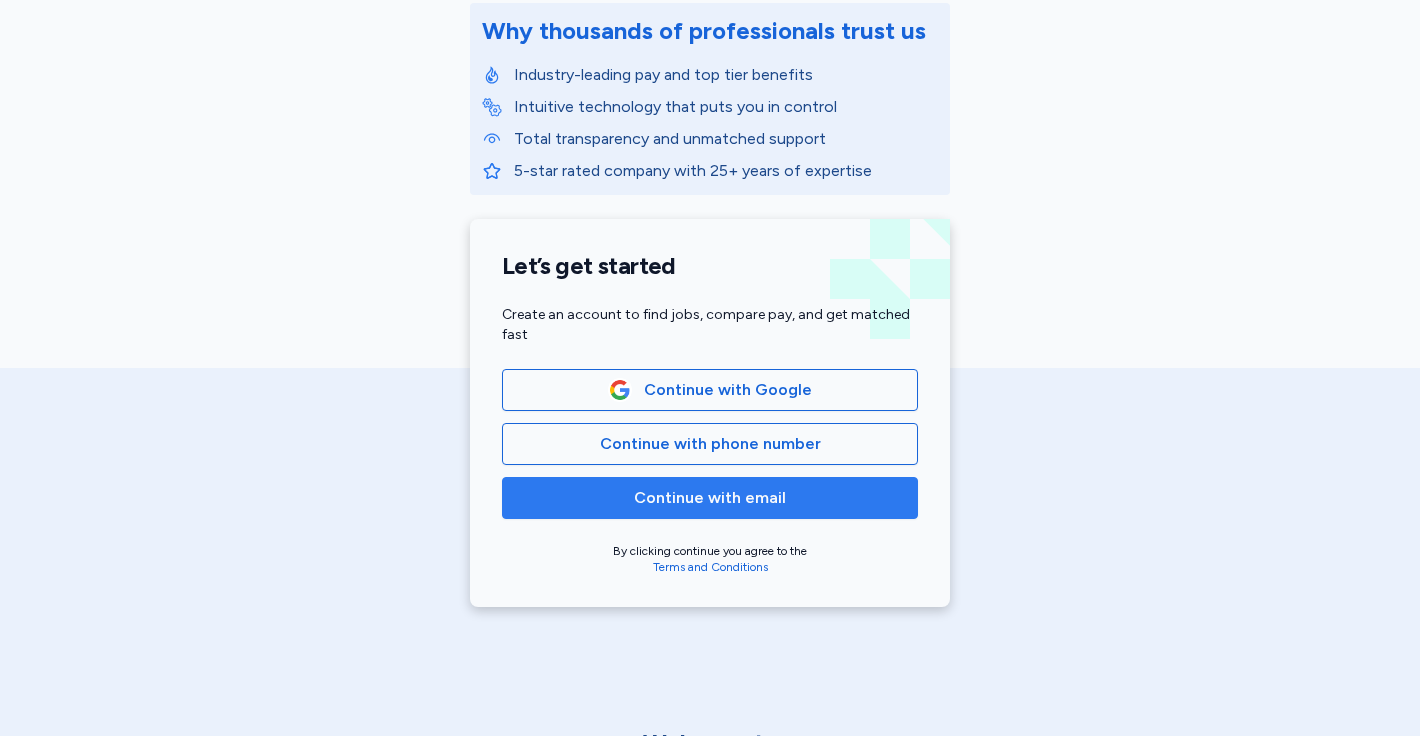 click on "Continue with email" at bounding box center (710, 498) 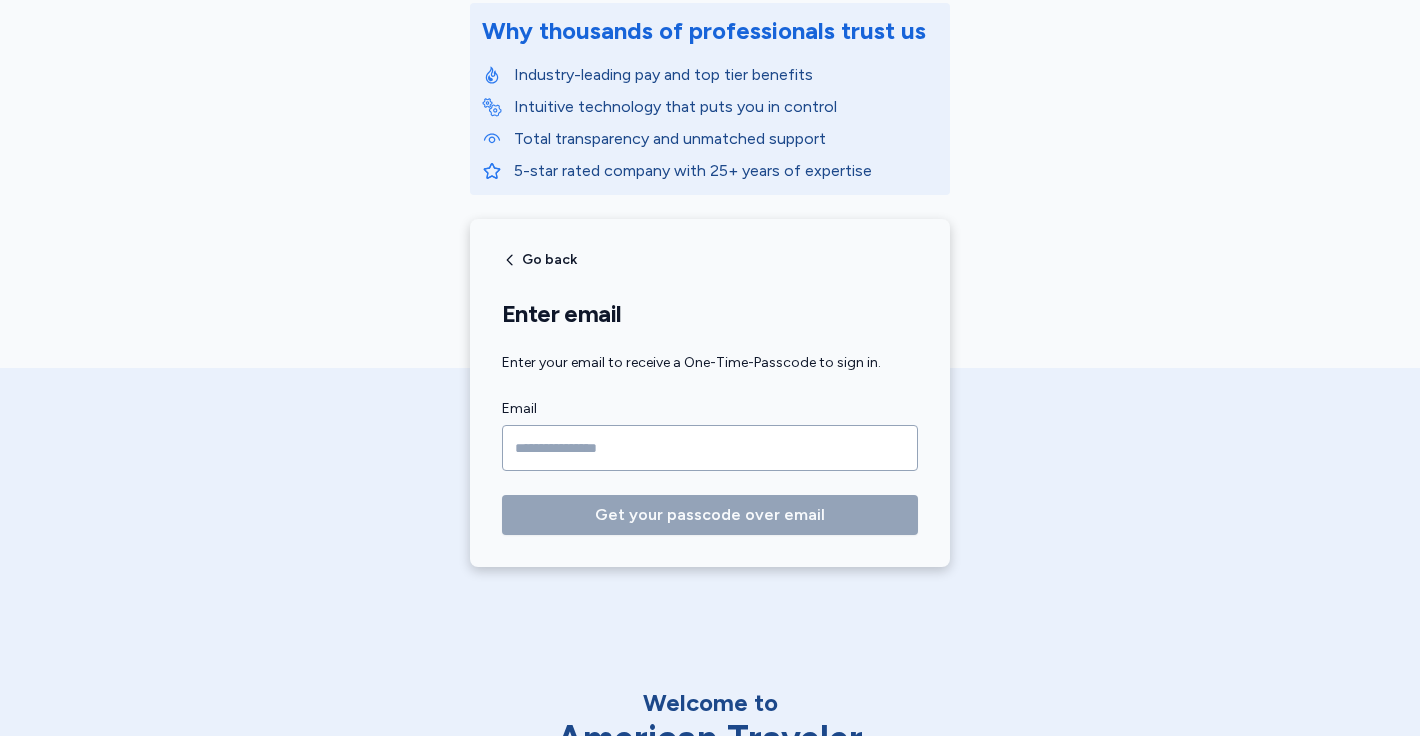 click at bounding box center [710, 448] 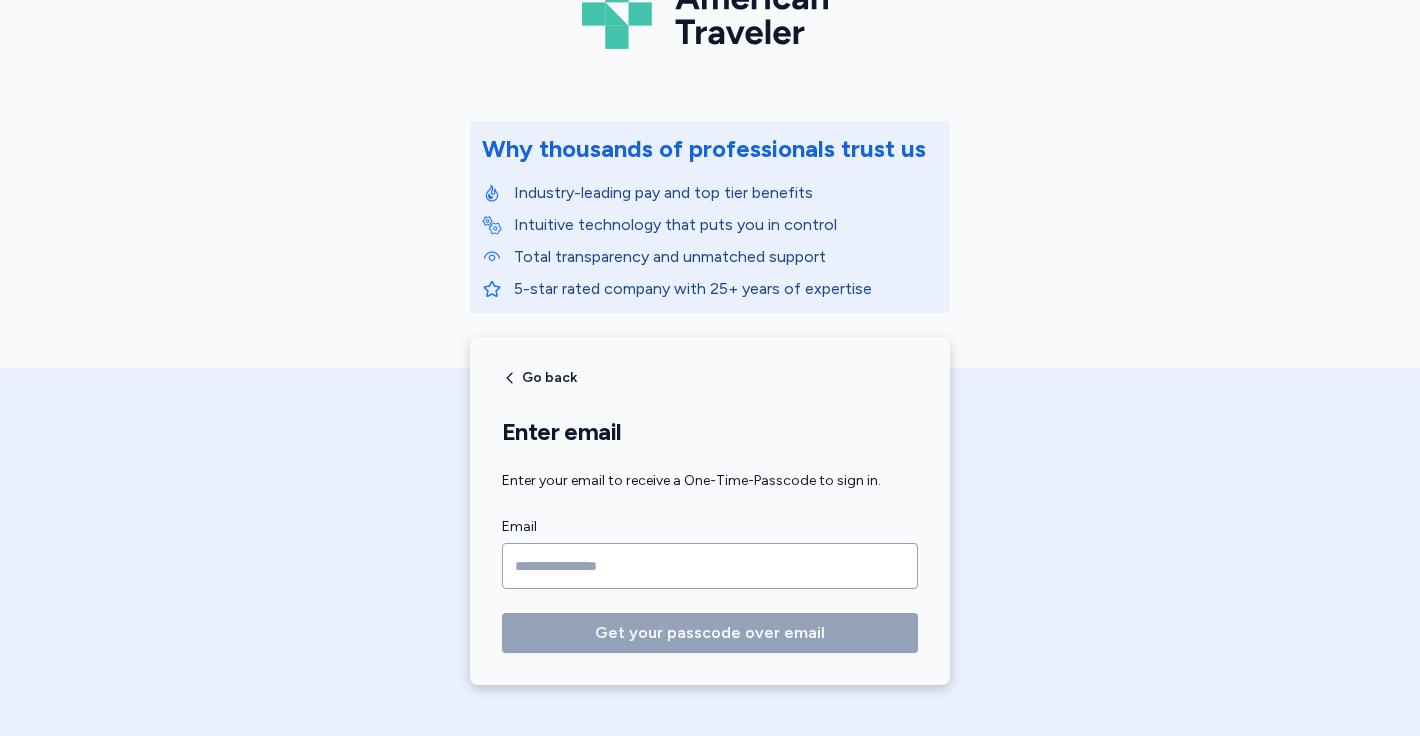scroll, scrollTop: 273, scrollLeft: 0, axis: vertical 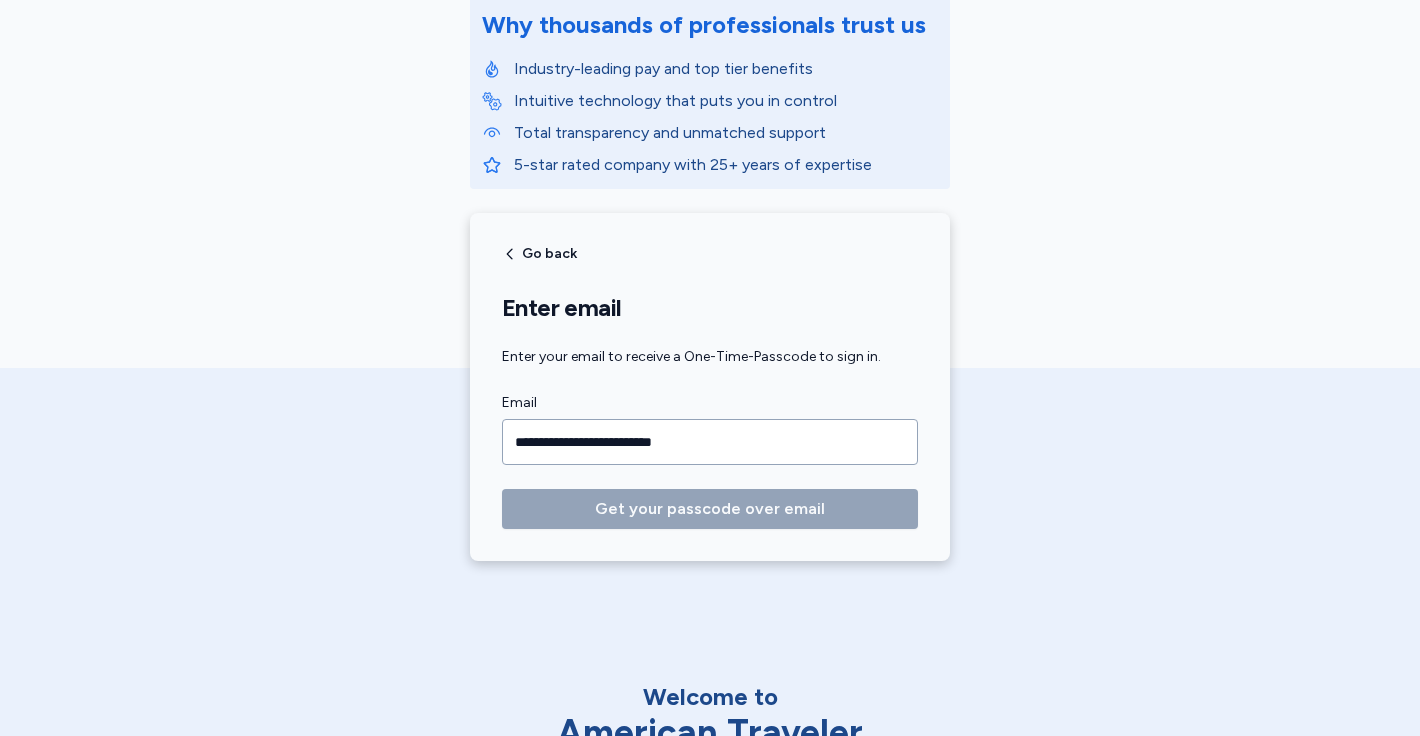 type on "**********" 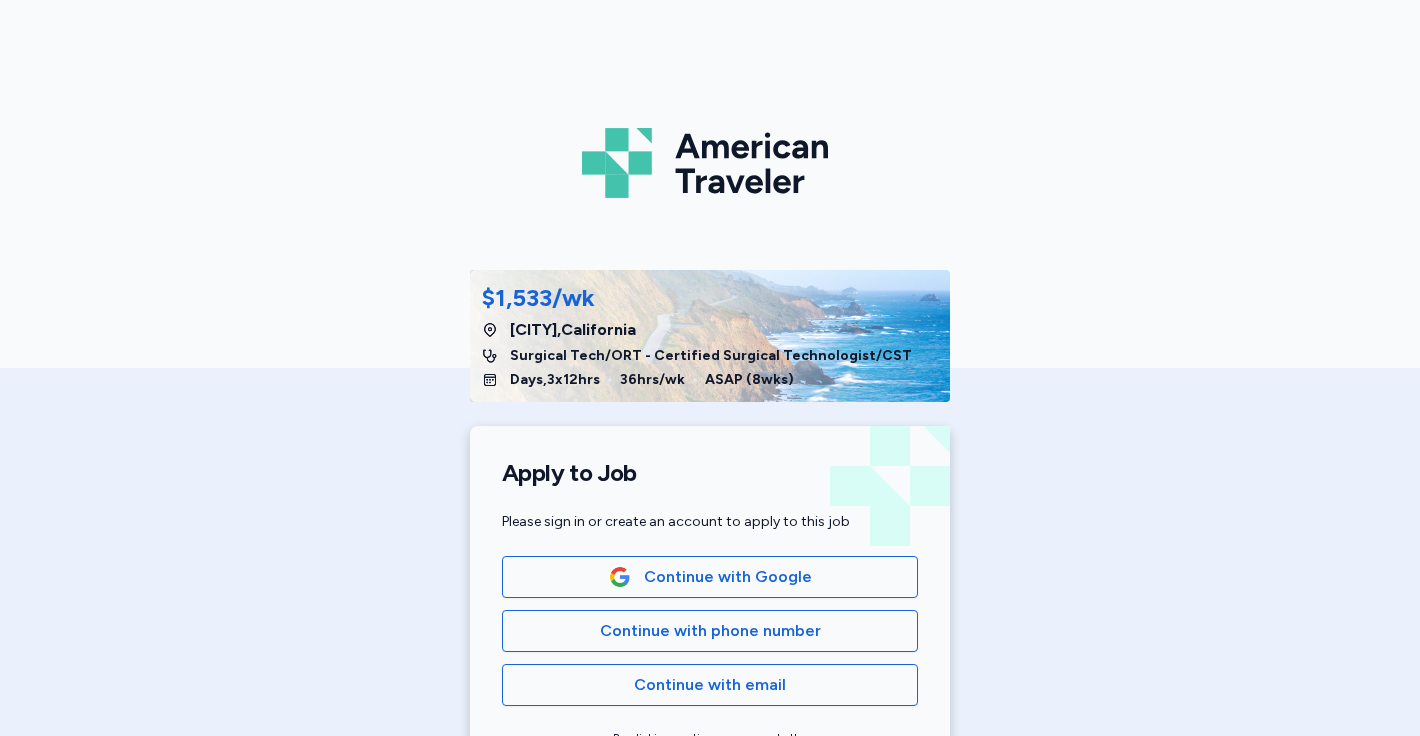 scroll, scrollTop: 0, scrollLeft: 0, axis: both 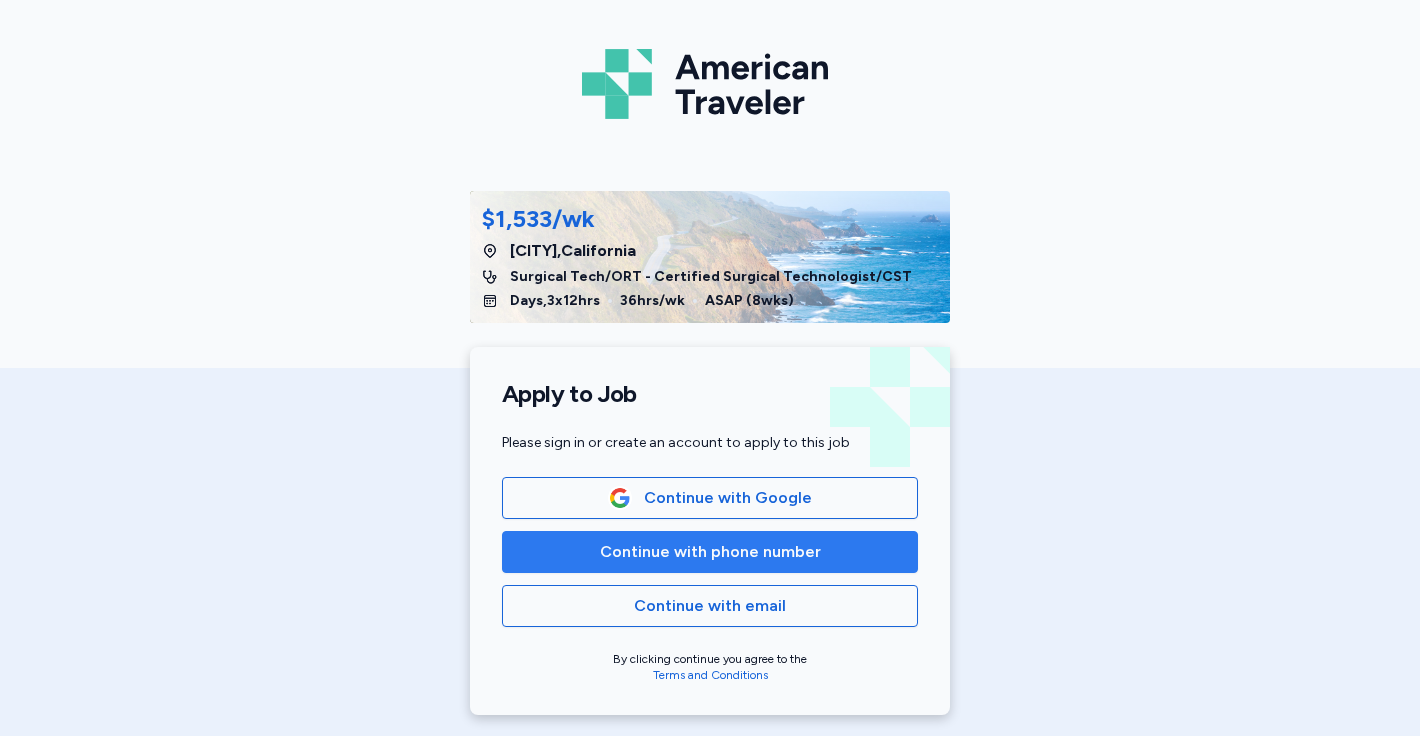click on "Continue with phone number" at bounding box center [710, 552] 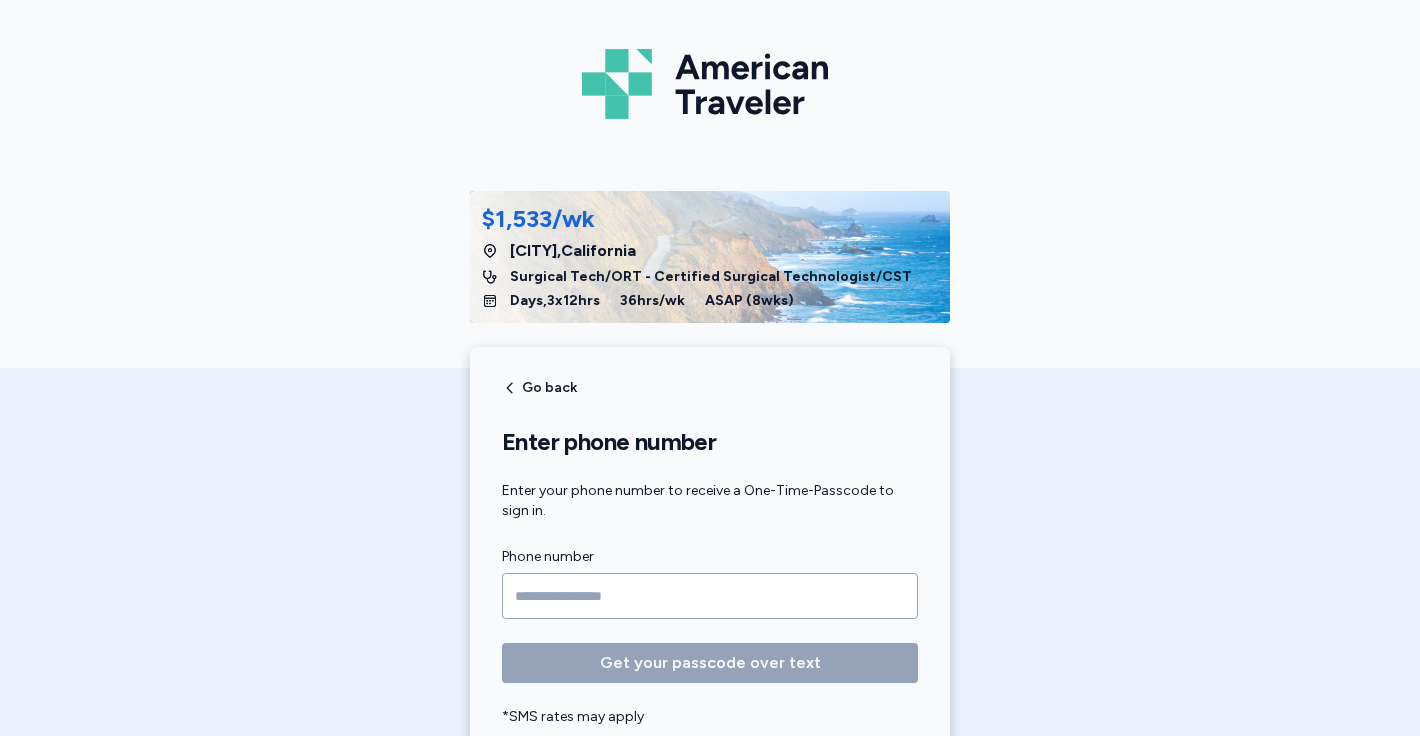 click at bounding box center (710, 596) 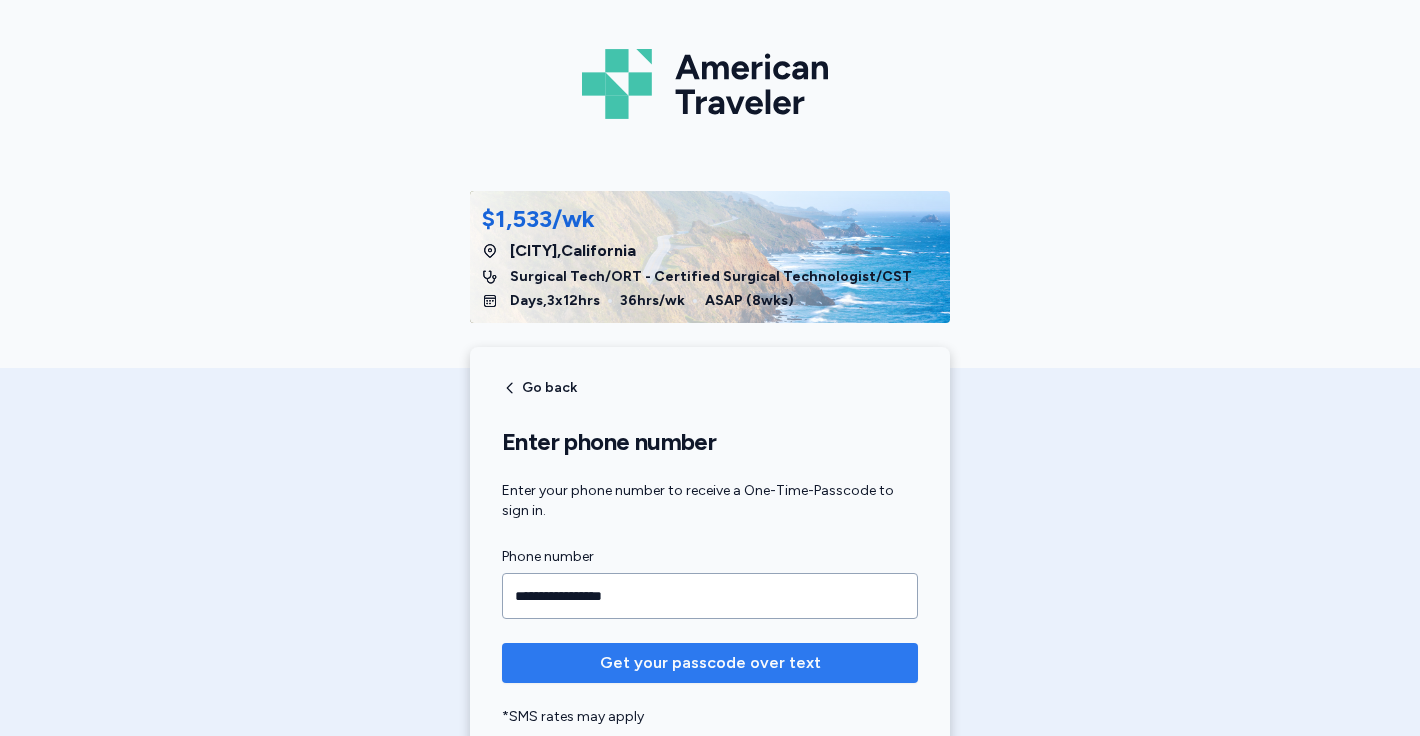 type on "**********" 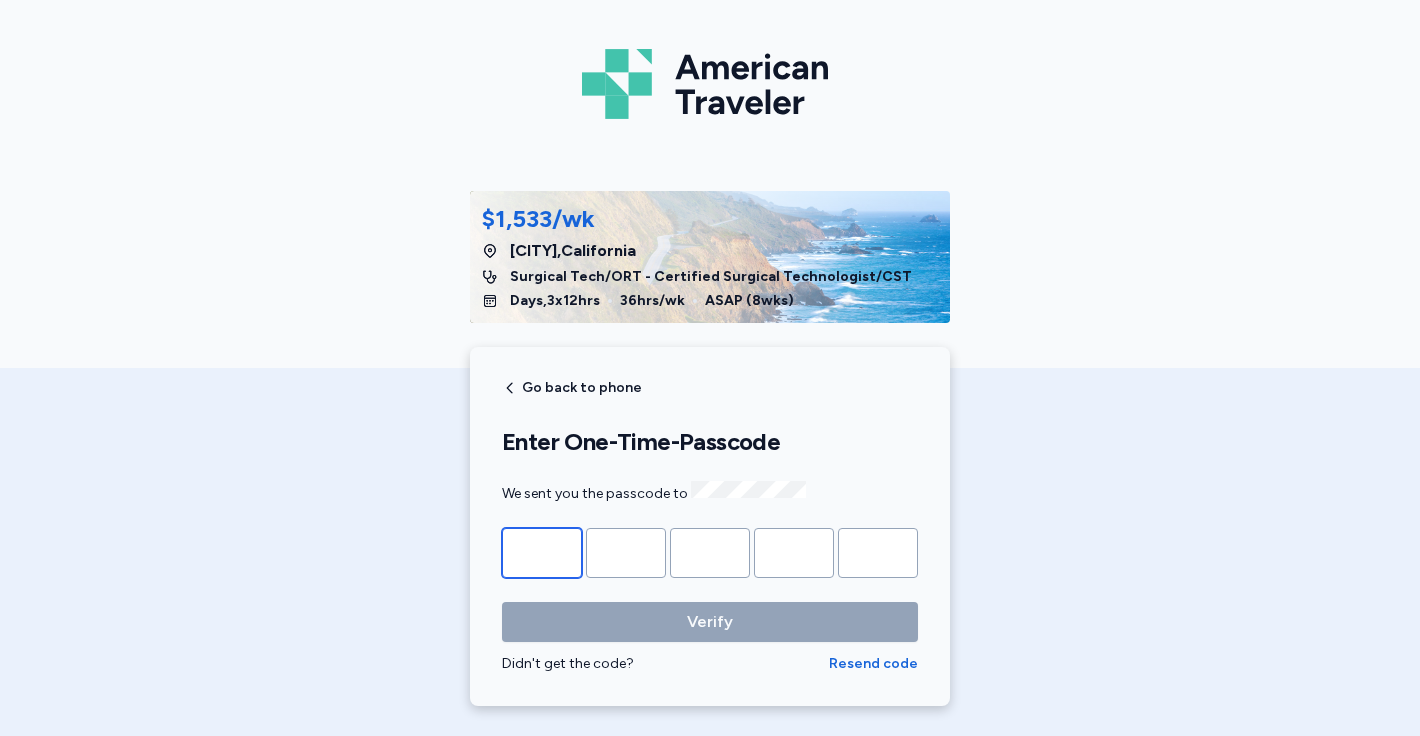 type on "*" 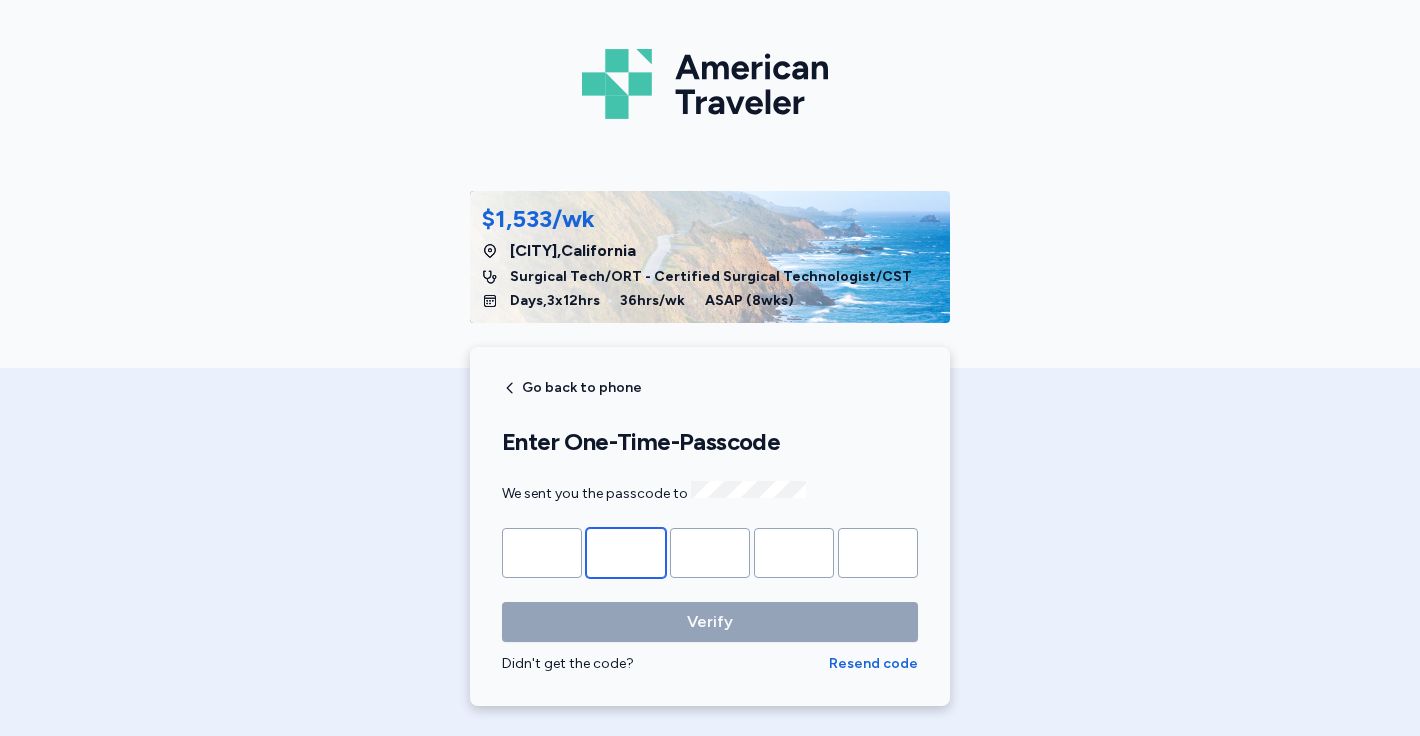type on "*" 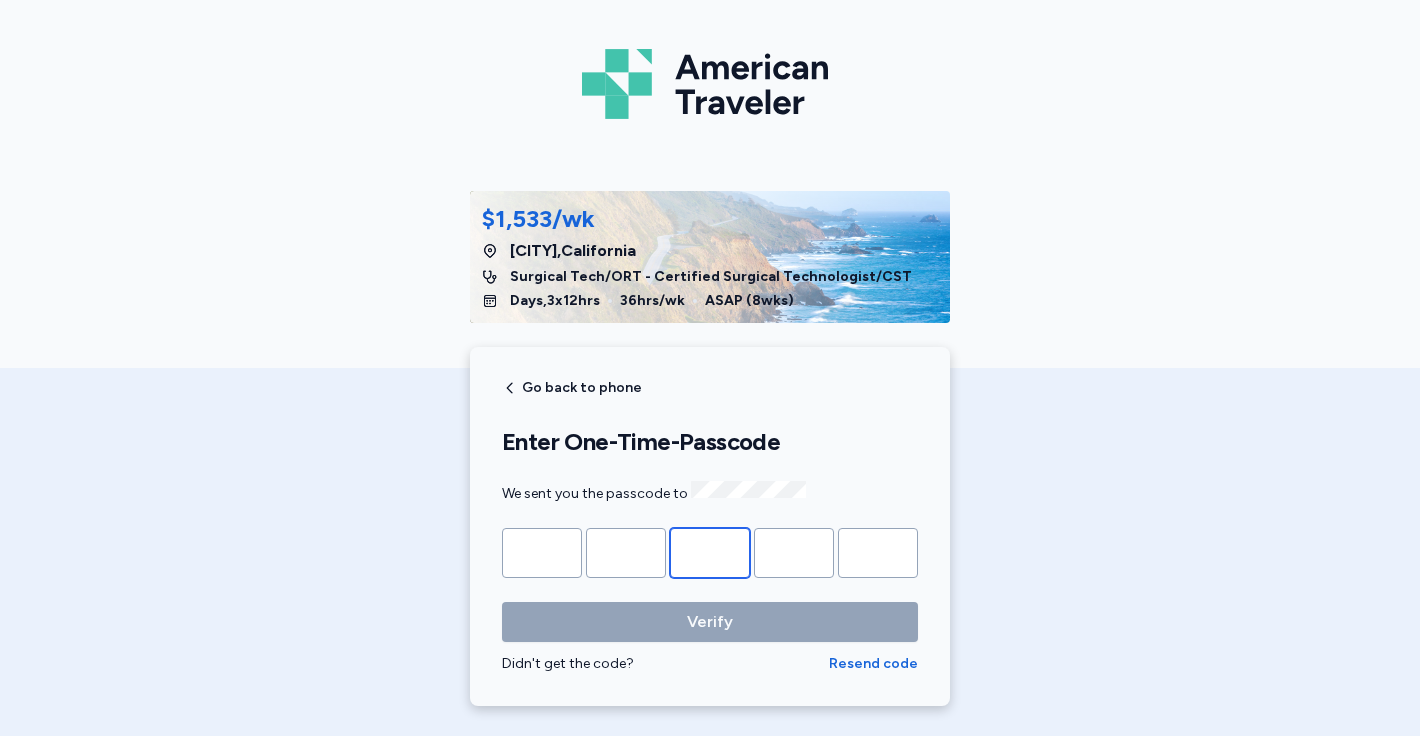type on "*" 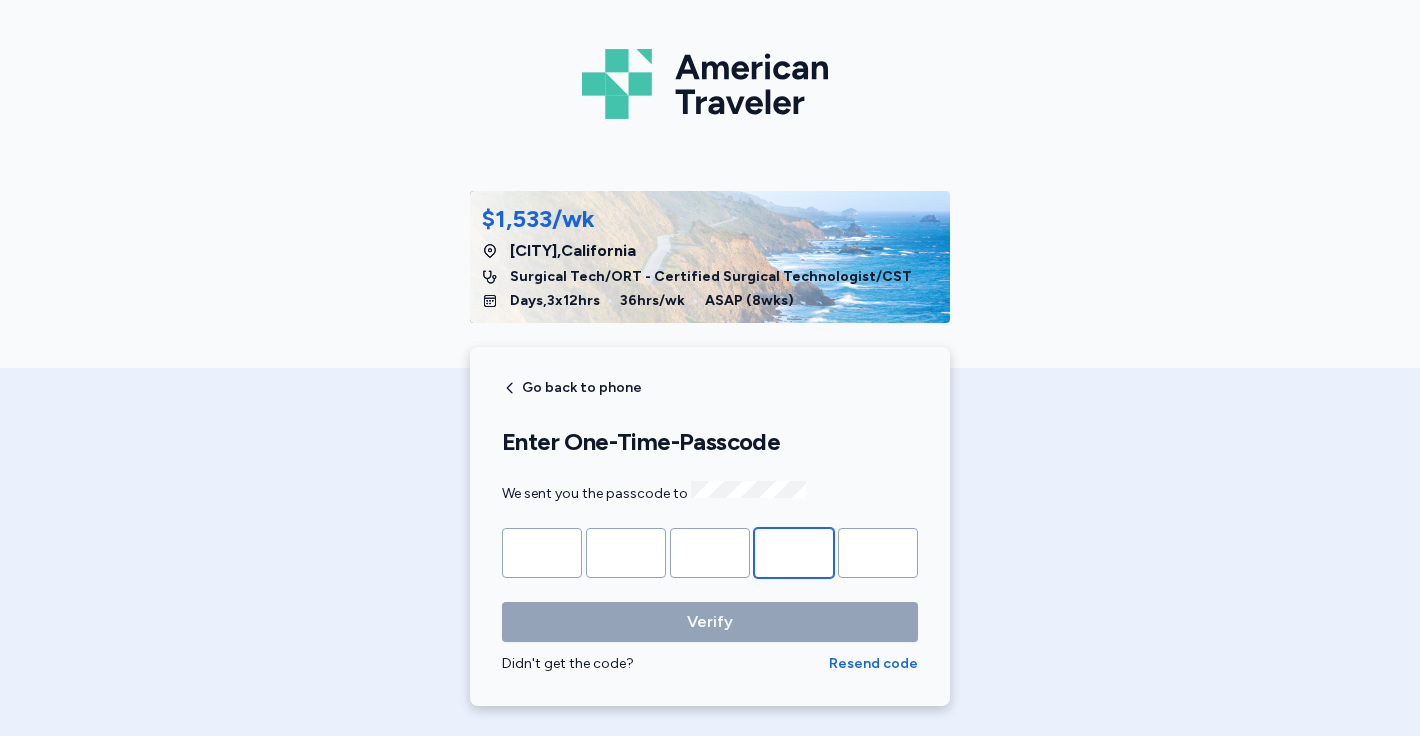 type on "*" 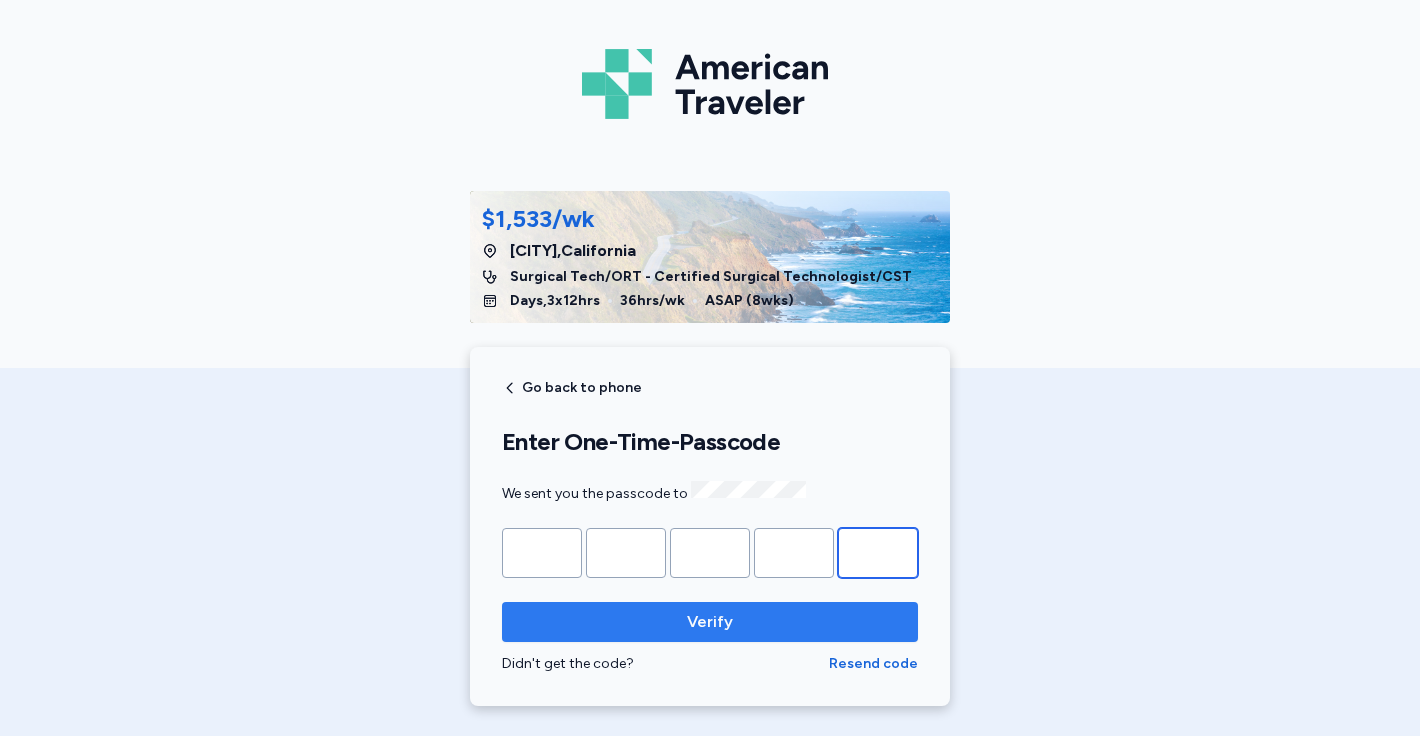 type on "*" 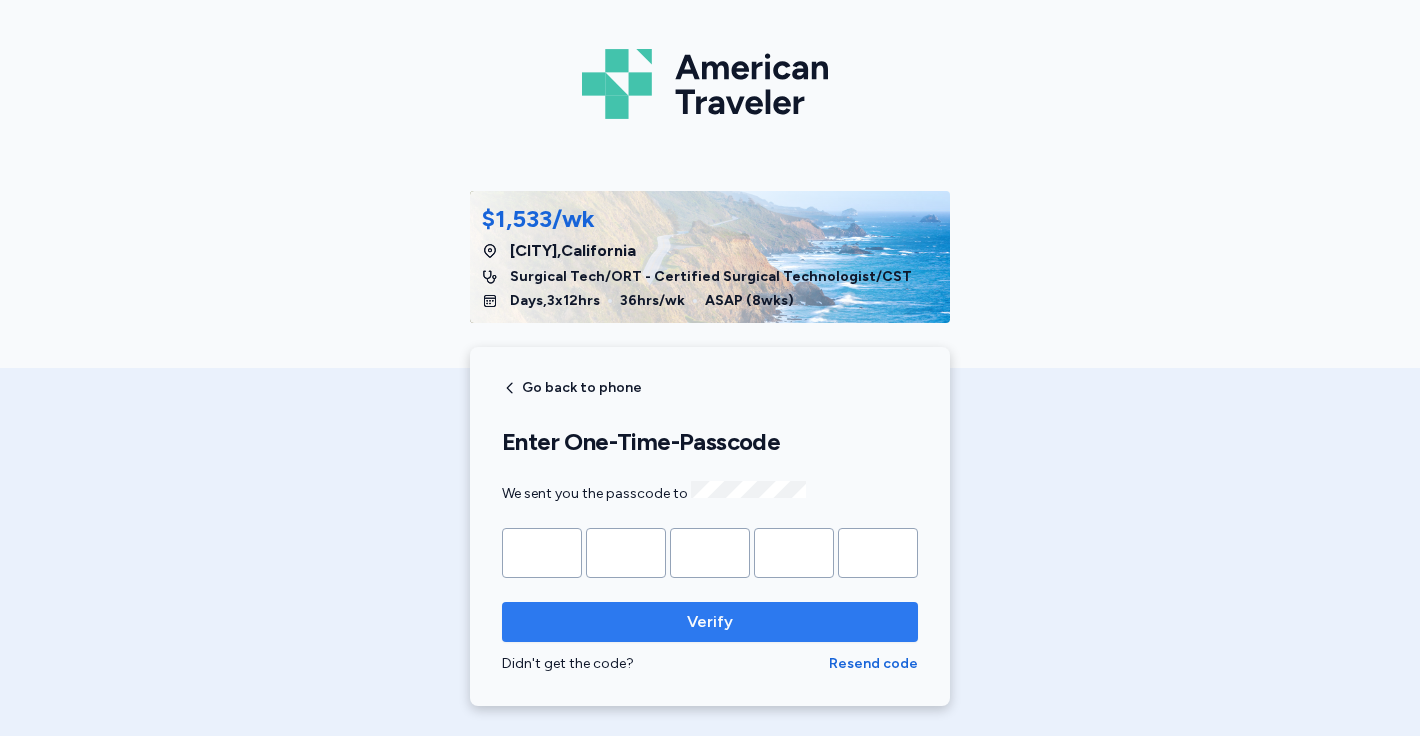 click on "Verify" at bounding box center [710, 622] 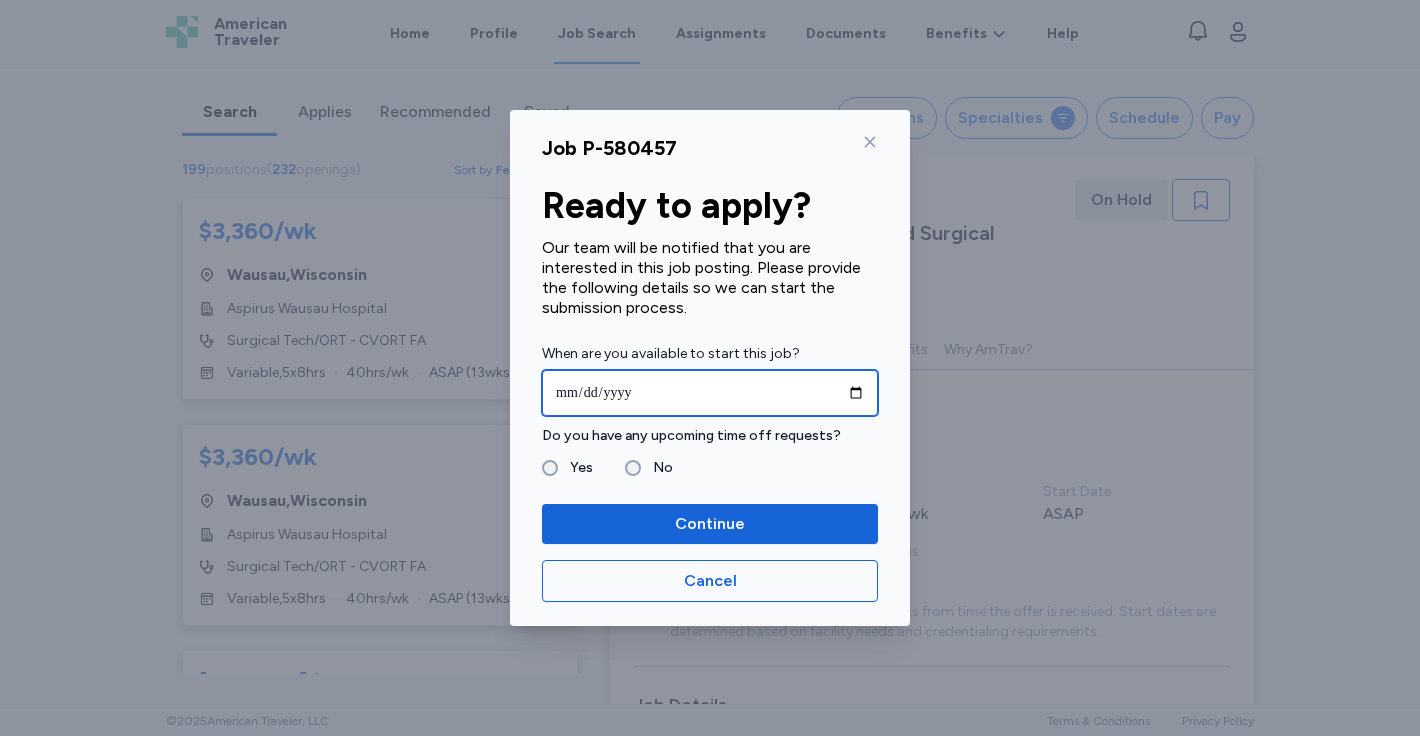 click at bounding box center [710, 393] 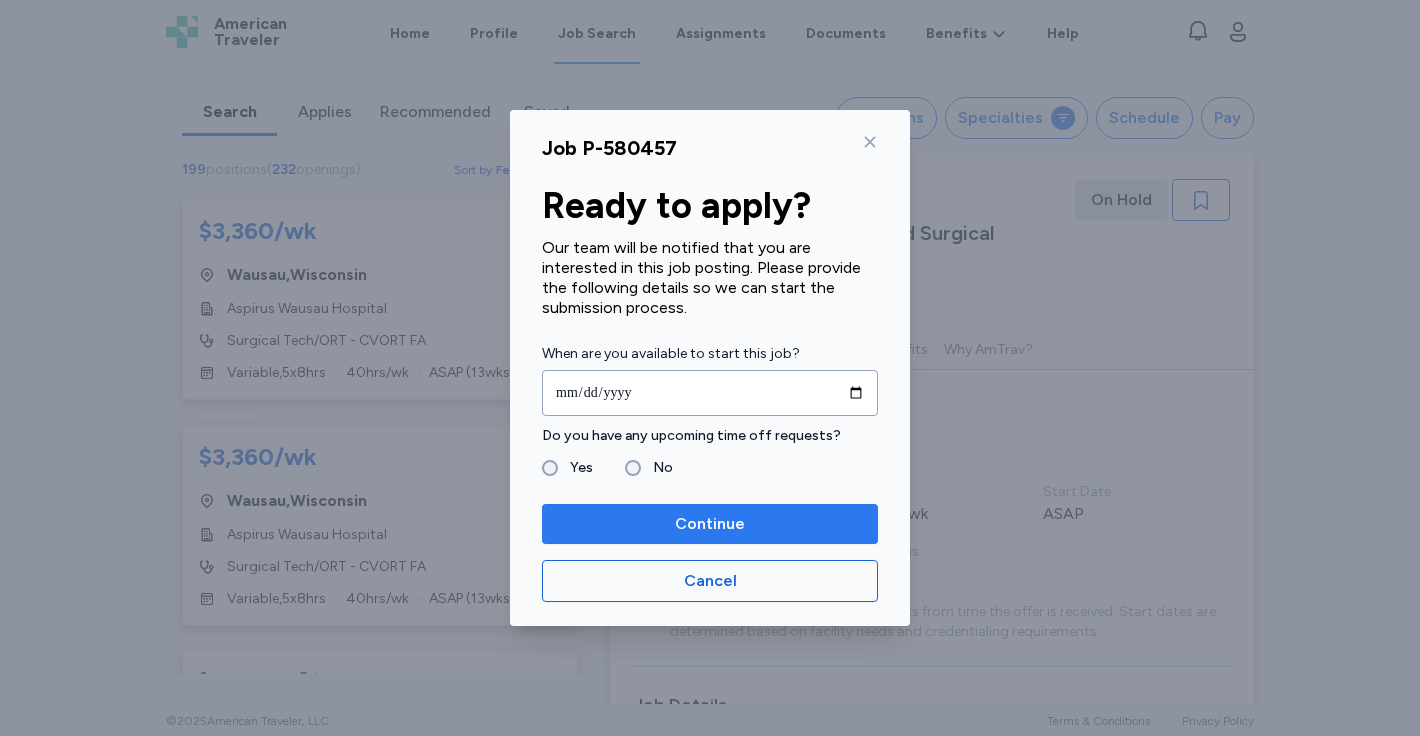 click on "Continue" at bounding box center (710, 524) 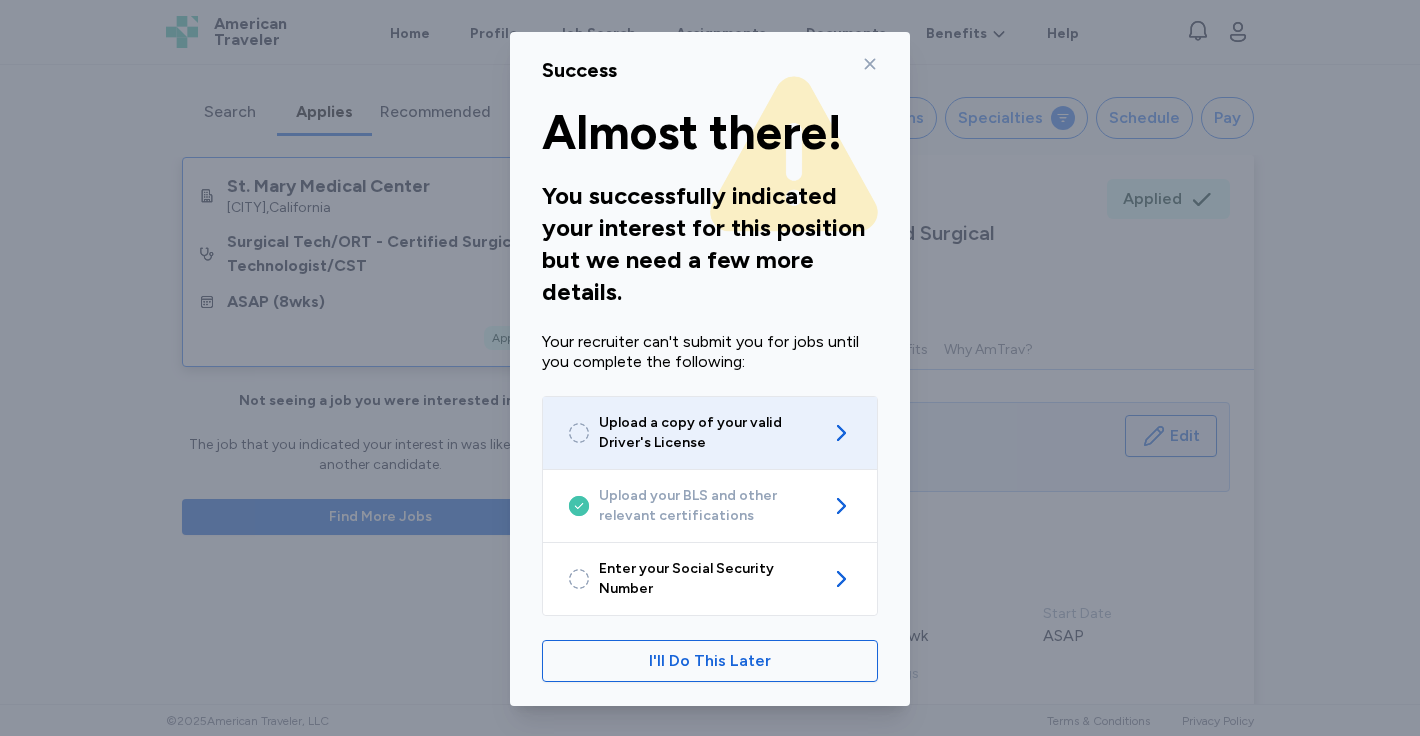 click 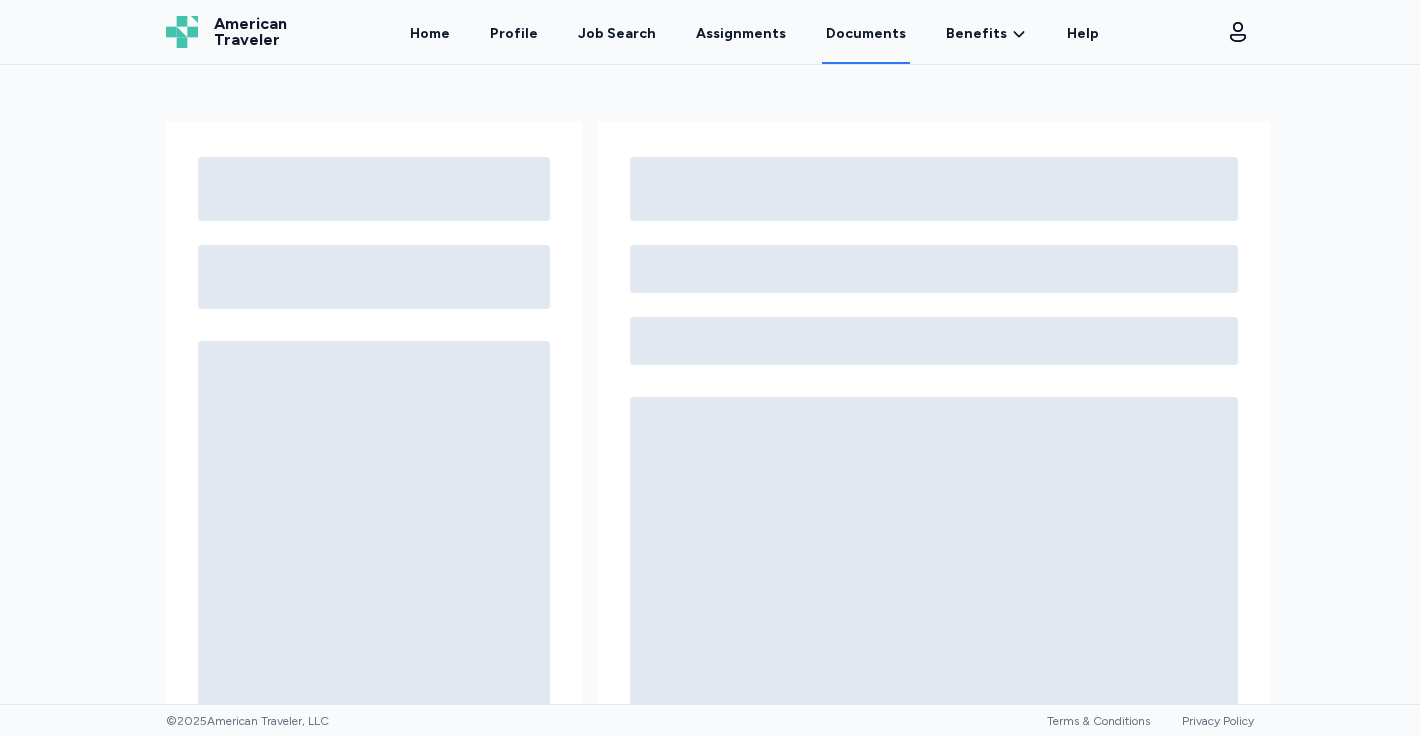 scroll, scrollTop: 0, scrollLeft: 0, axis: both 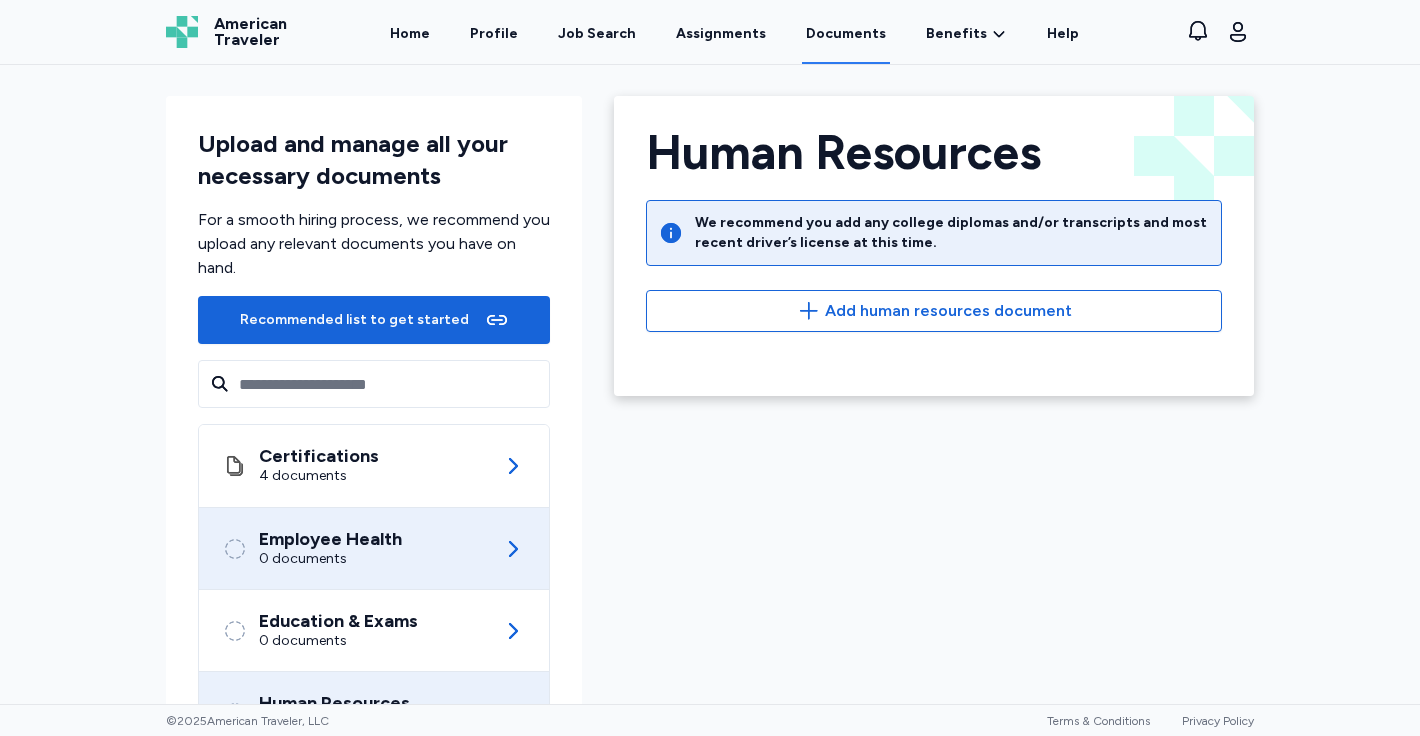 click on "Certifications 4   documents" at bounding box center [374, 466] 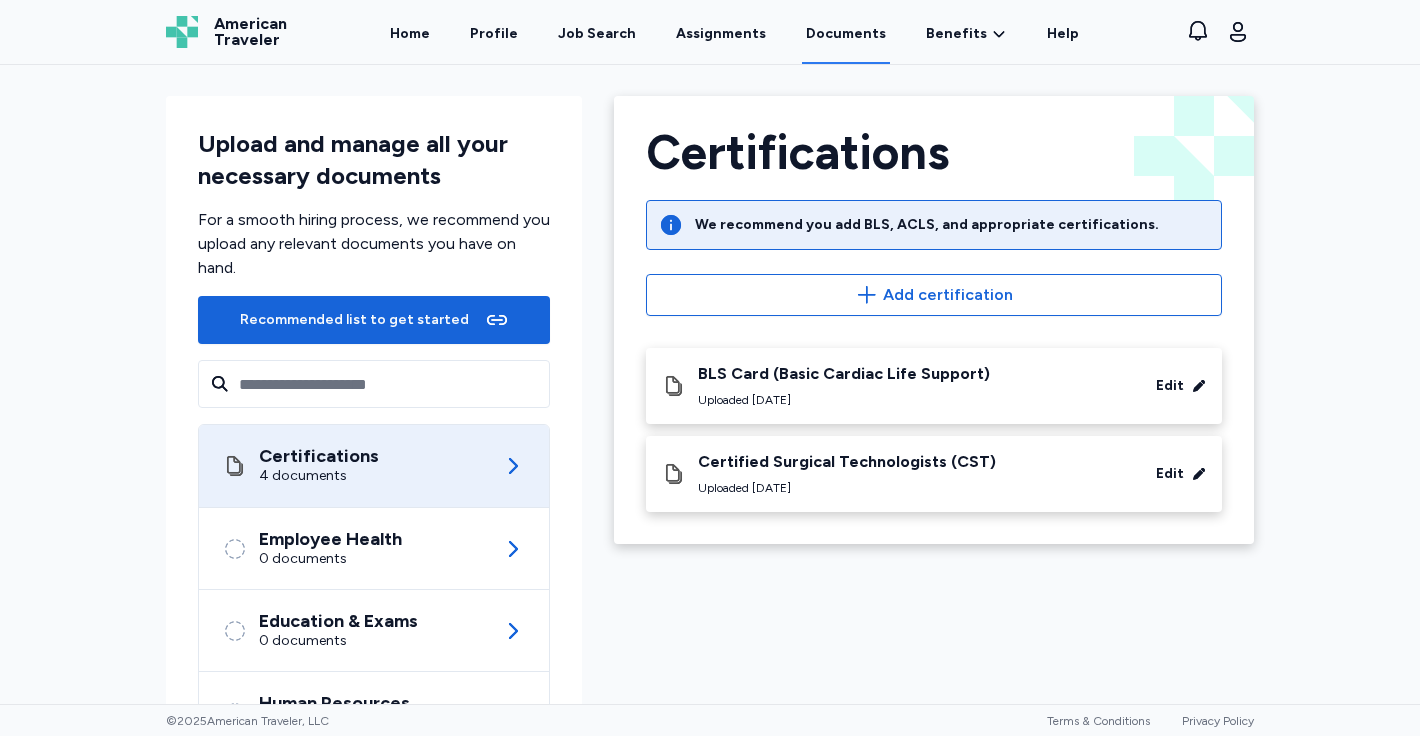 click on "BLS Card (Basic Cardiac Life Support)" at bounding box center (844, 374) 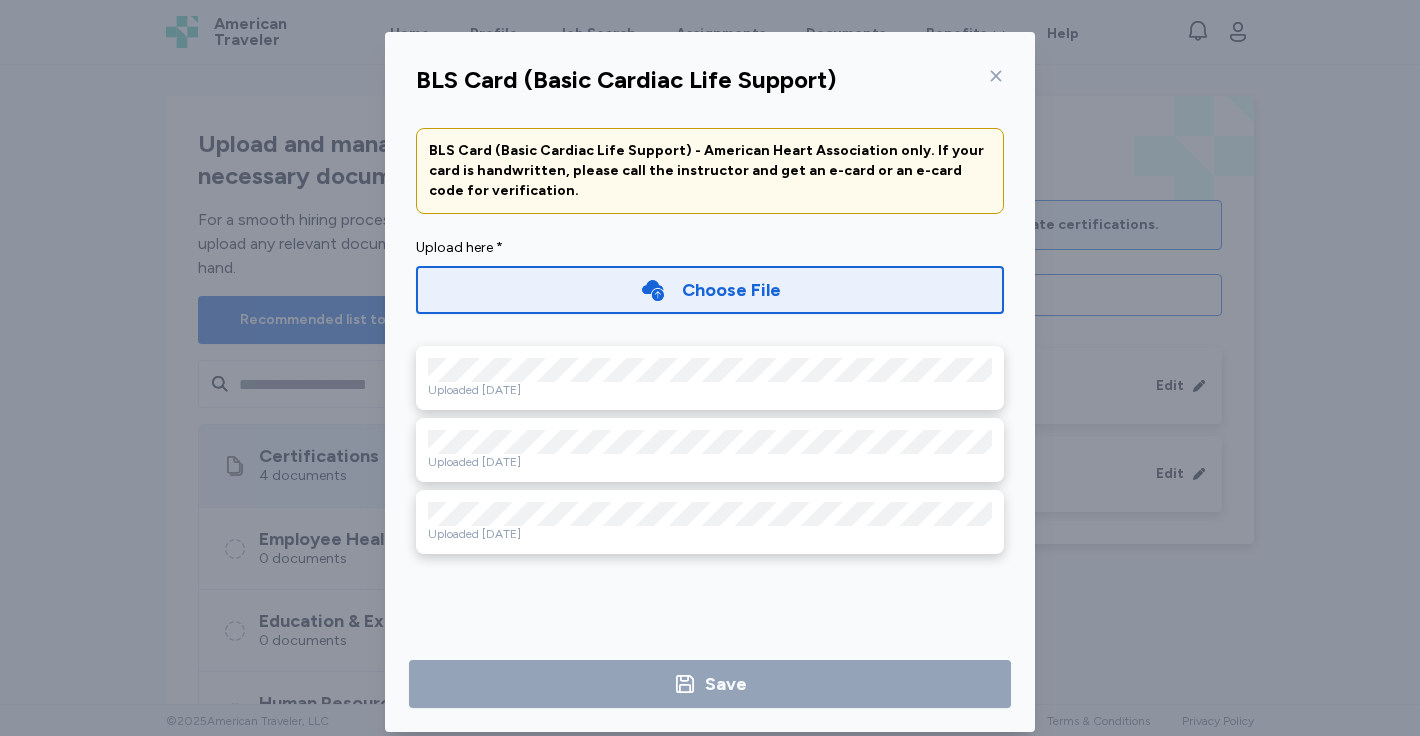 click on "Choose File" at bounding box center [710, 290] 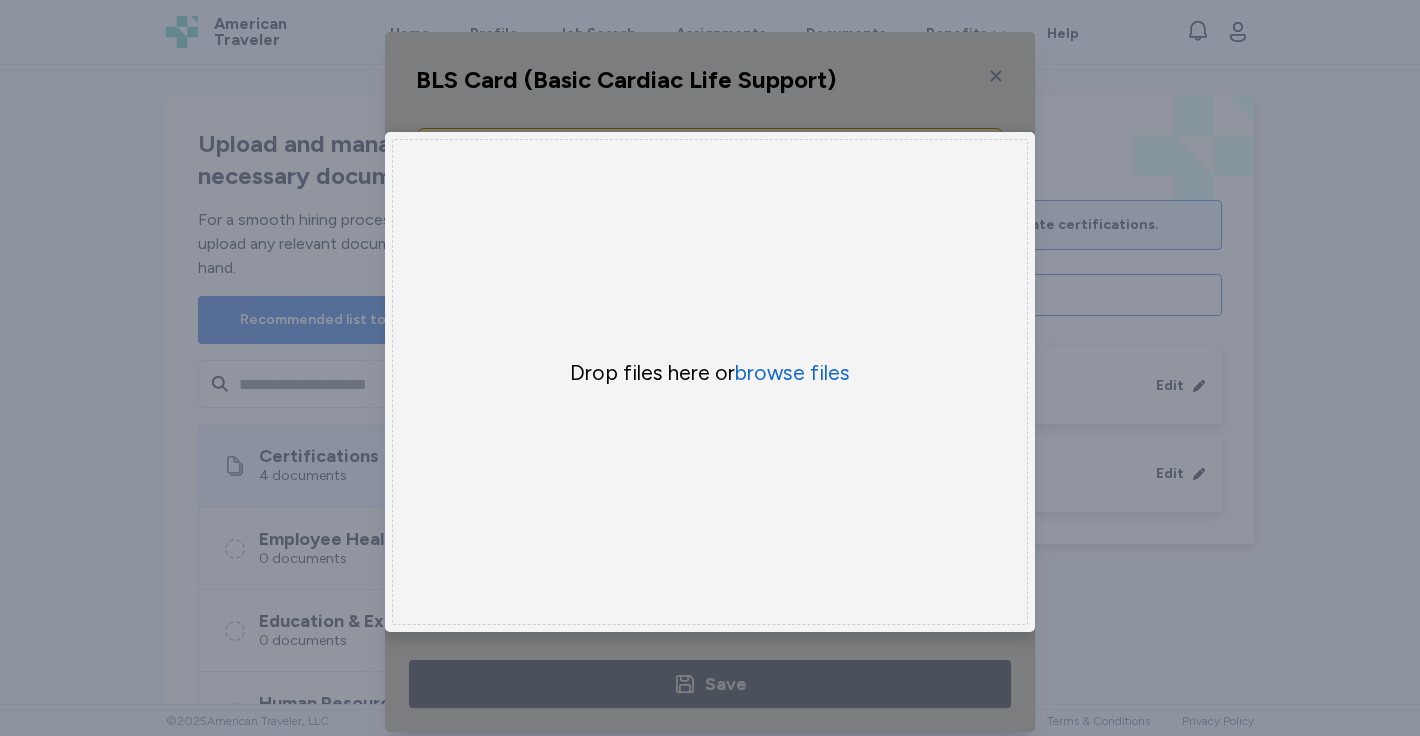 click on "BLS Card (Basic Cardiac Life Support)  BLS Card (Basic Cardiac Life Support)  - American Heart Association only. If your card is handwritten, please call the instructor and get an e-card or an e-card code for verification. Upload here * Choose File × Drop your files here Drop files here or  browse files Uploaded Jun 17, 2025 Uploaded Dec 10, 2024 Uploaded Dec 10, 2024 Save" at bounding box center [710, 382] 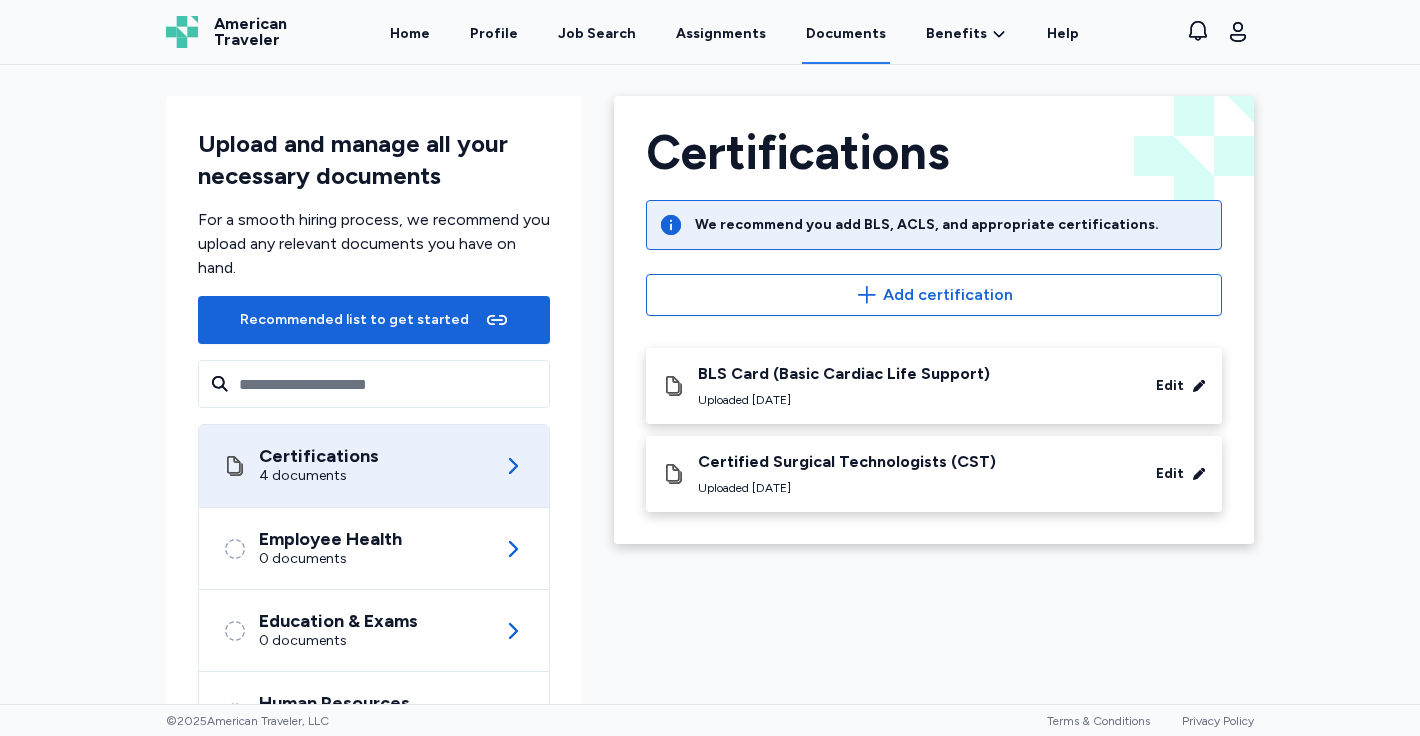 click on "Certifications Back Certifications We recommend you add BLS, ACLS, and appropriate certifications. Add certification BLS Card (Basic Cardiac Life Support)  Uploaded Jun 17, 2025 Edit Certified Surgical Technologists (CST)  Uploaded Jun 14, 2025 Edit" at bounding box center (934, 482) 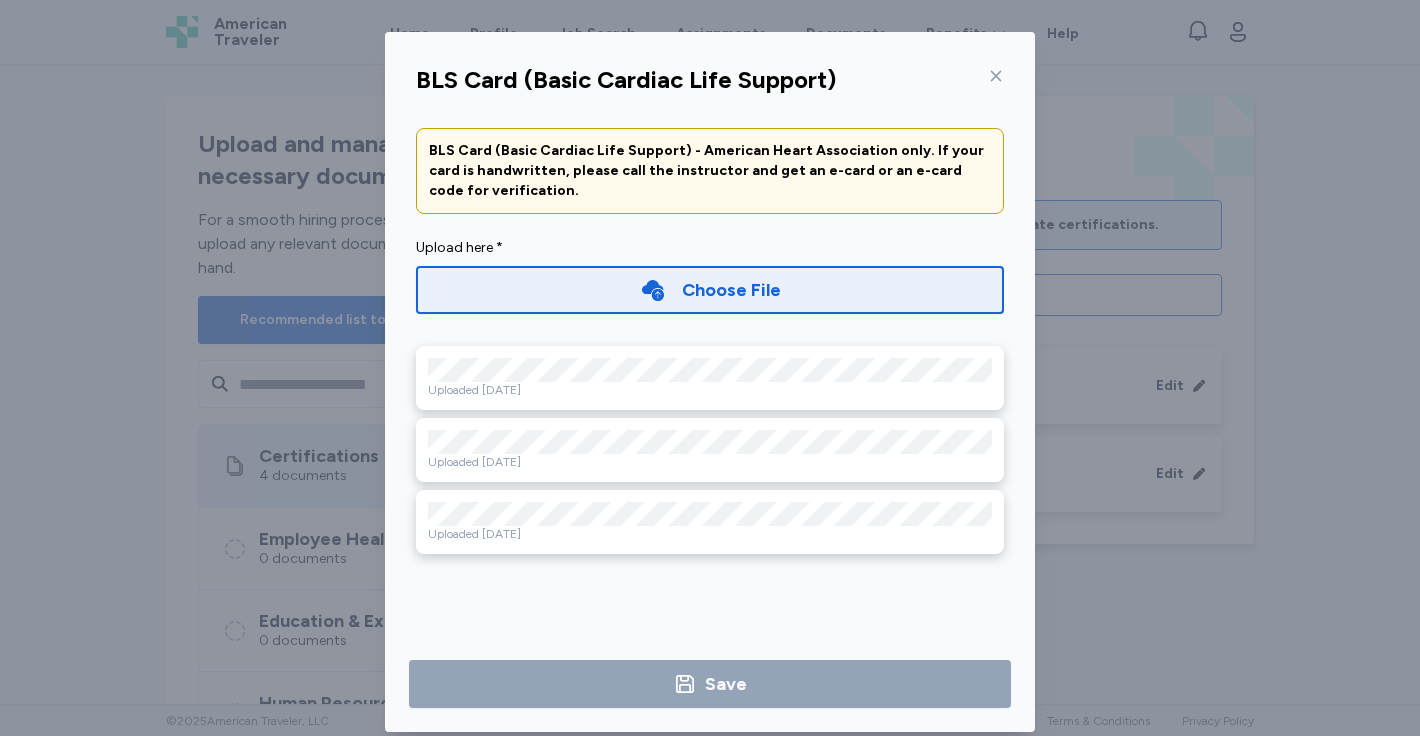 click 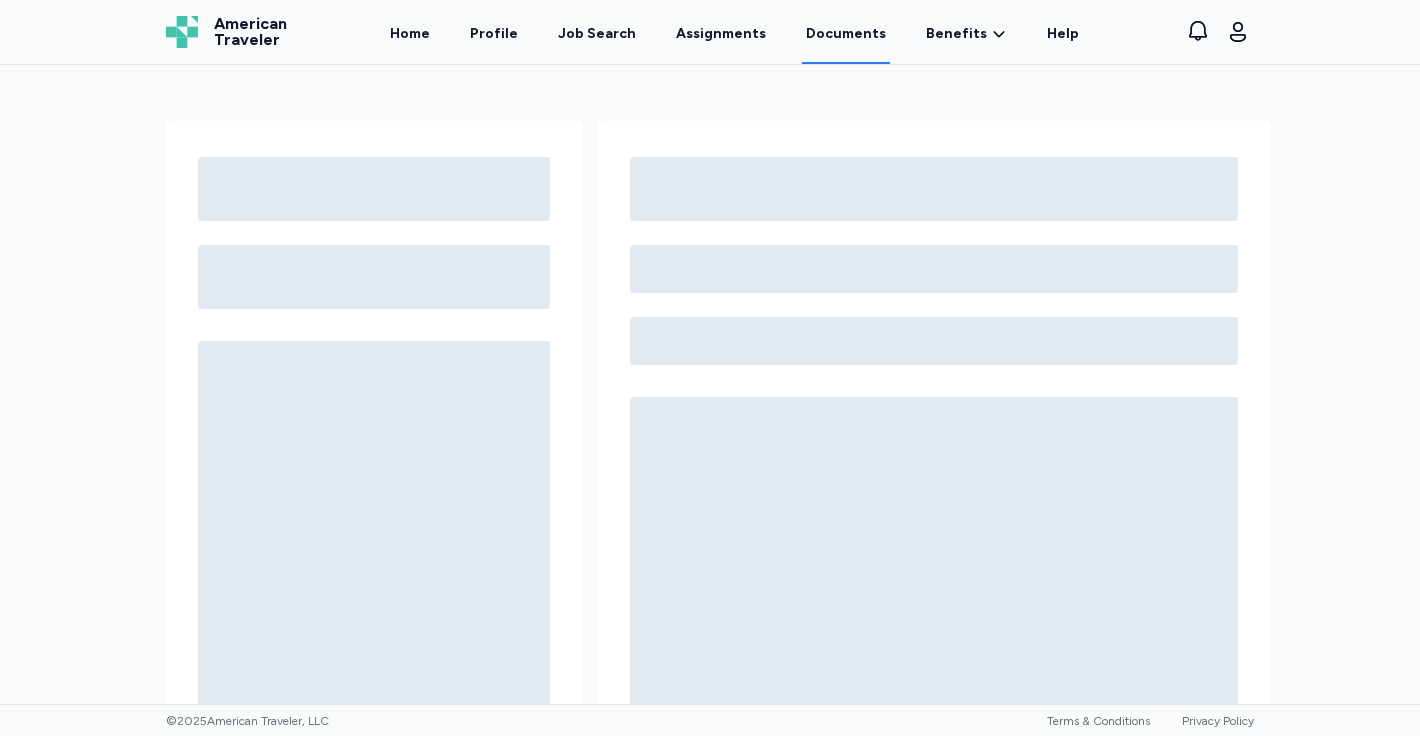 scroll, scrollTop: 0, scrollLeft: 0, axis: both 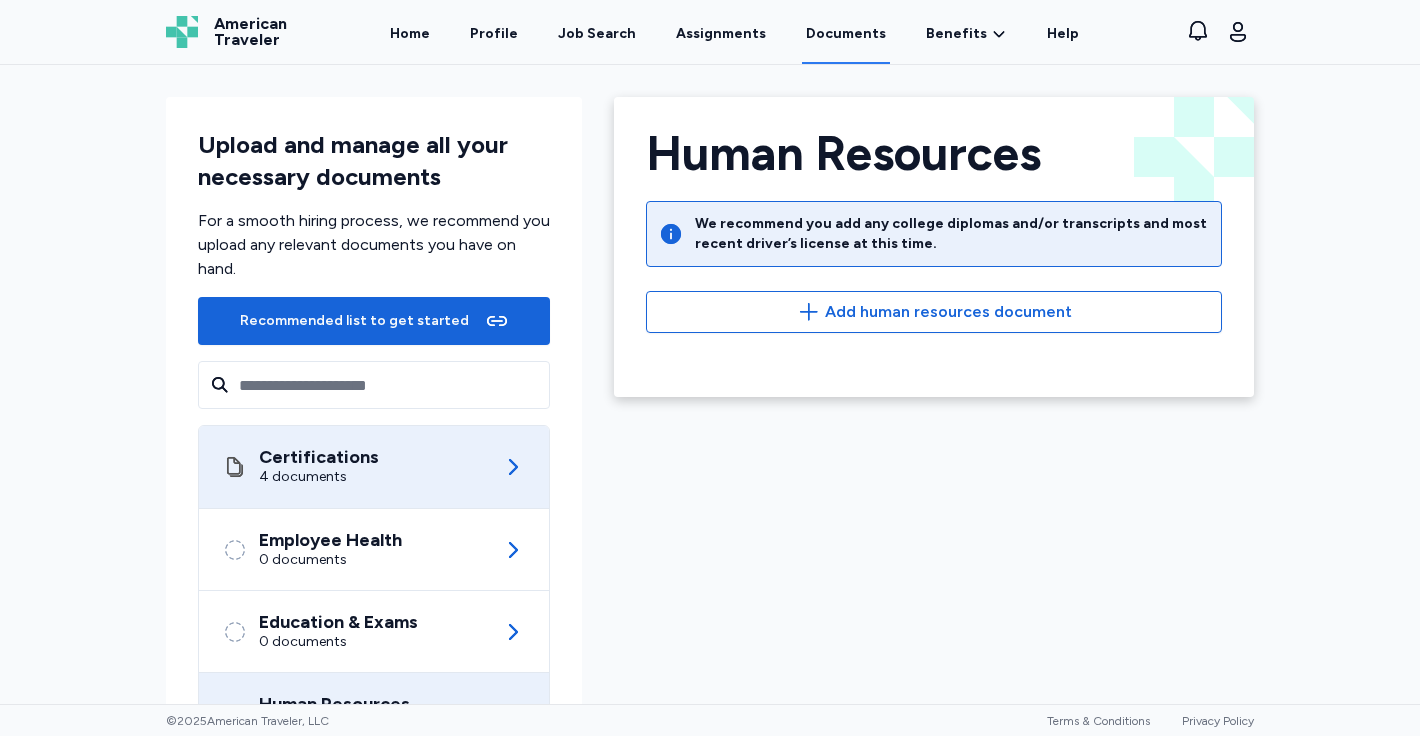 drag, startPoint x: 388, startPoint y: 453, endPoint x: 430, endPoint y: 448, distance: 42.296574 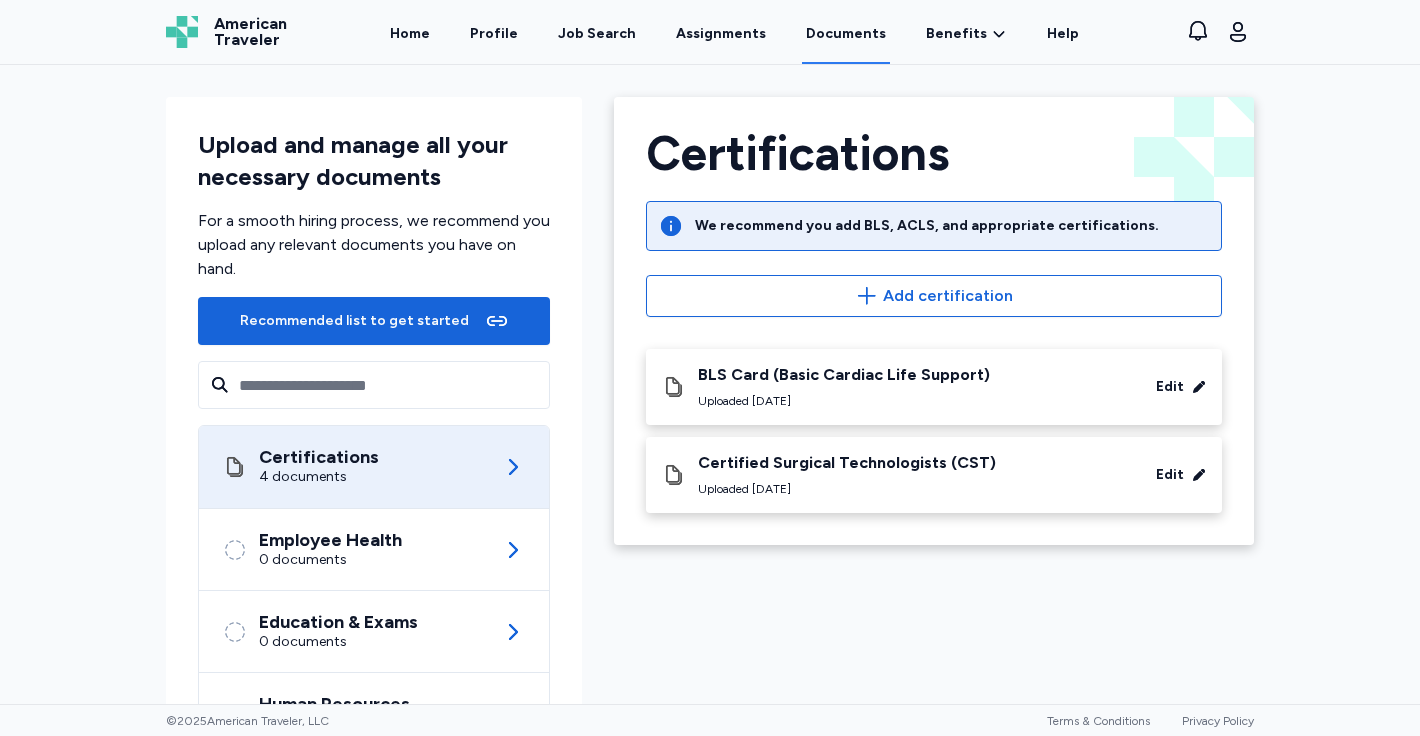 click on "BLS Card (Basic Cardiac Life Support)" at bounding box center (844, 375) 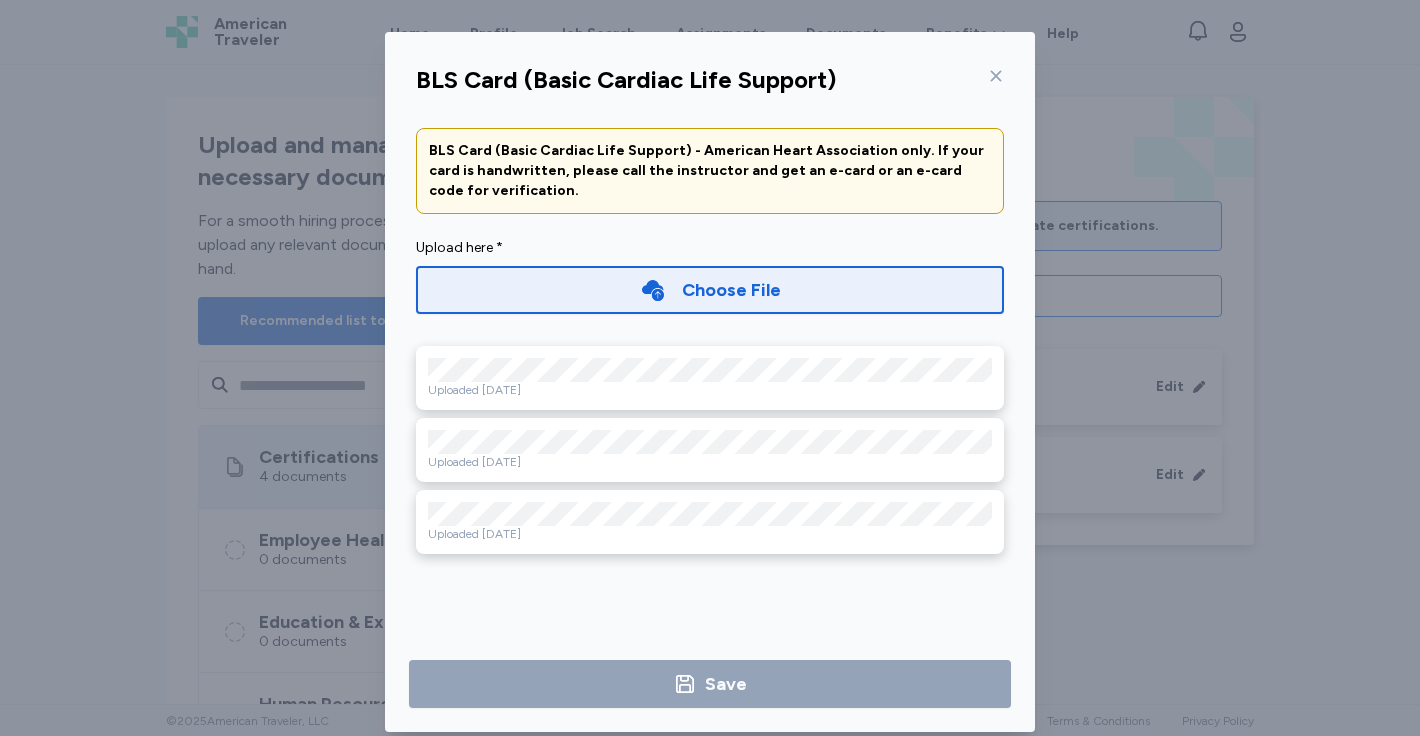 click on "Choose File" at bounding box center [731, 290] 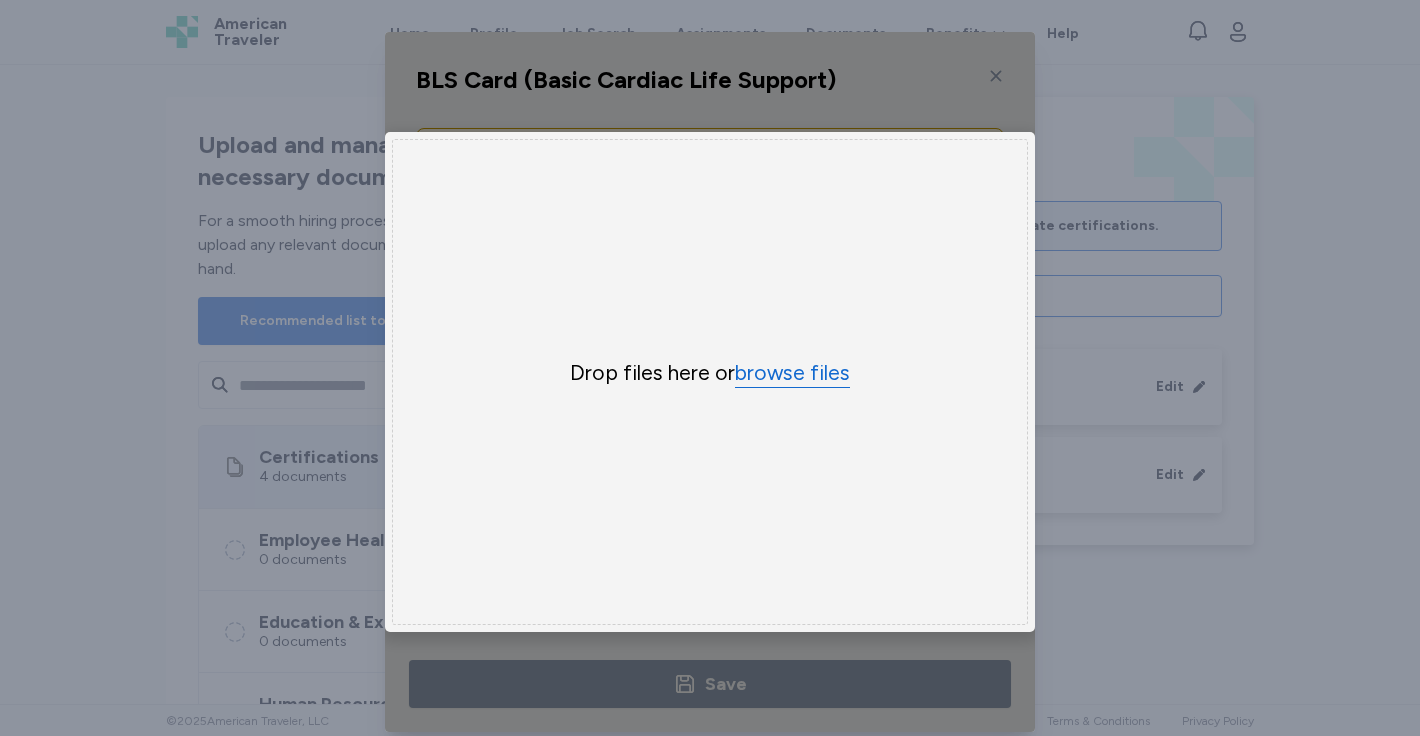 click on "browse files" at bounding box center [792, 373] 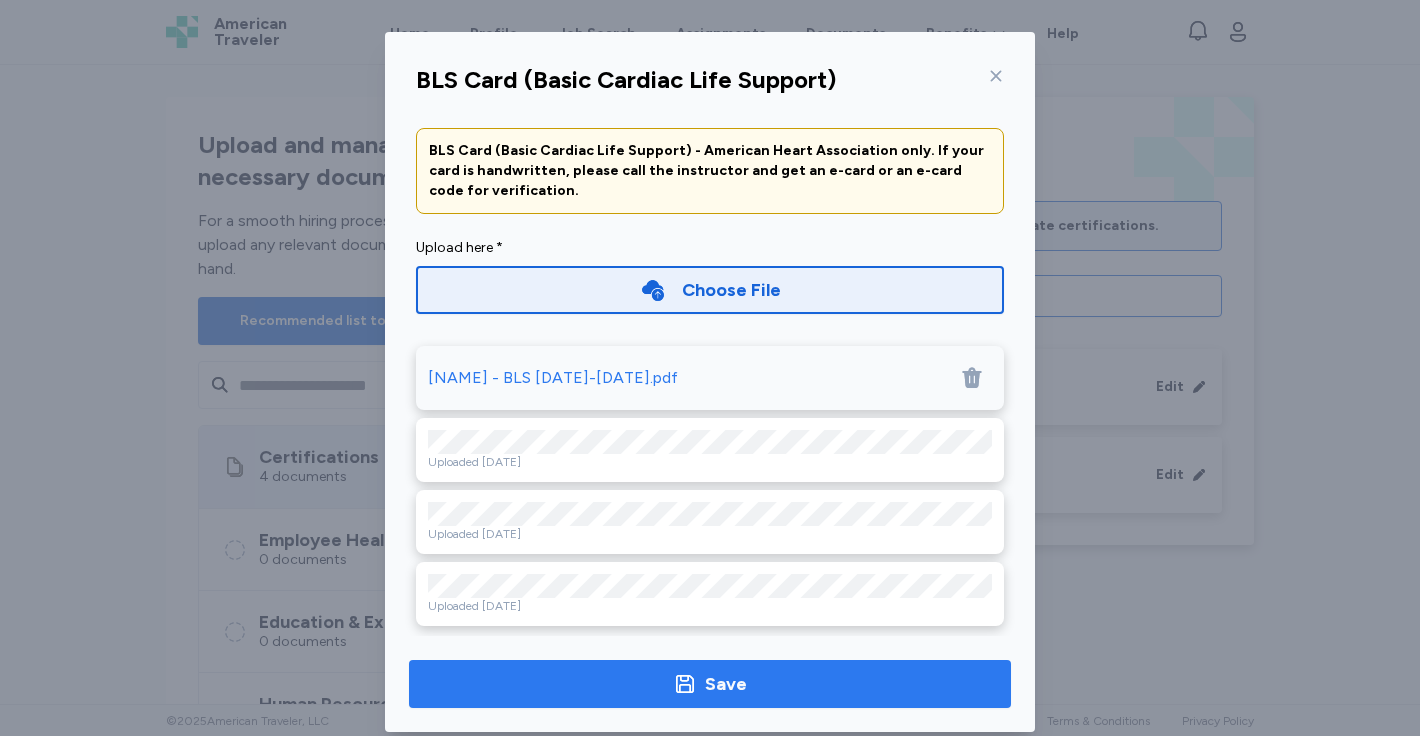 click on "Save" at bounding box center (710, 684) 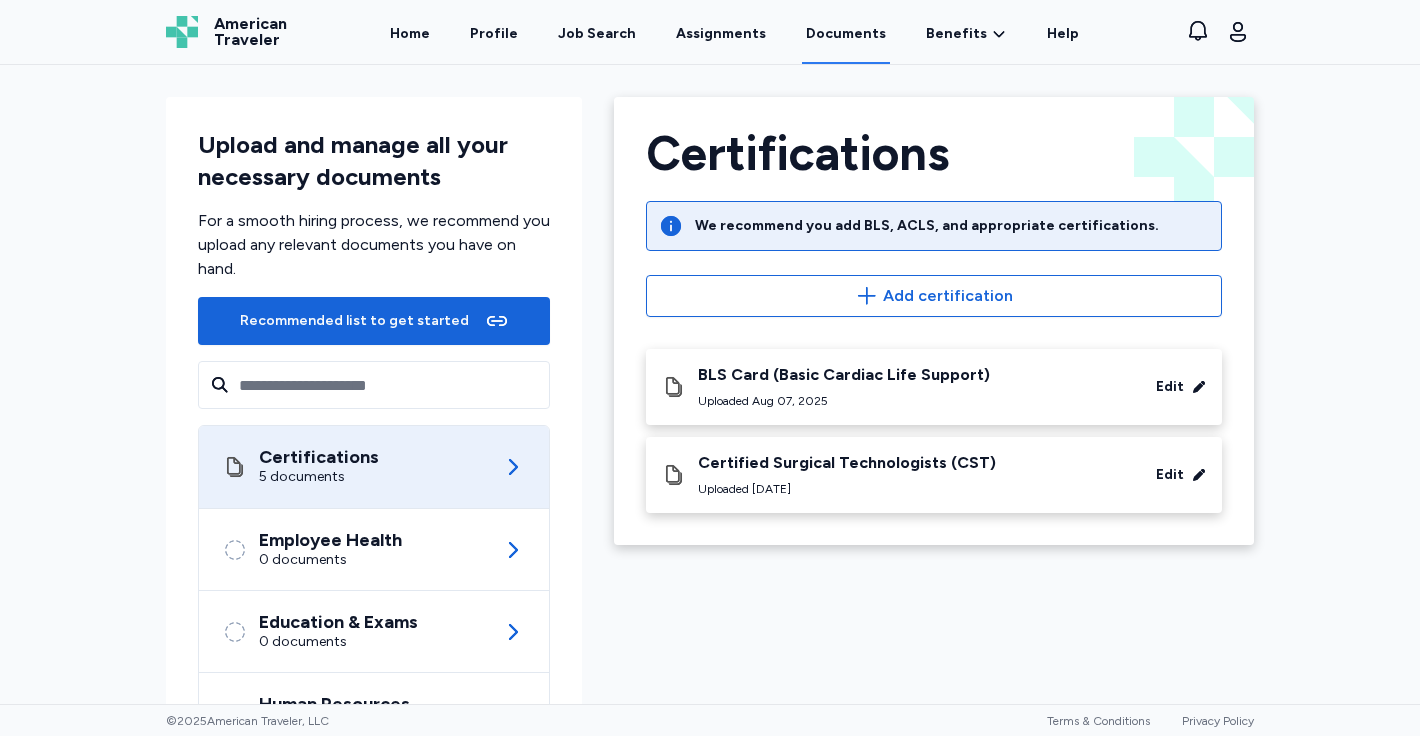 click on "Certified Surgical Technologists (CST)" at bounding box center (847, 463) 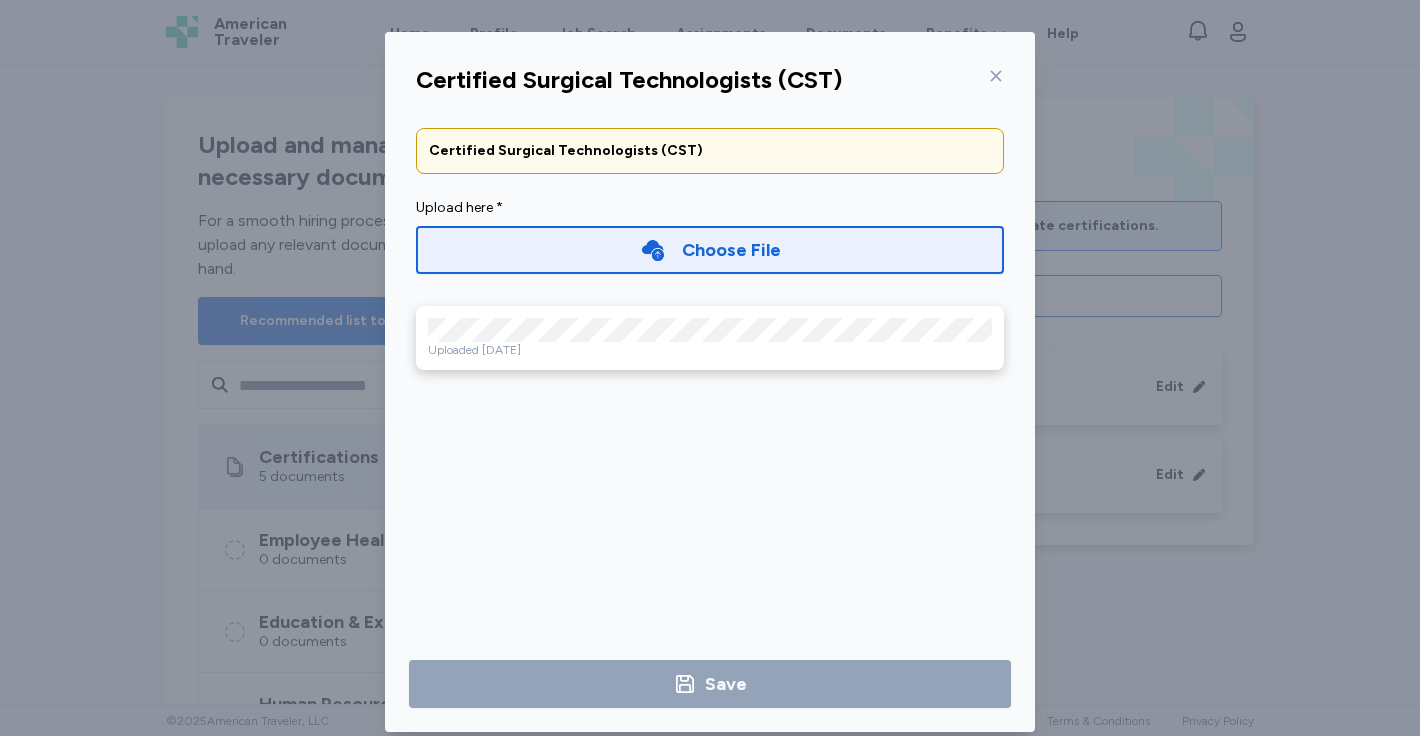 scroll, scrollTop: 3, scrollLeft: 0, axis: vertical 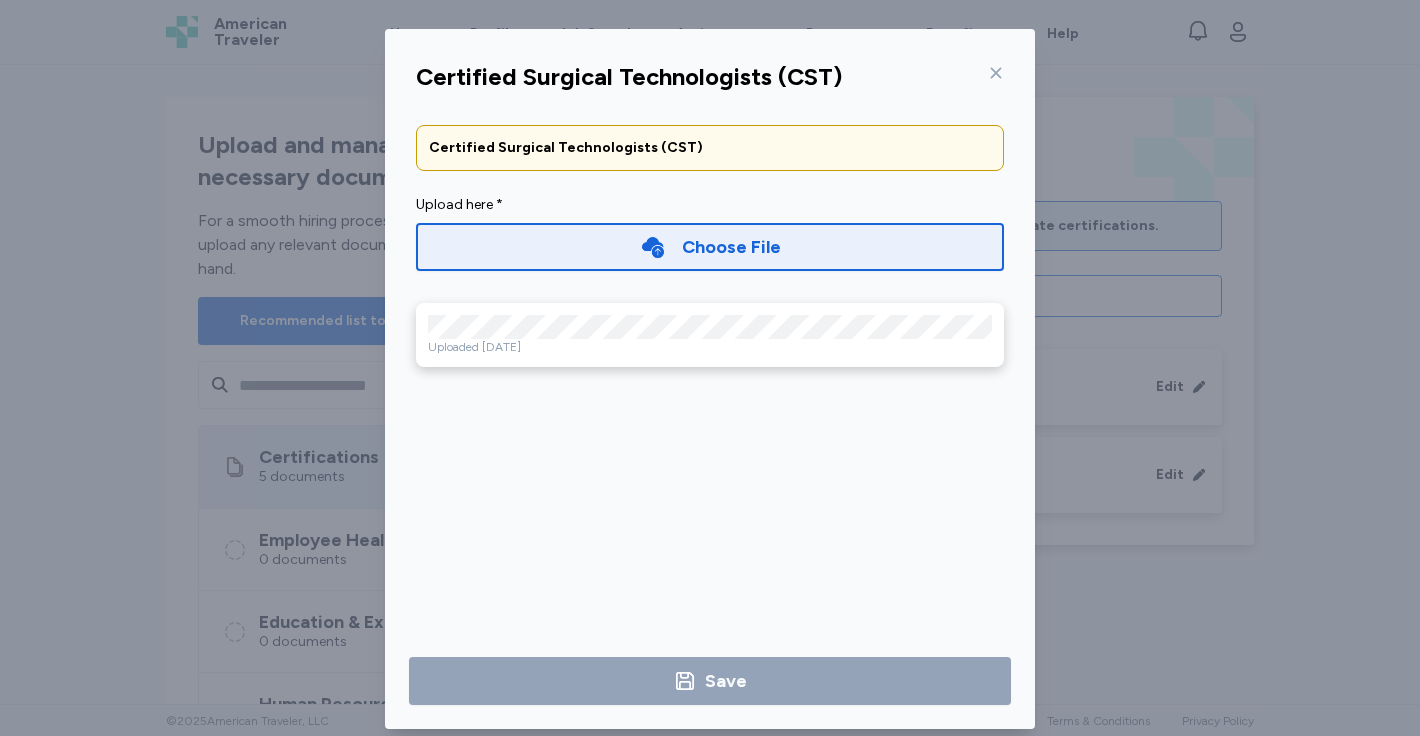 click on "Certified Surgical Technologists (CST)" at bounding box center (710, 148) 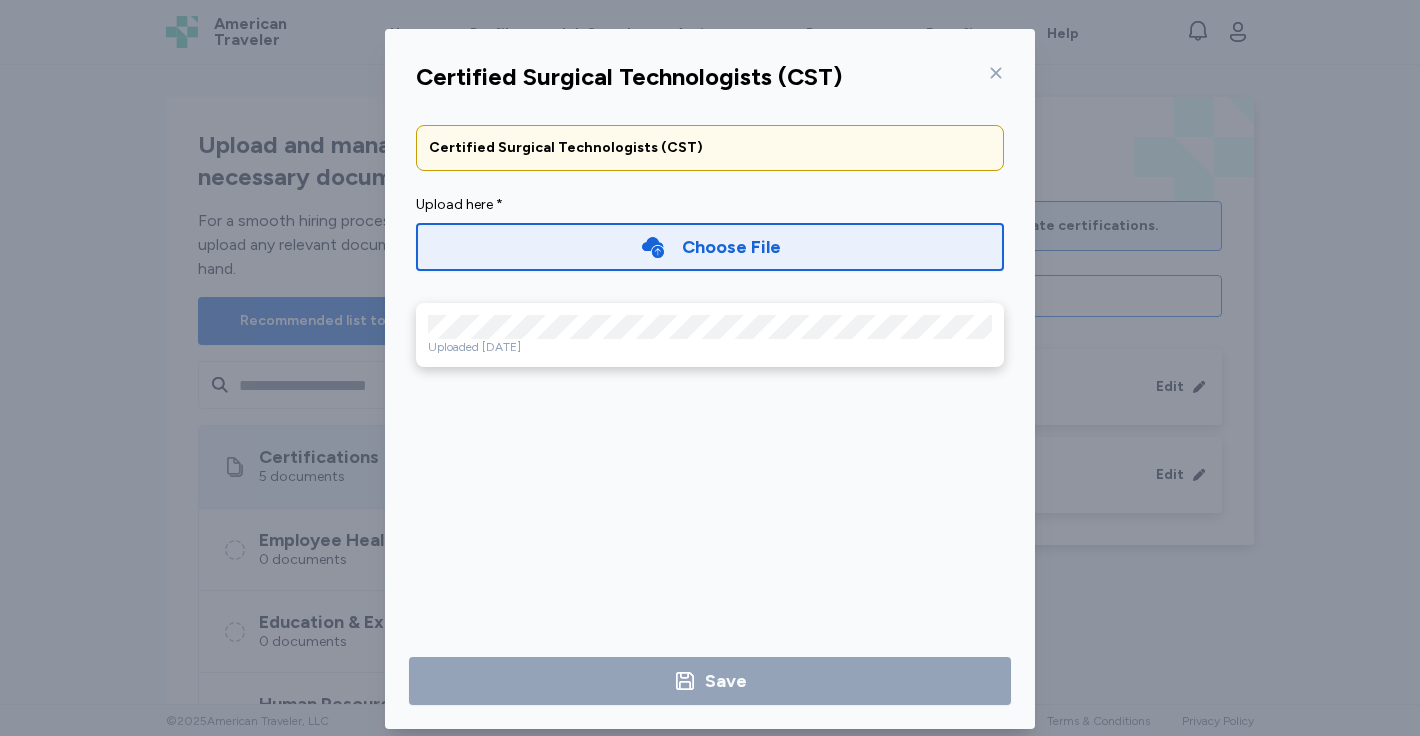 click on "Choose File" at bounding box center [731, 247] 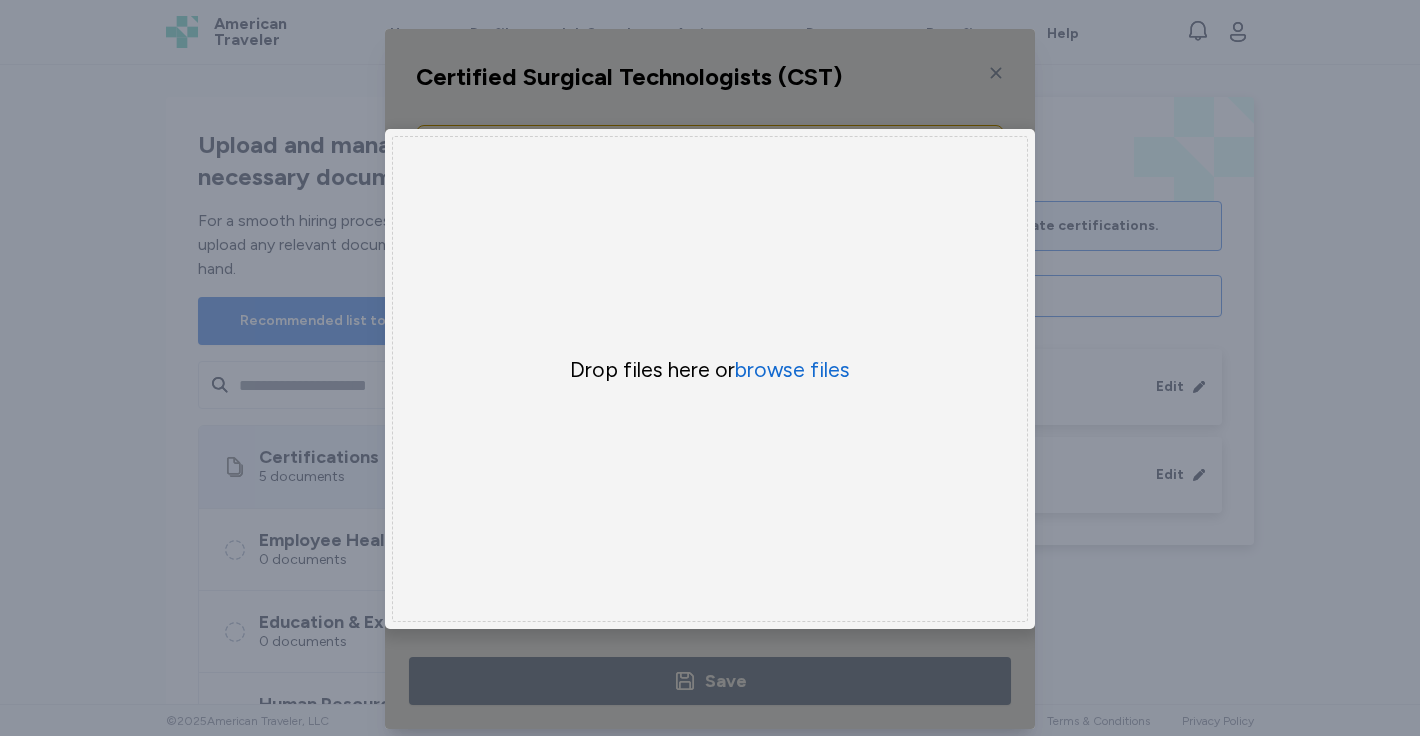 drag, startPoint x: 699, startPoint y: 81, endPoint x: 699, endPoint y: 103, distance: 22 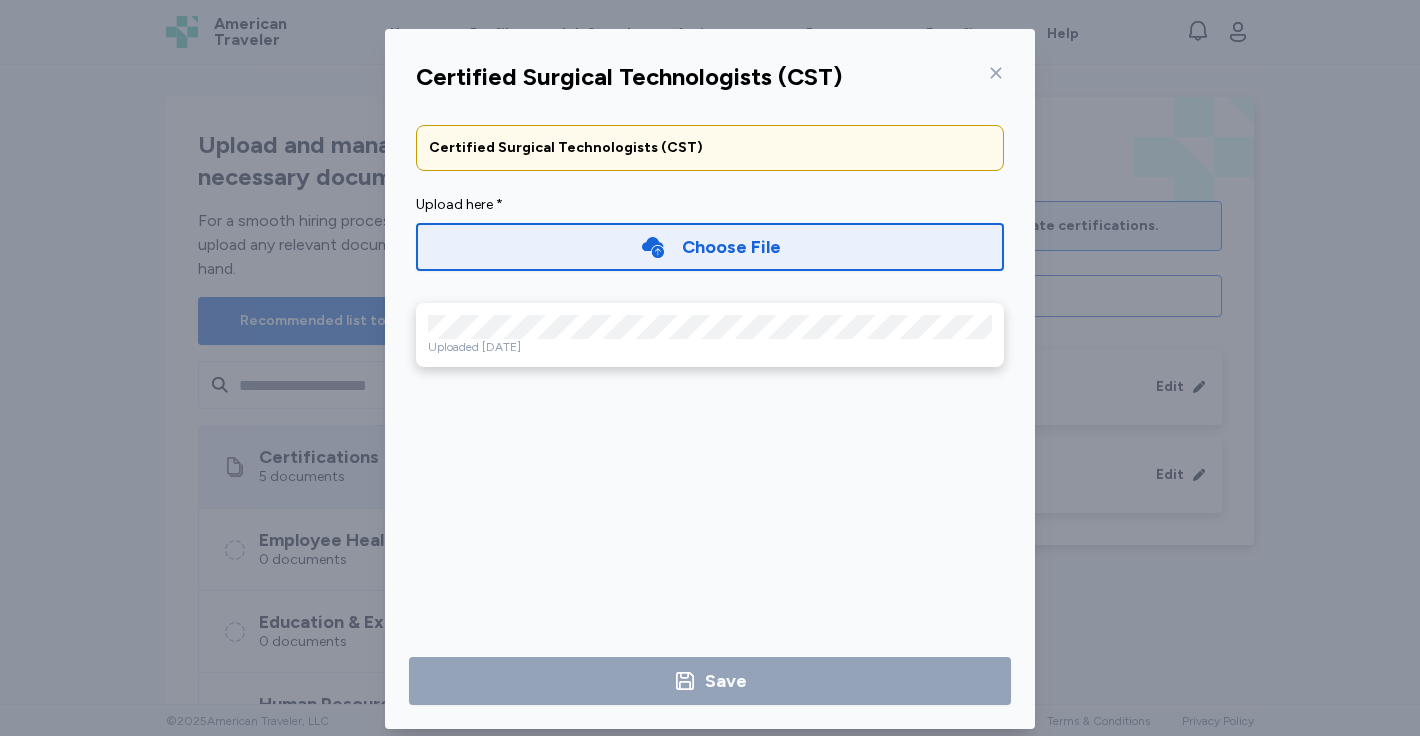 click on "Certified Surgical Technologists (CST)" at bounding box center [710, 148] 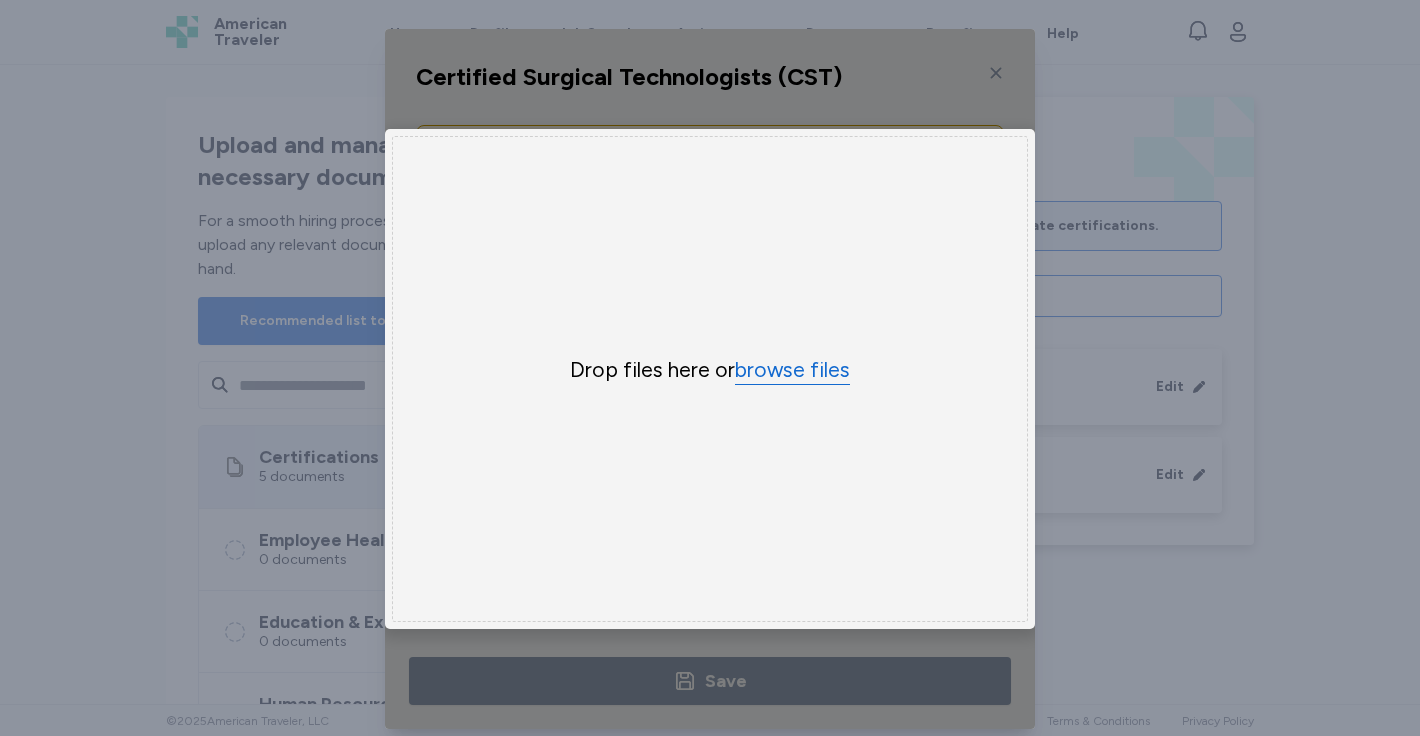 click on "browse files" at bounding box center (792, 370) 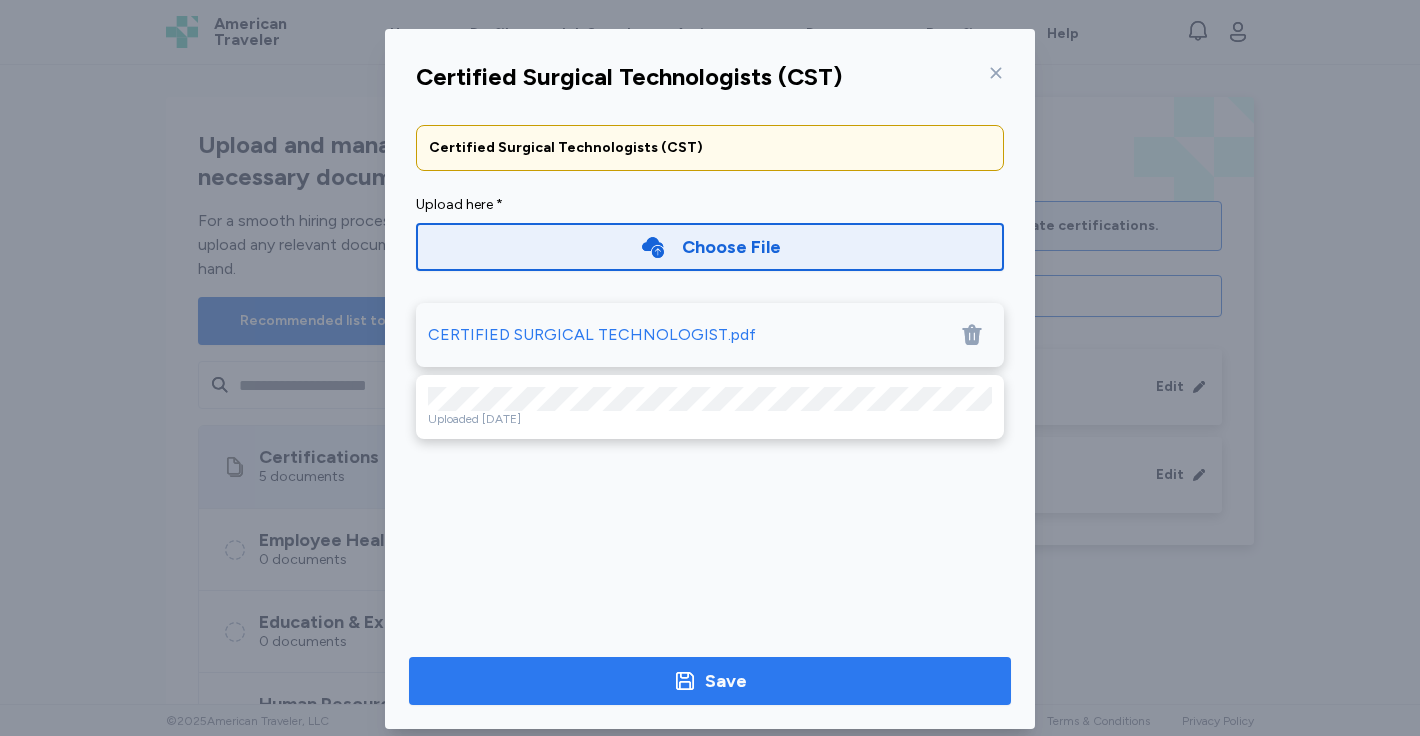 click on "Save" at bounding box center [726, 681] 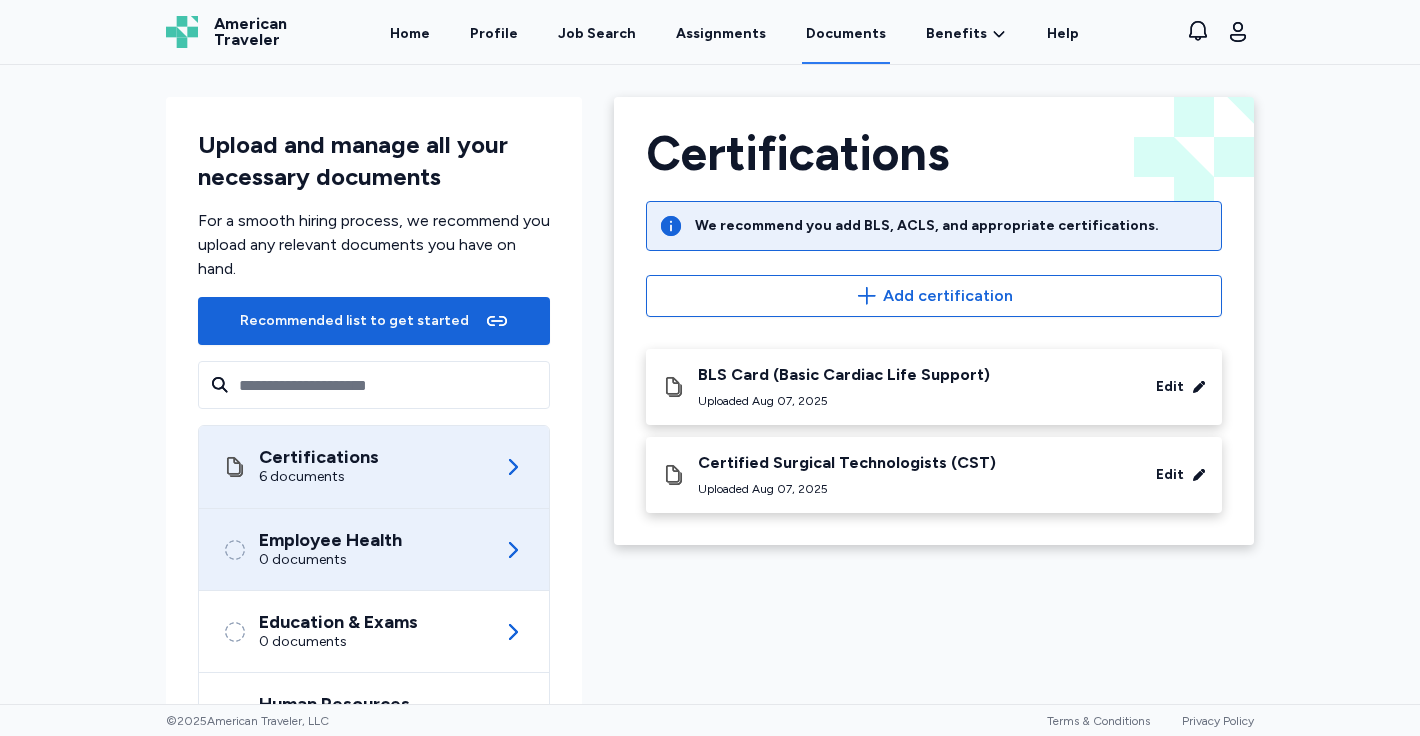 scroll, scrollTop: 180, scrollLeft: 0, axis: vertical 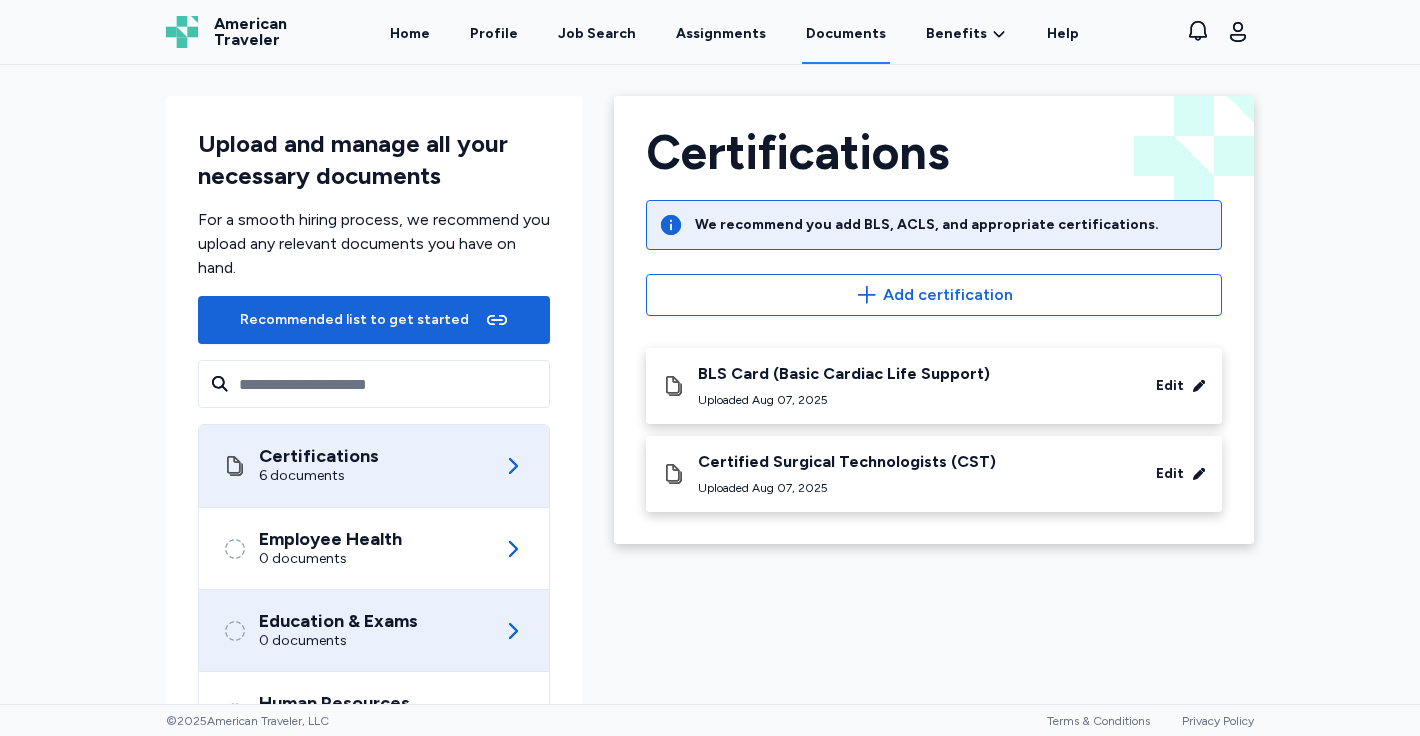 click 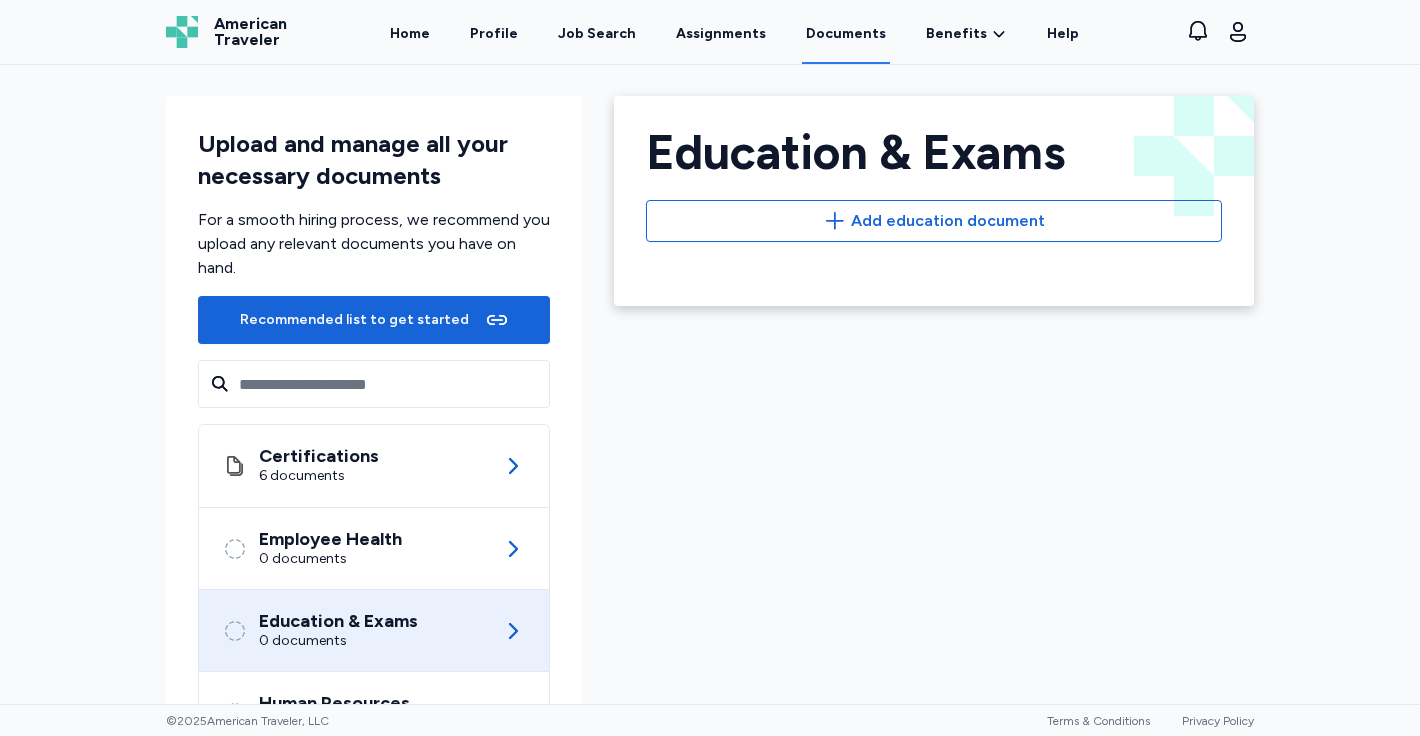 click 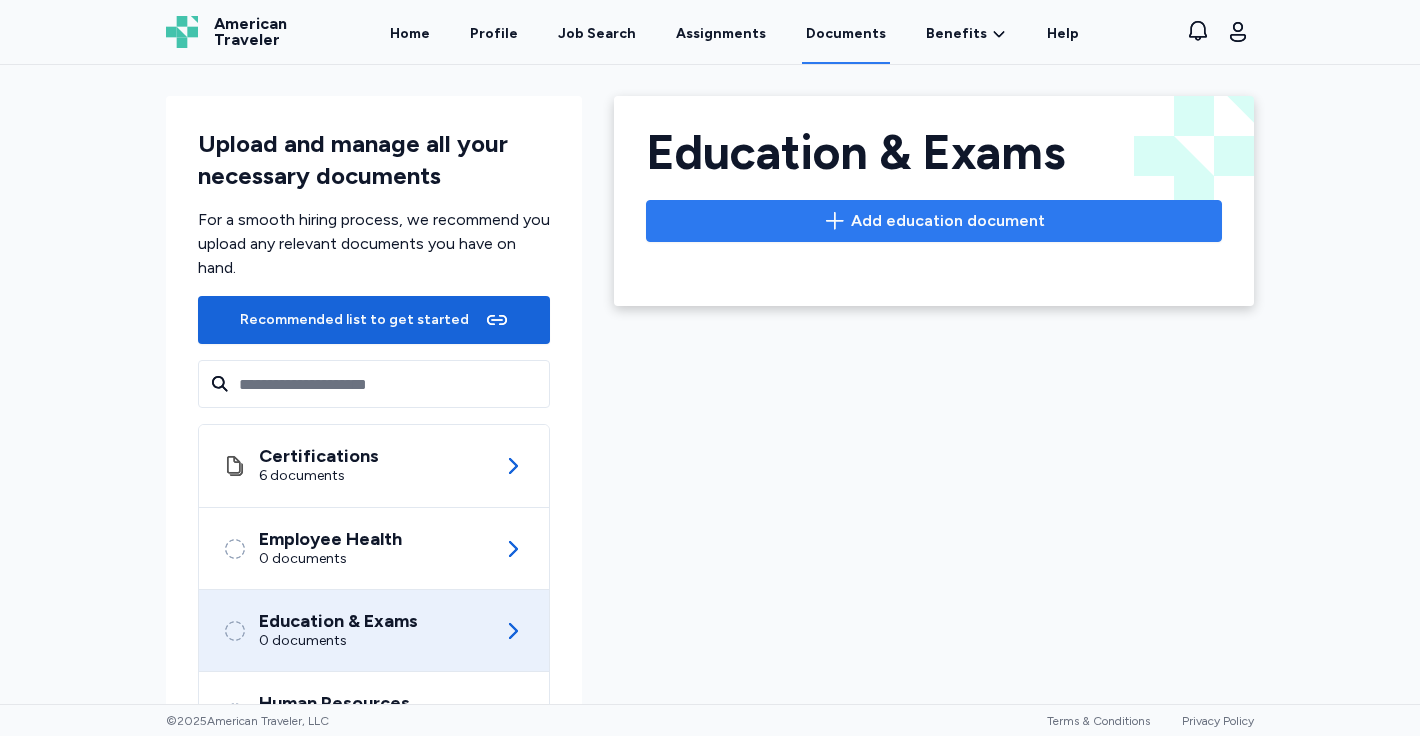 scroll, scrollTop: 0, scrollLeft: 0, axis: both 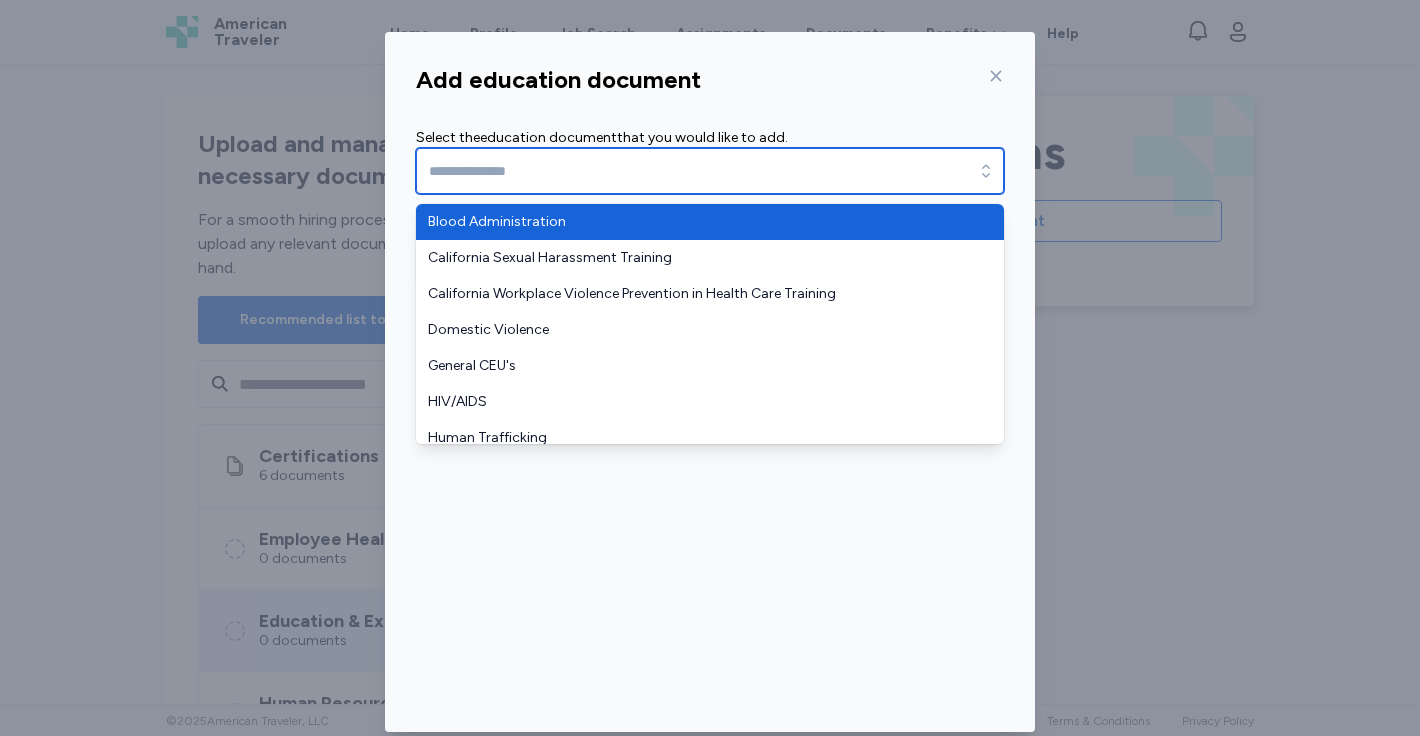 click at bounding box center [710, 171] 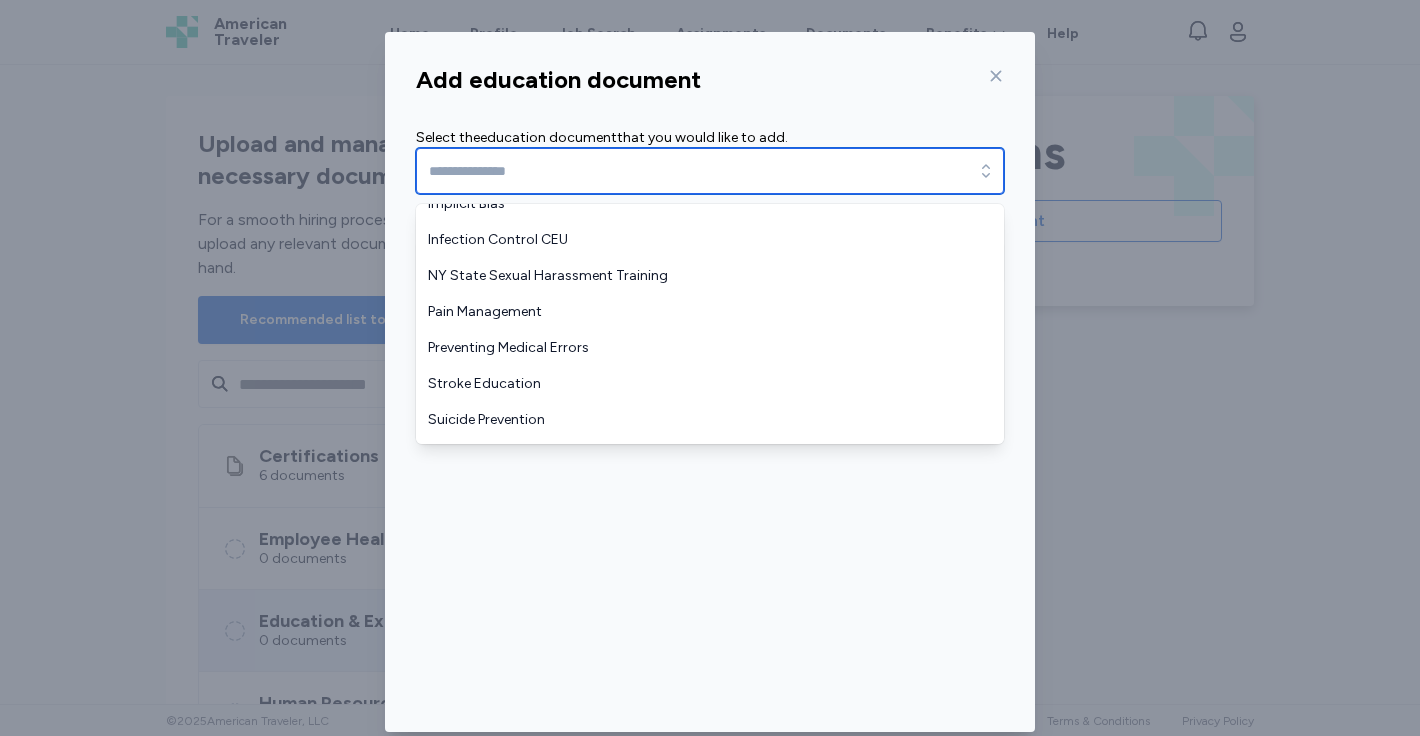 scroll, scrollTop: 408, scrollLeft: 0, axis: vertical 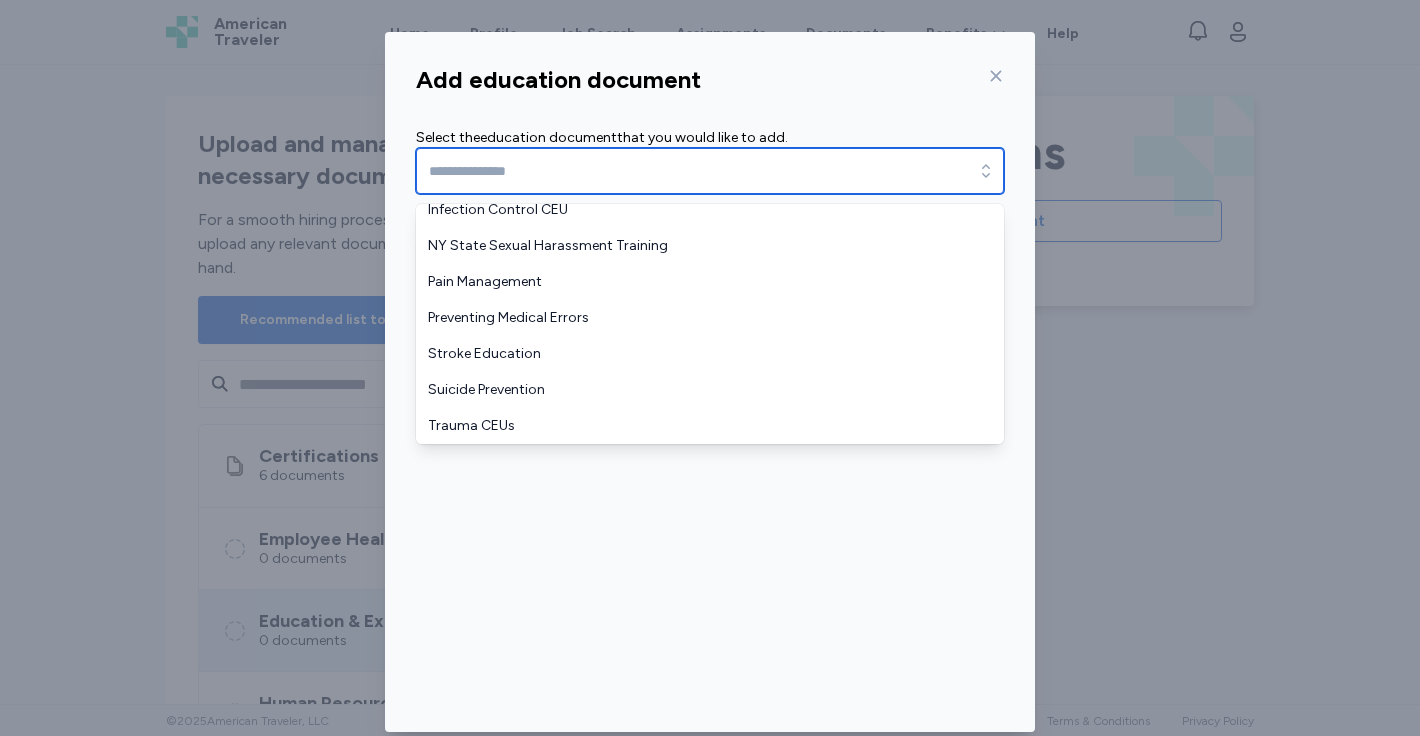 click at bounding box center [710, 171] 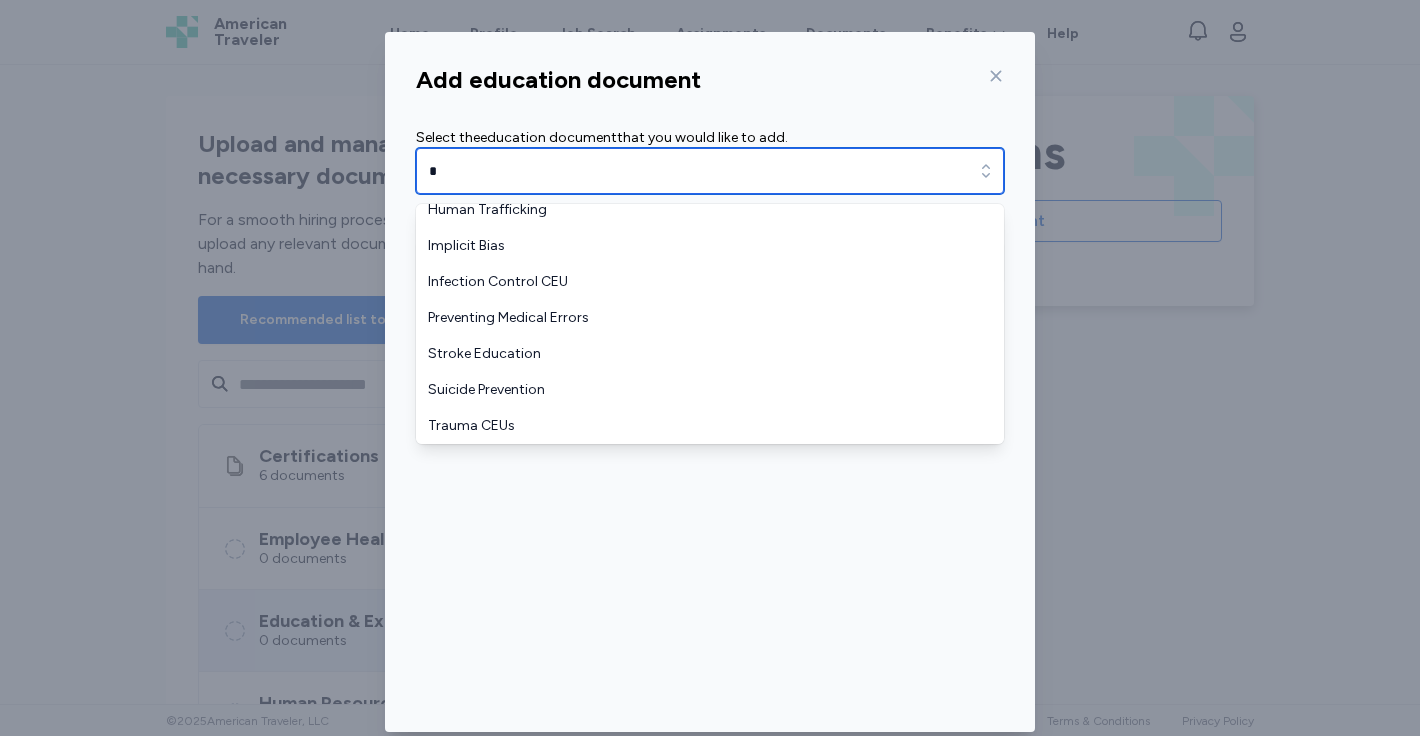 scroll, scrollTop: 0, scrollLeft: 0, axis: both 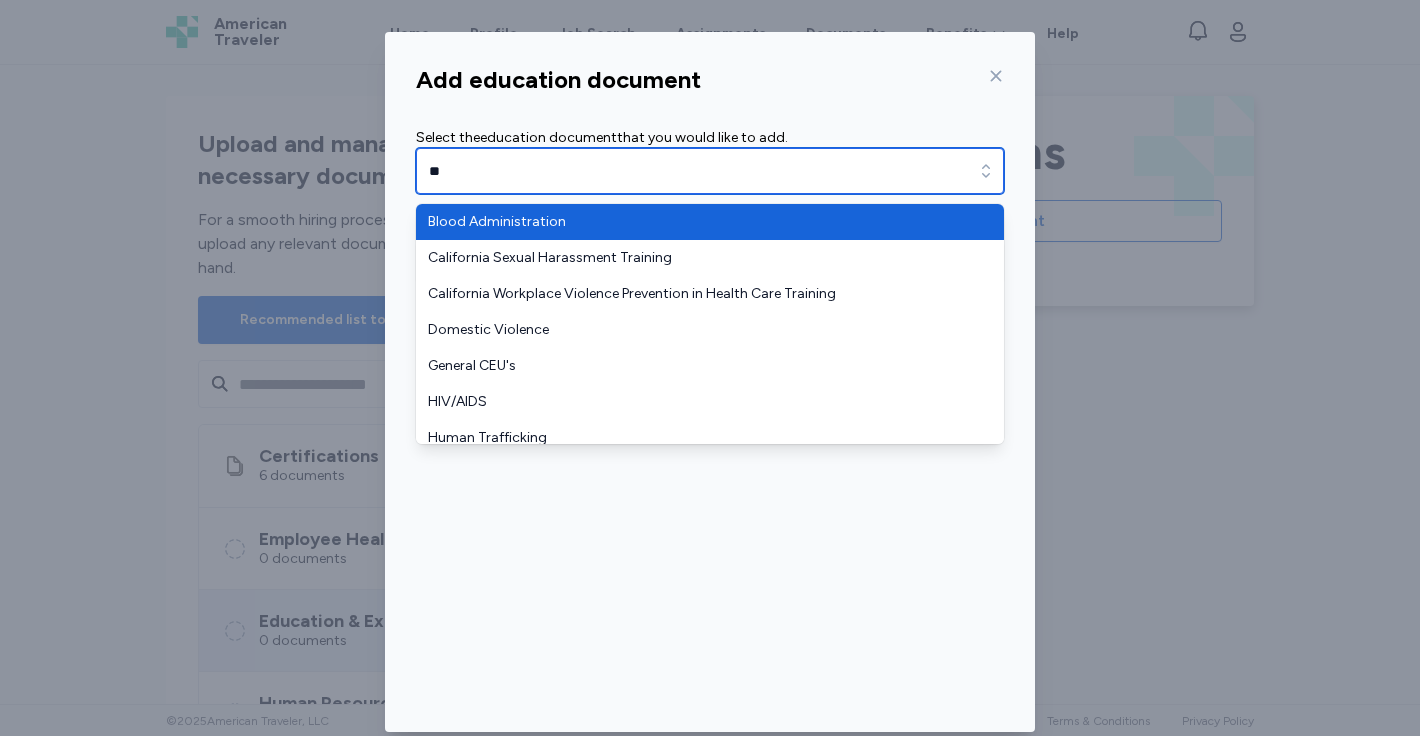 type on "*" 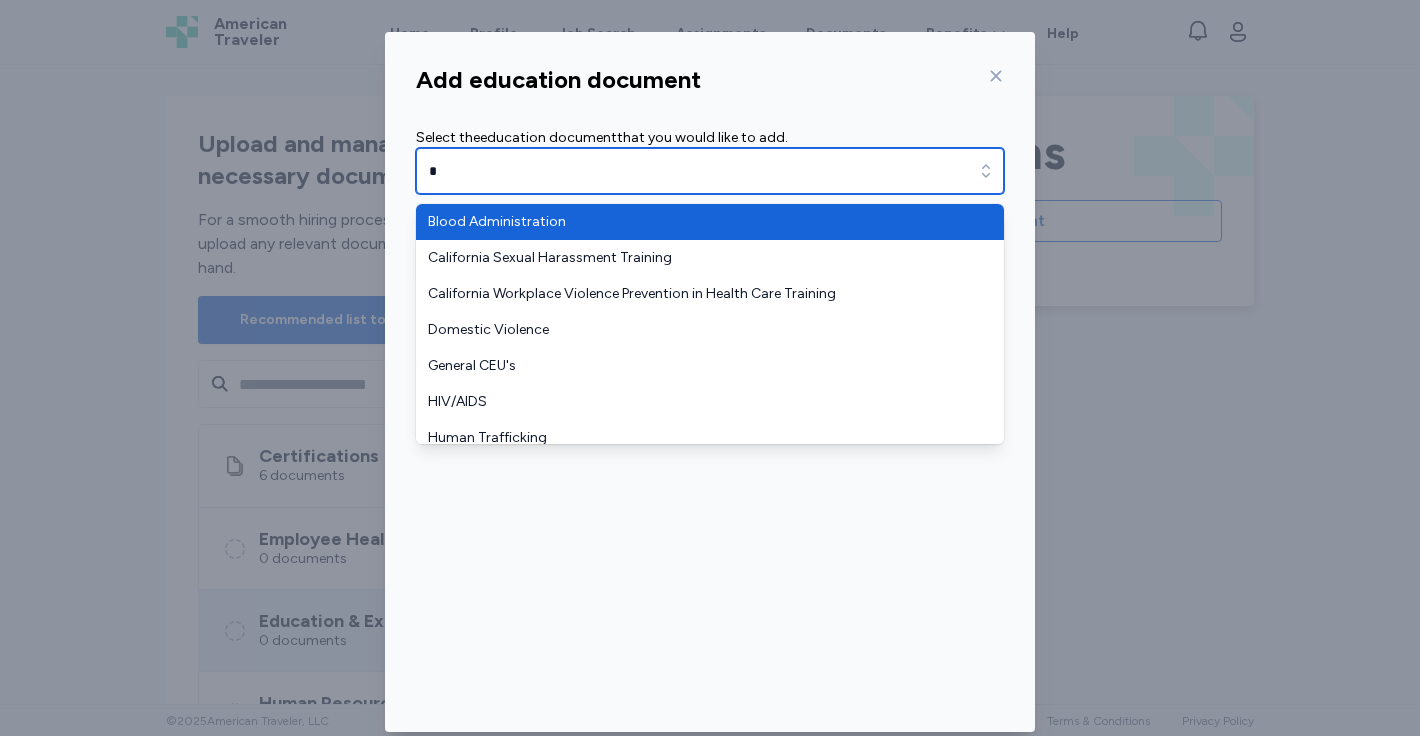 type 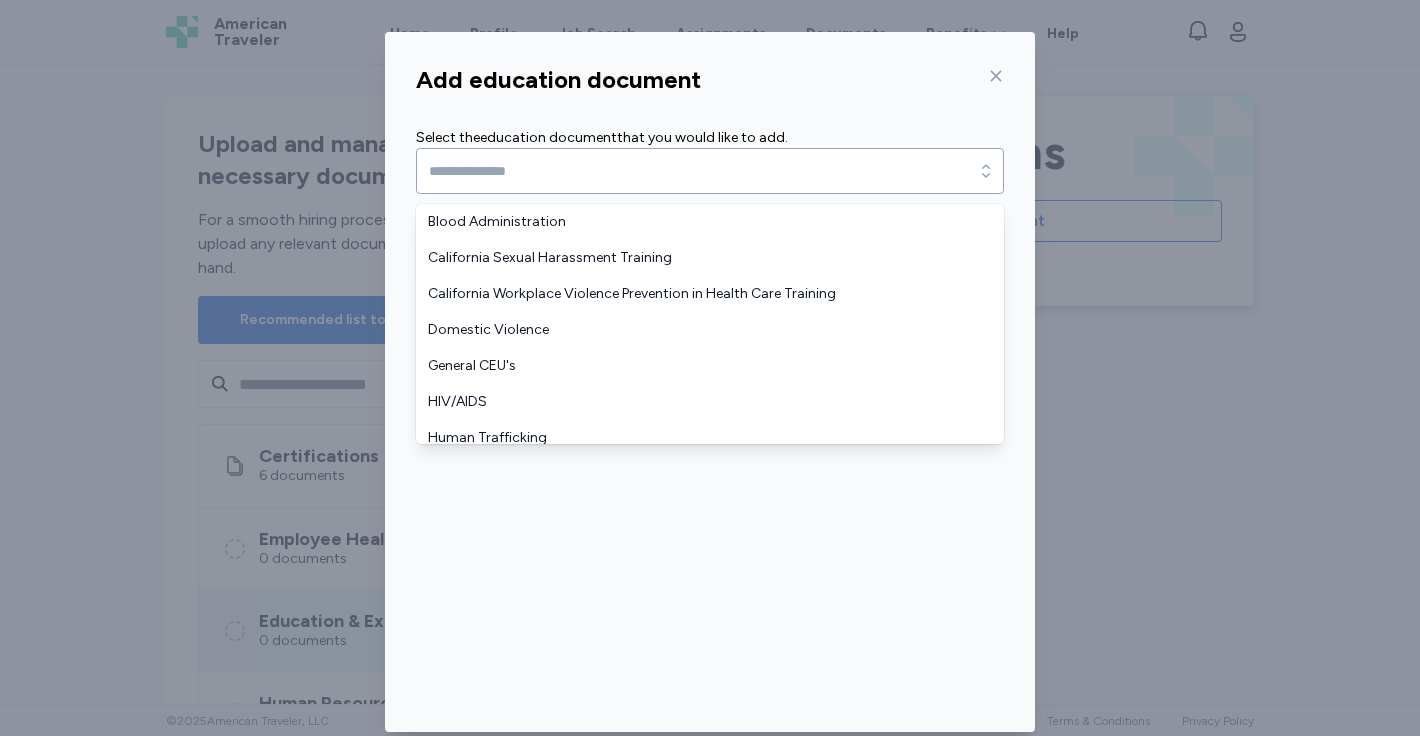 click on "Add education document Select the  education document  that you would like to add. Continue" at bounding box center (710, 394) 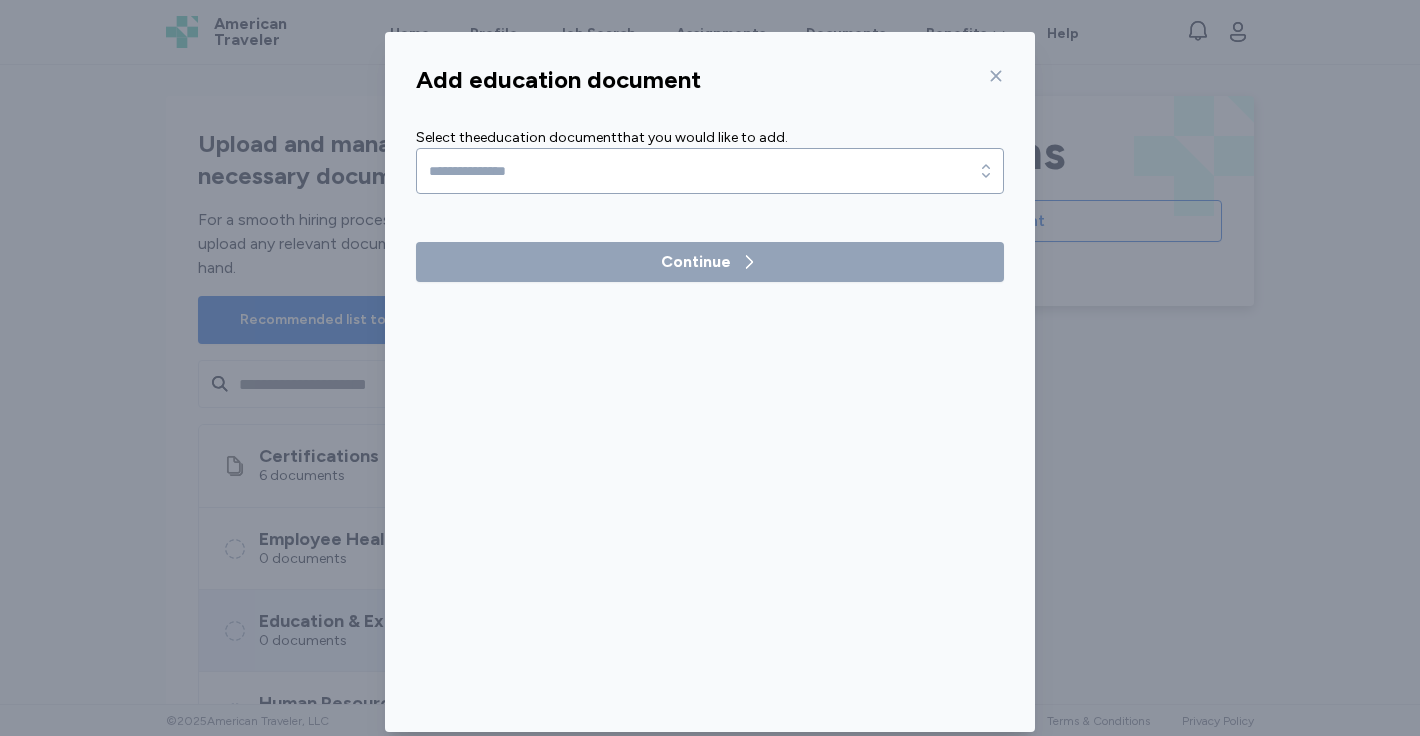click 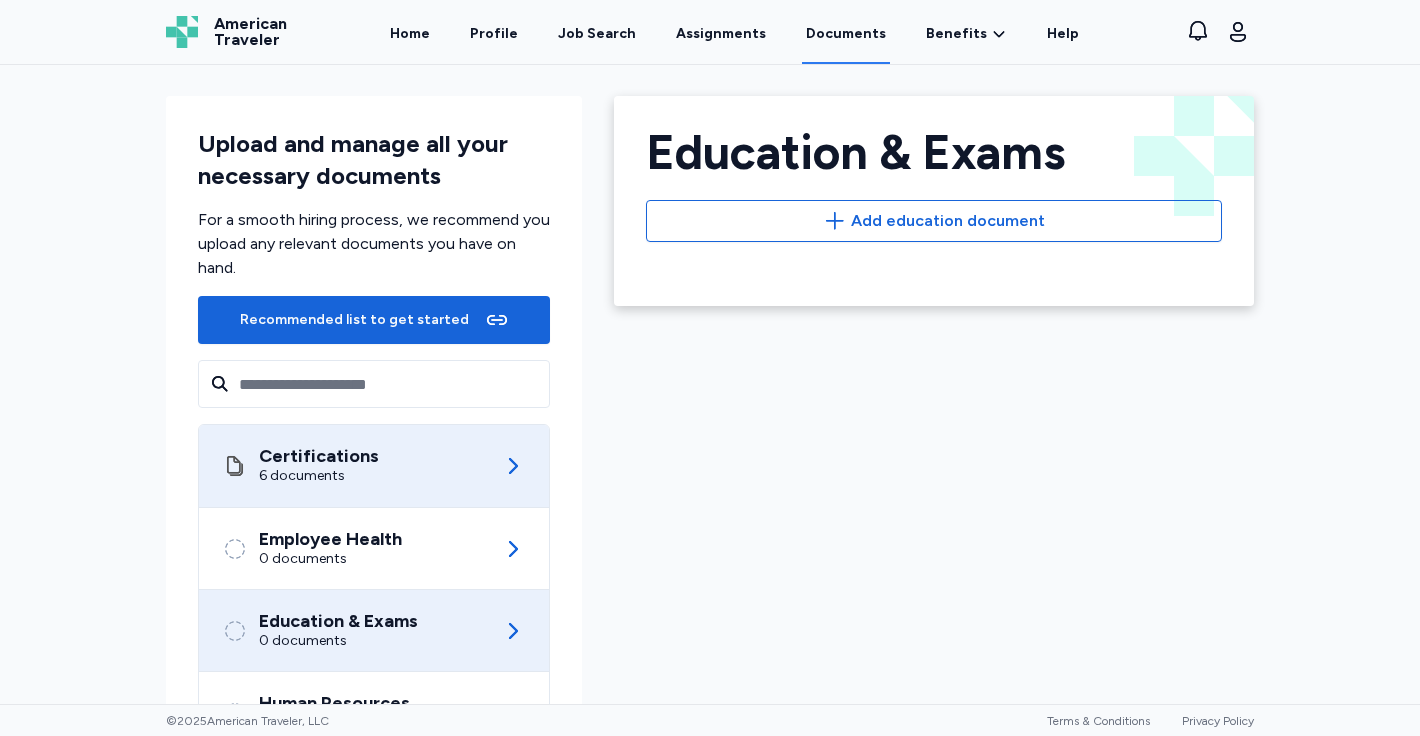 scroll, scrollTop: 0, scrollLeft: 0, axis: both 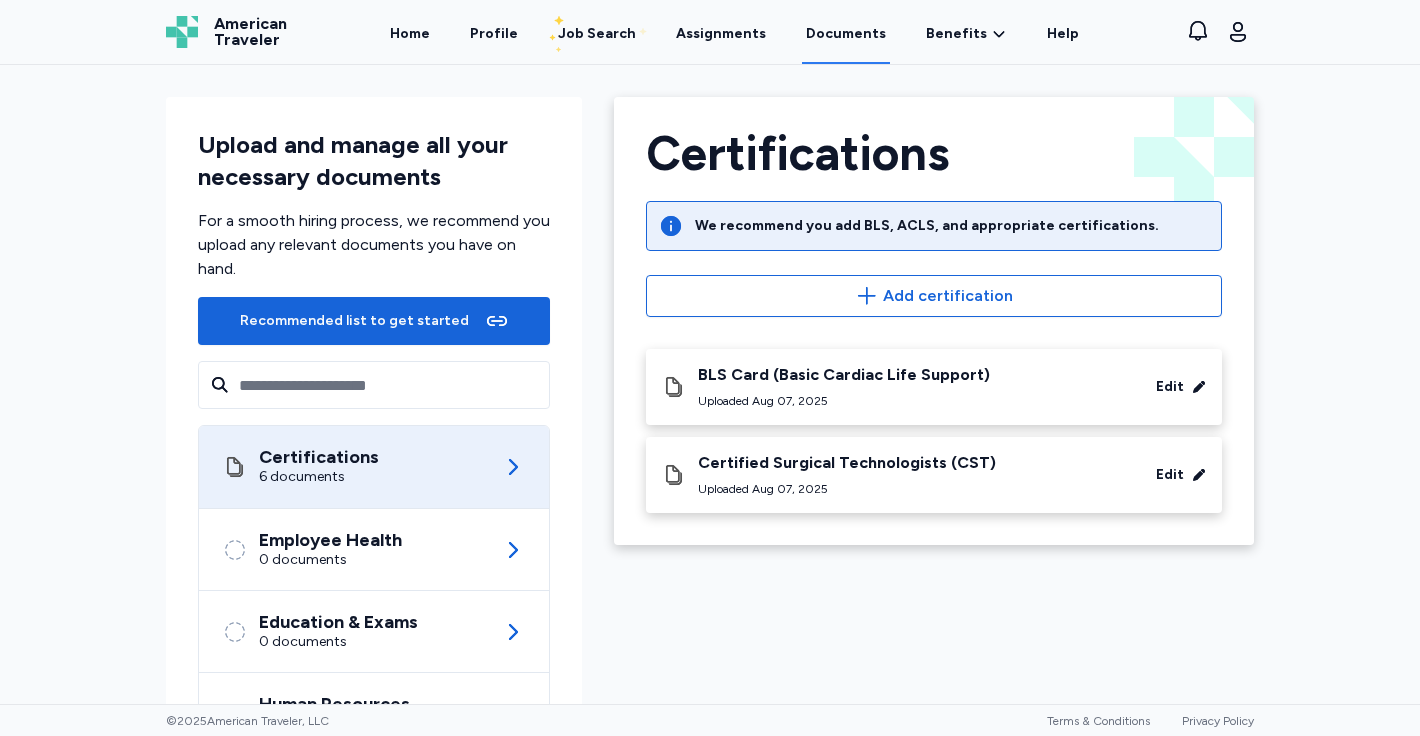 click on "Certifications Back Certifications We recommend you add BLS, ACLS, and appropriate certifications. Add certification BLS Card (Basic Cardiac Life Support)  Uploaded Aug 07, 2025 Edit Certified Surgical Technologists (CST)  Uploaded Aug 07, 2025 Edit" at bounding box center (934, 483) 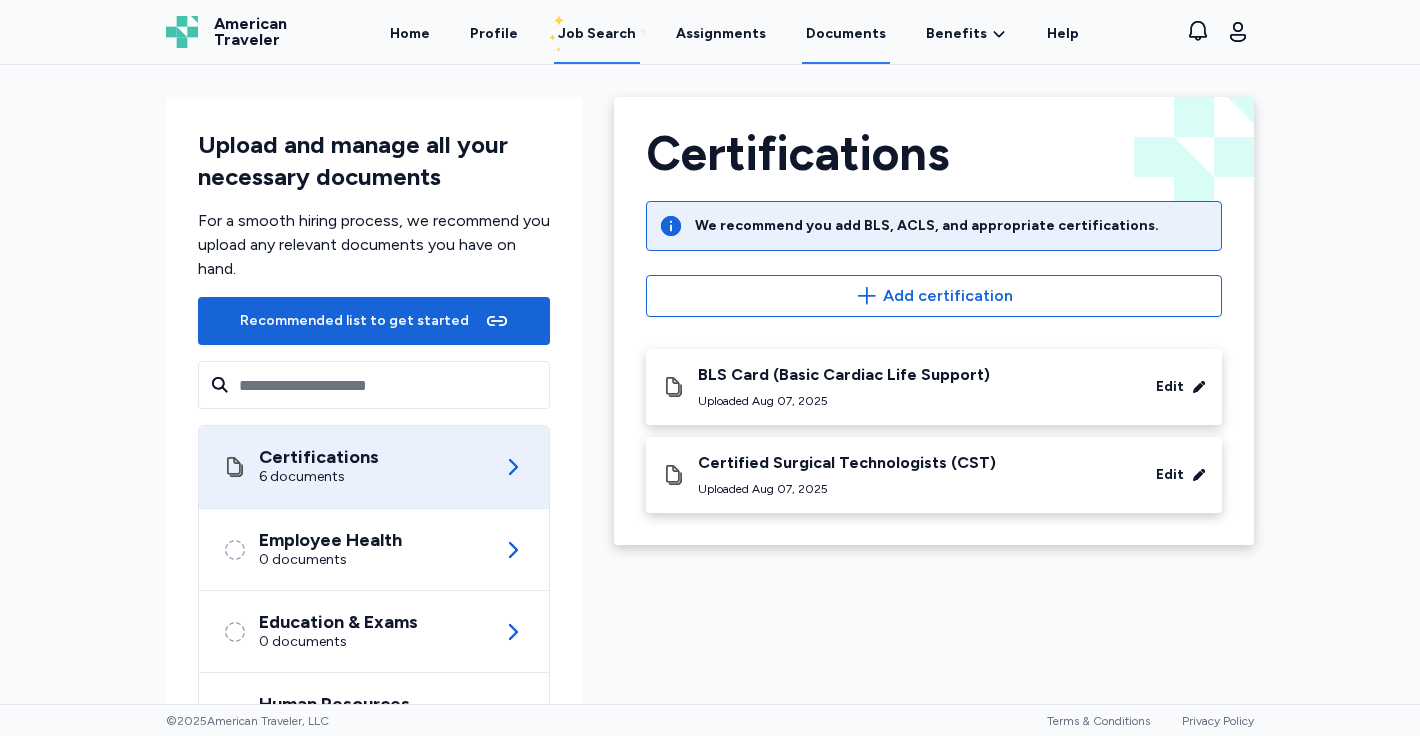 click on "Job Search" at bounding box center (597, 34) 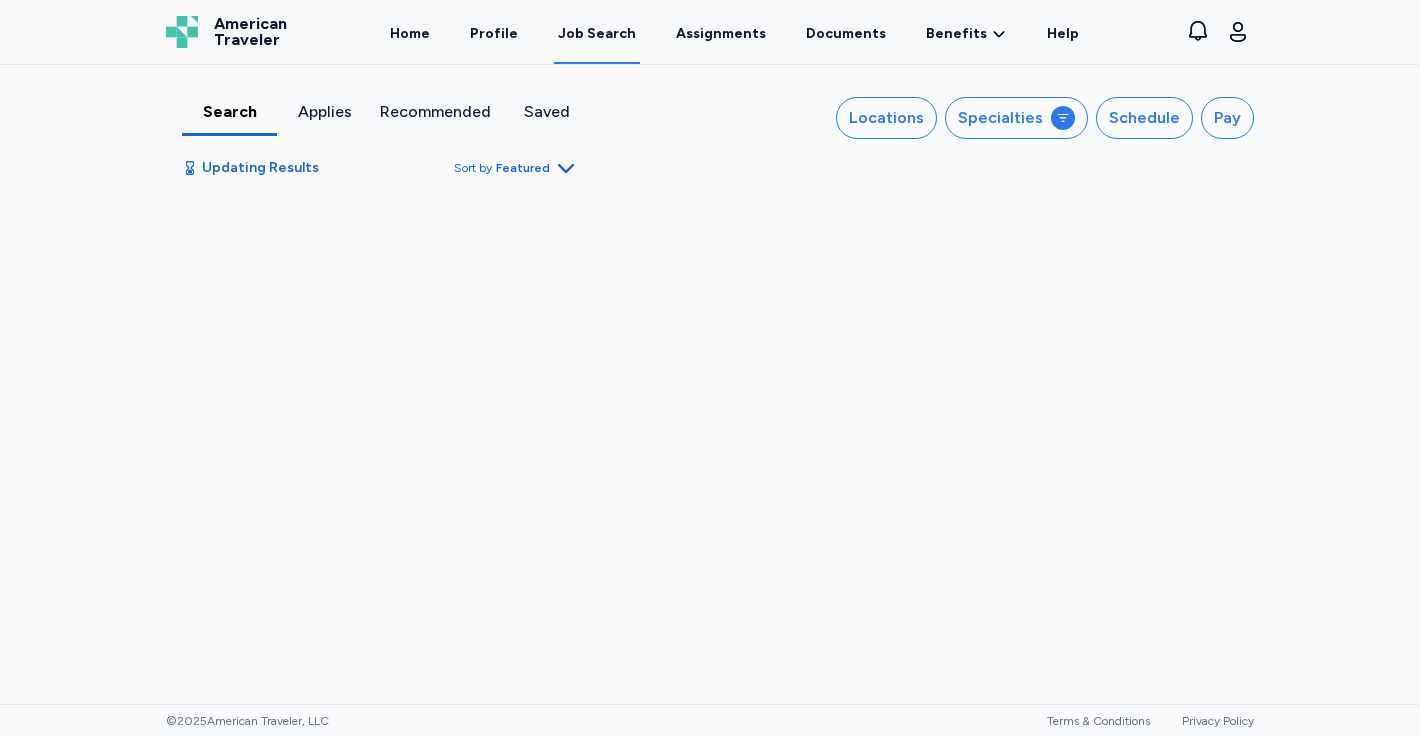 click on "Job Search" at bounding box center [597, 34] 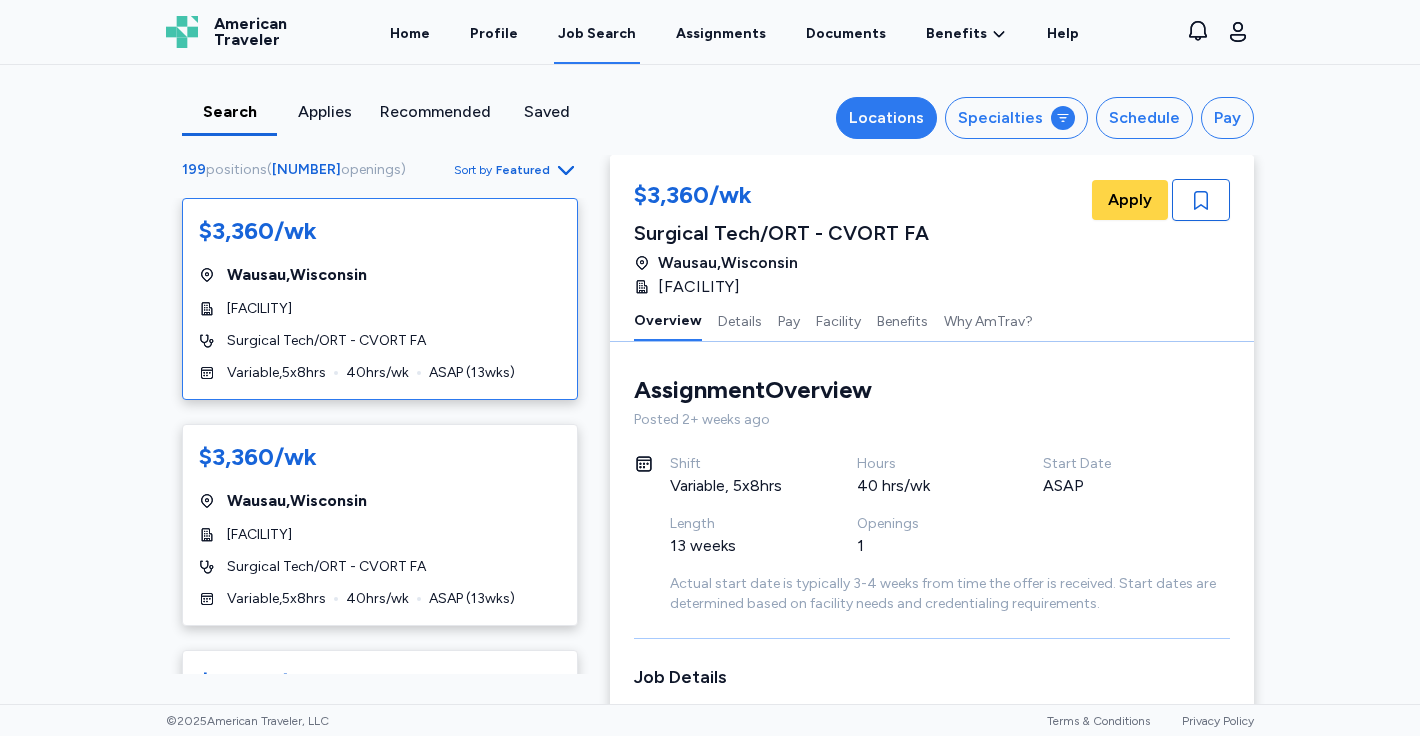 click on "Locations" at bounding box center (886, 118) 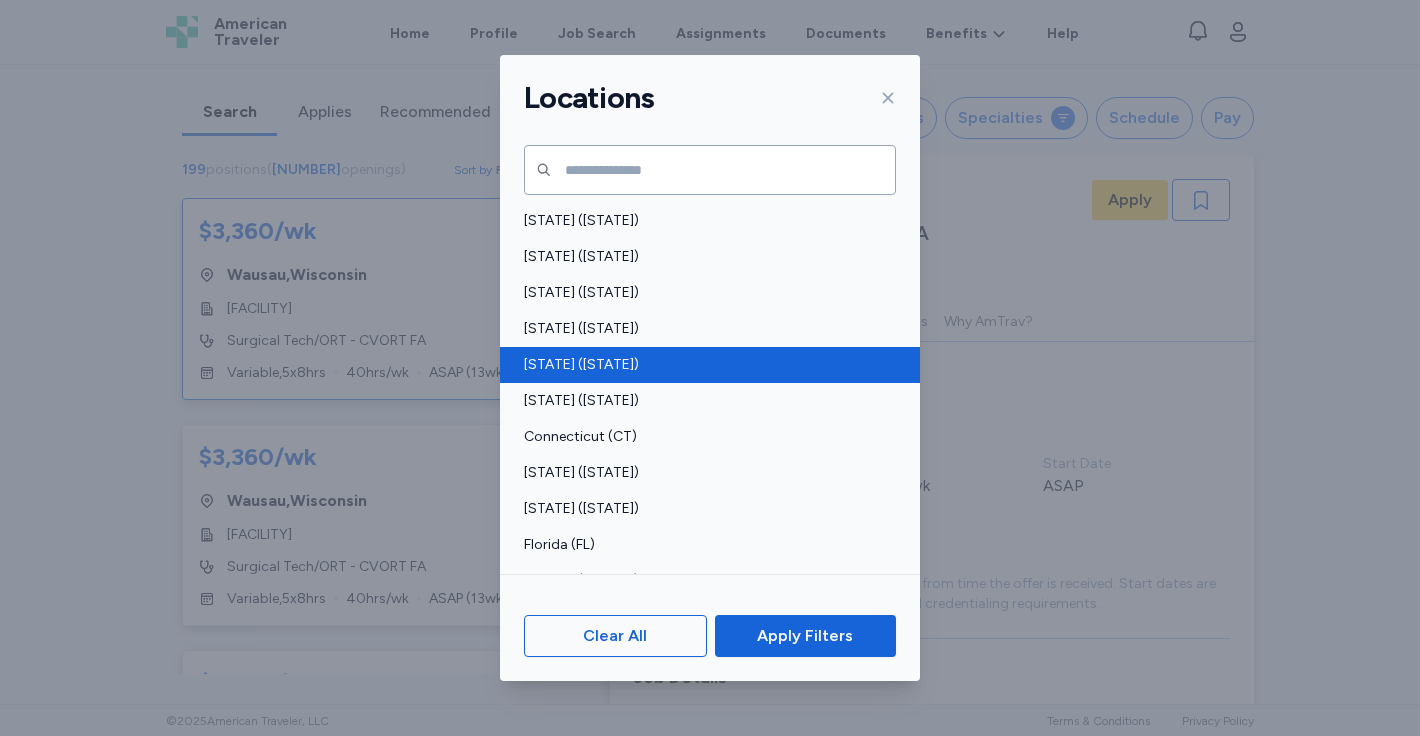 click on "California (CA)" at bounding box center (704, 365) 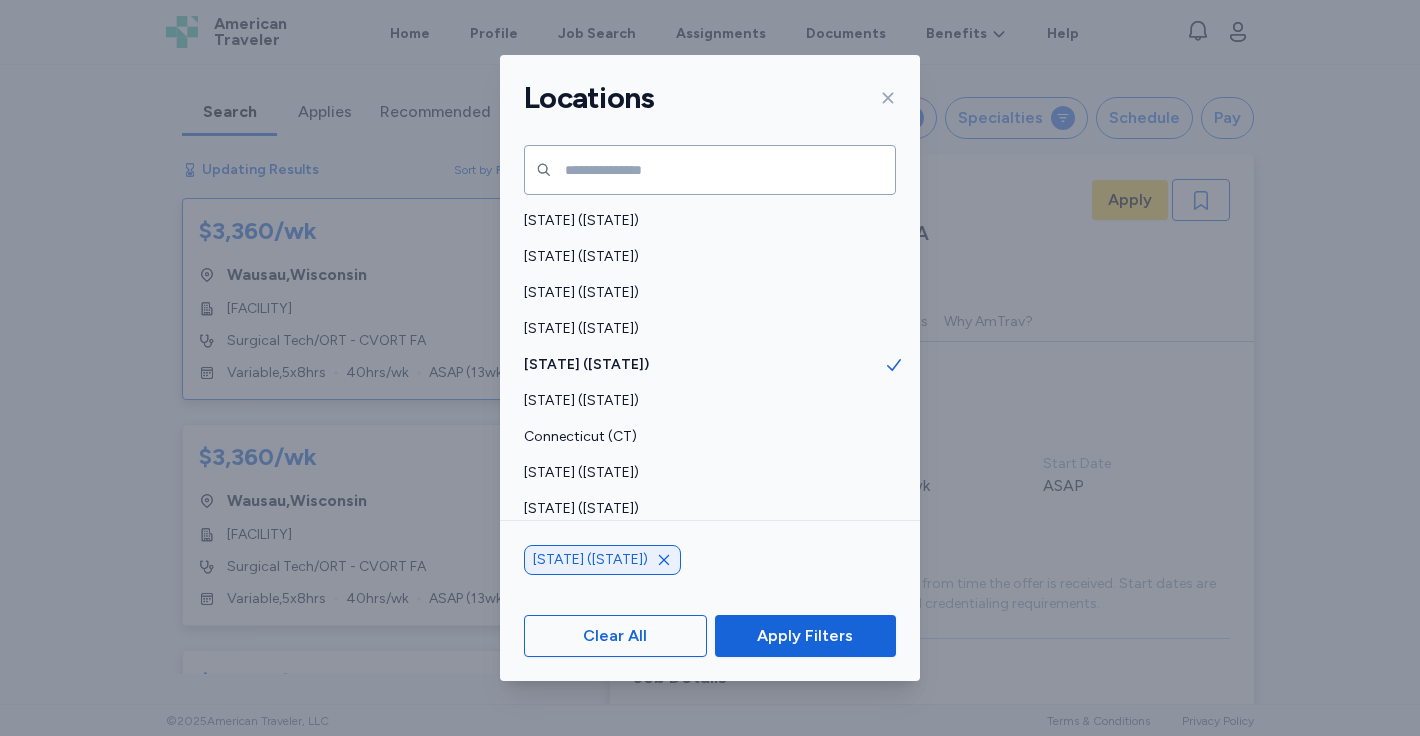 scroll, scrollTop: 2, scrollLeft: 0, axis: vertical 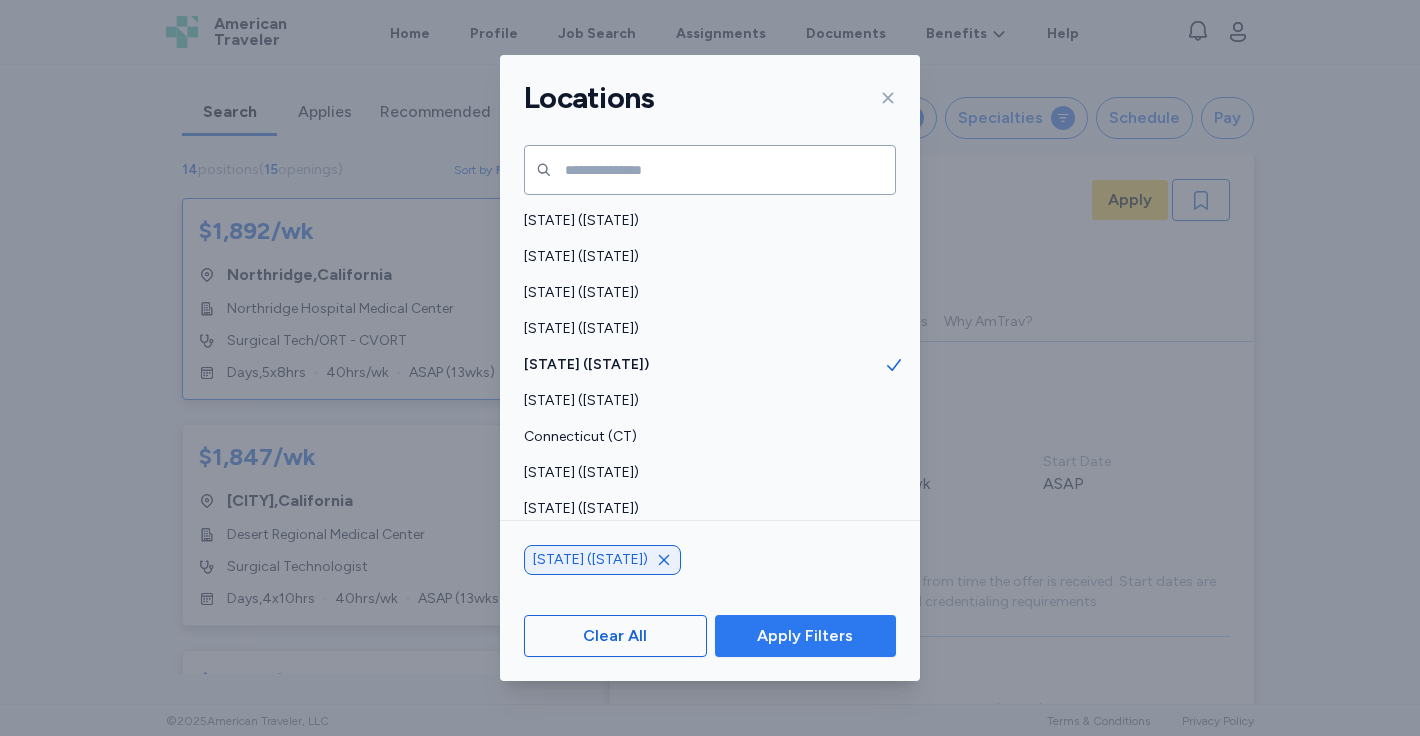 click on "Apply Filters" at bounding box center [805, 636] 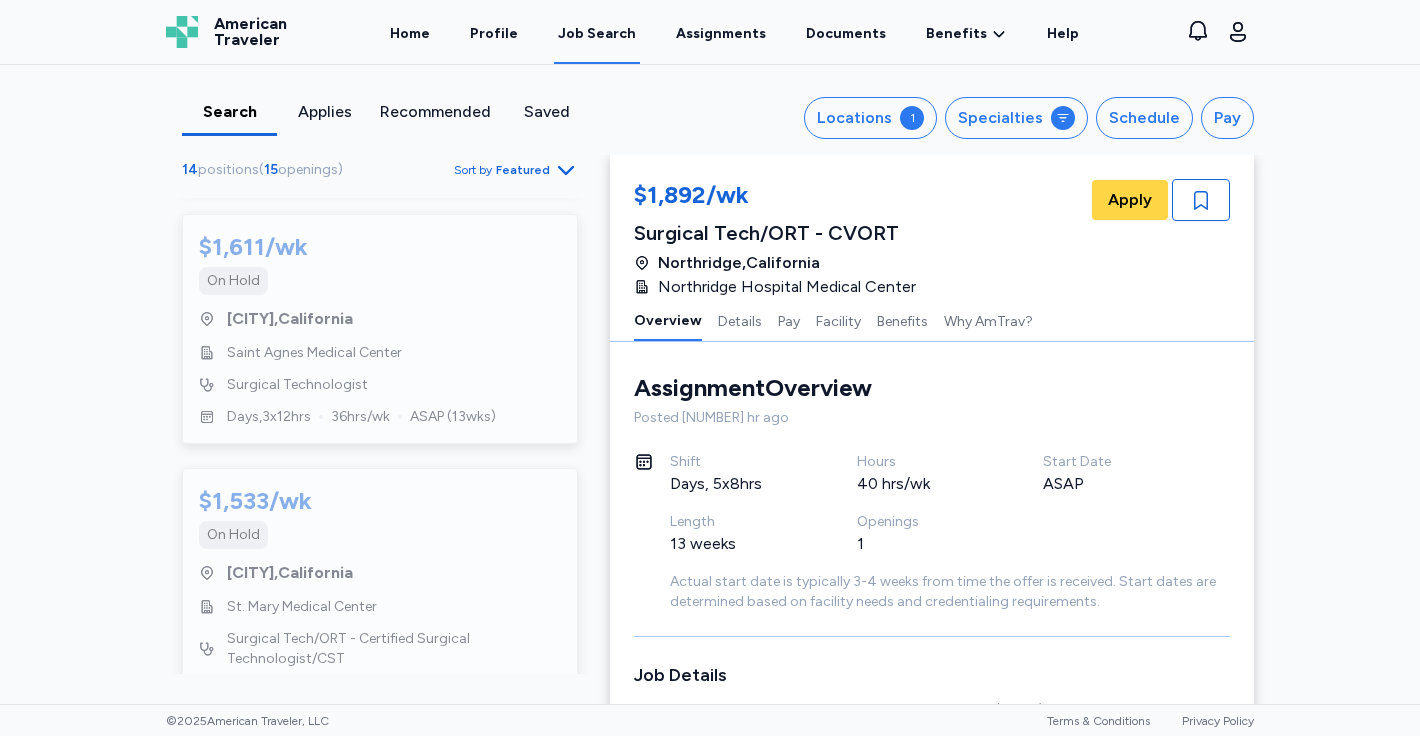scroll, scrollTop: 3132, scrollLeft: 0, axis: vertical 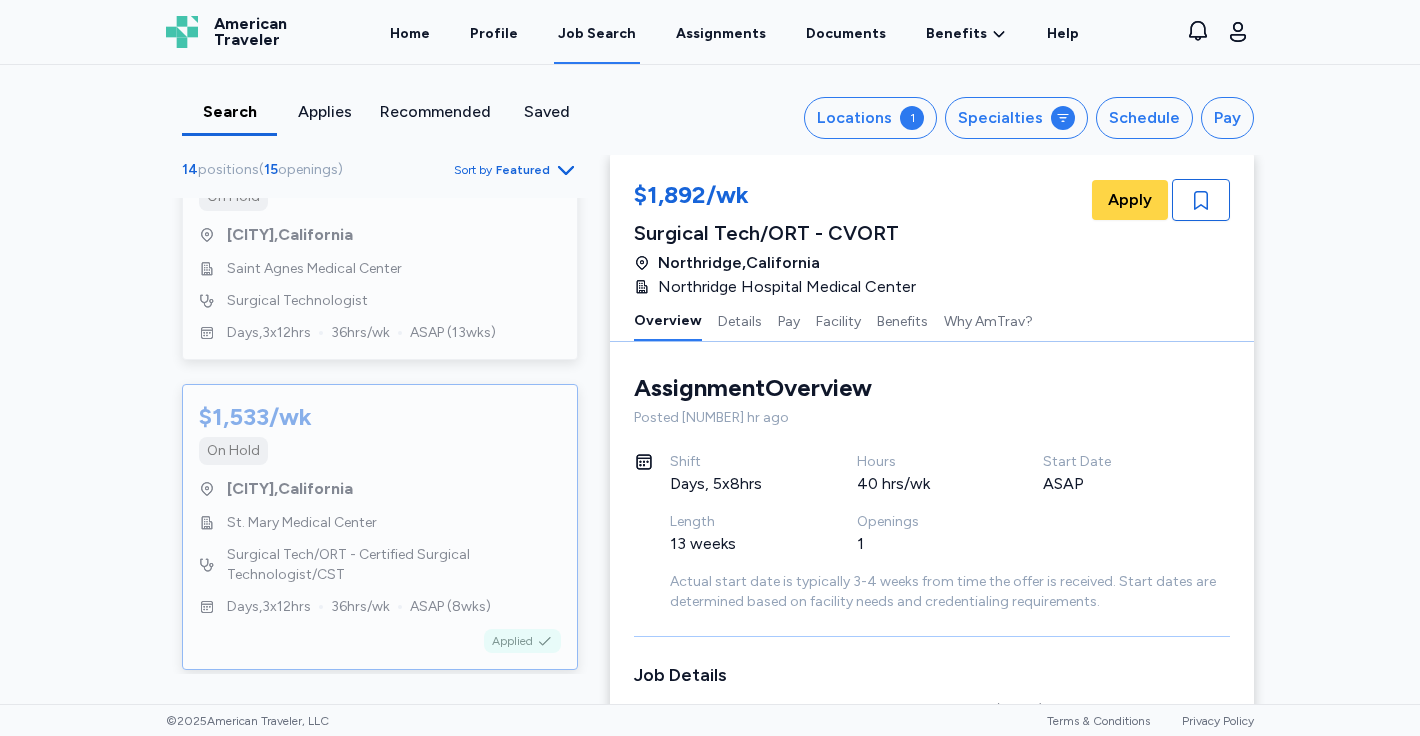 click on "On Hold" at bounding box center (380, 451) 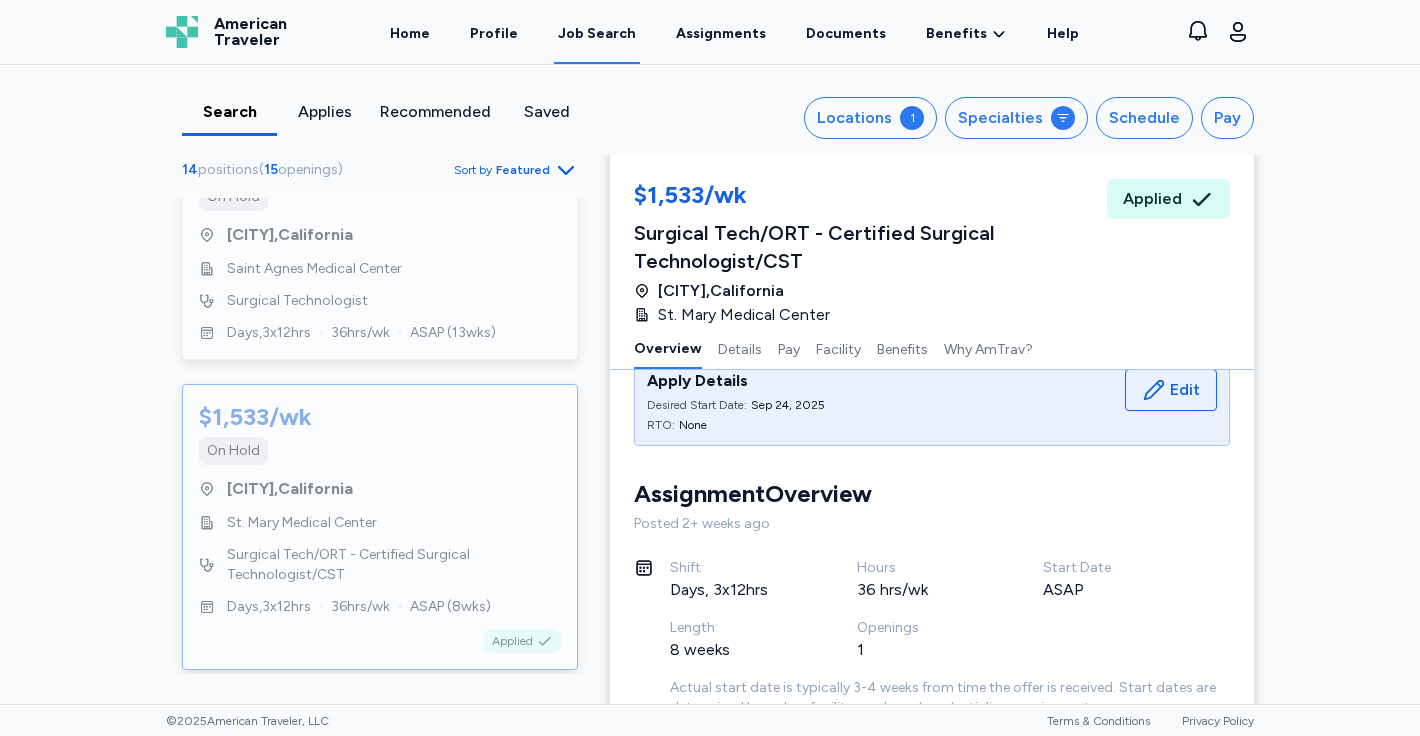 scroll, scrollTop: 44, scrollLeft: 0, axis: vertical 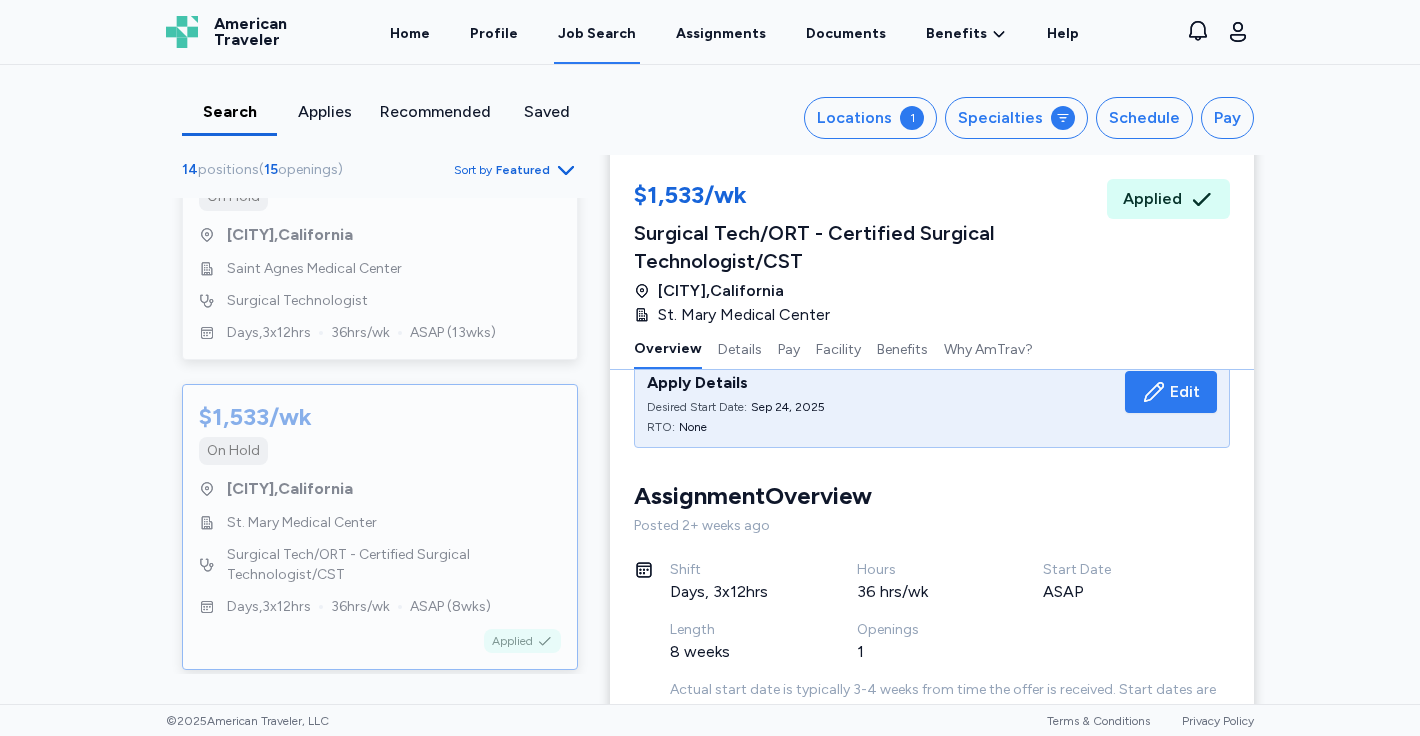 click 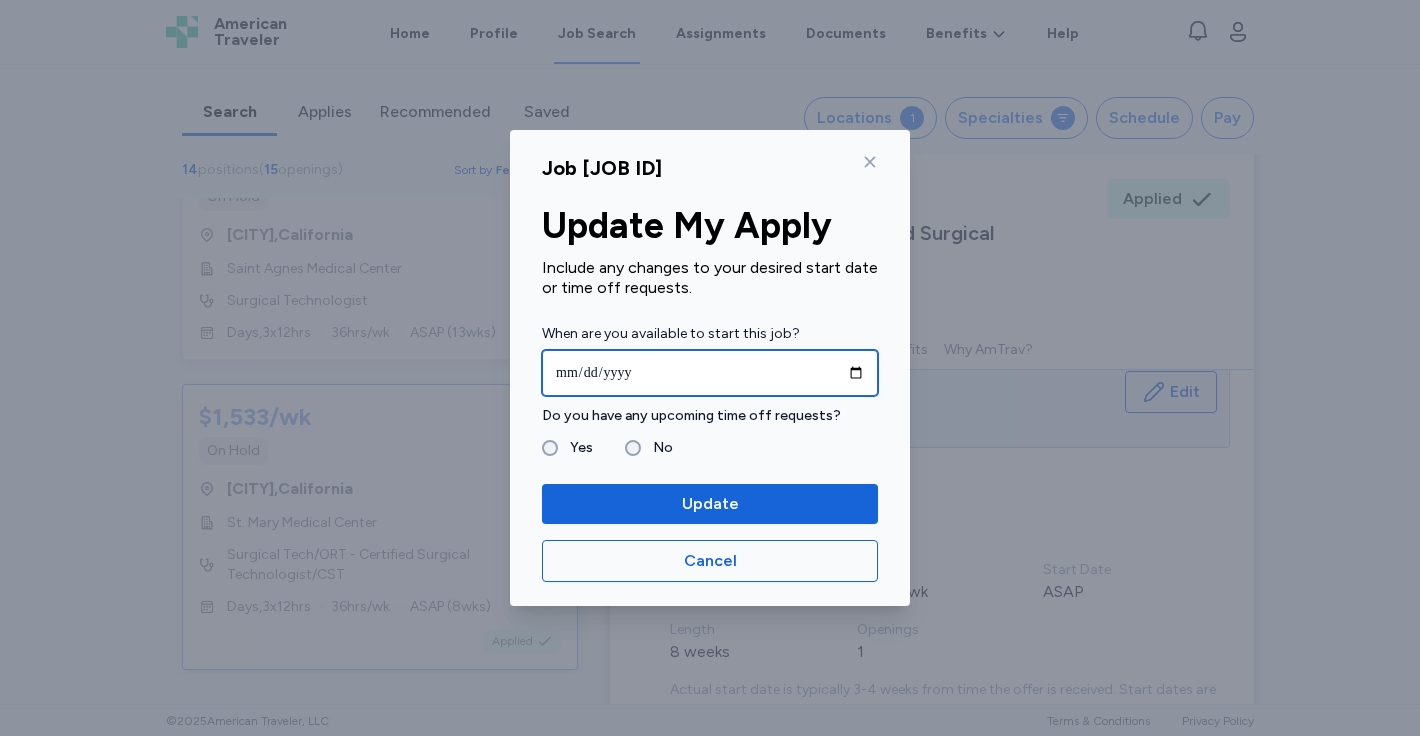 click on "**********" at bounding box center (710, 373) 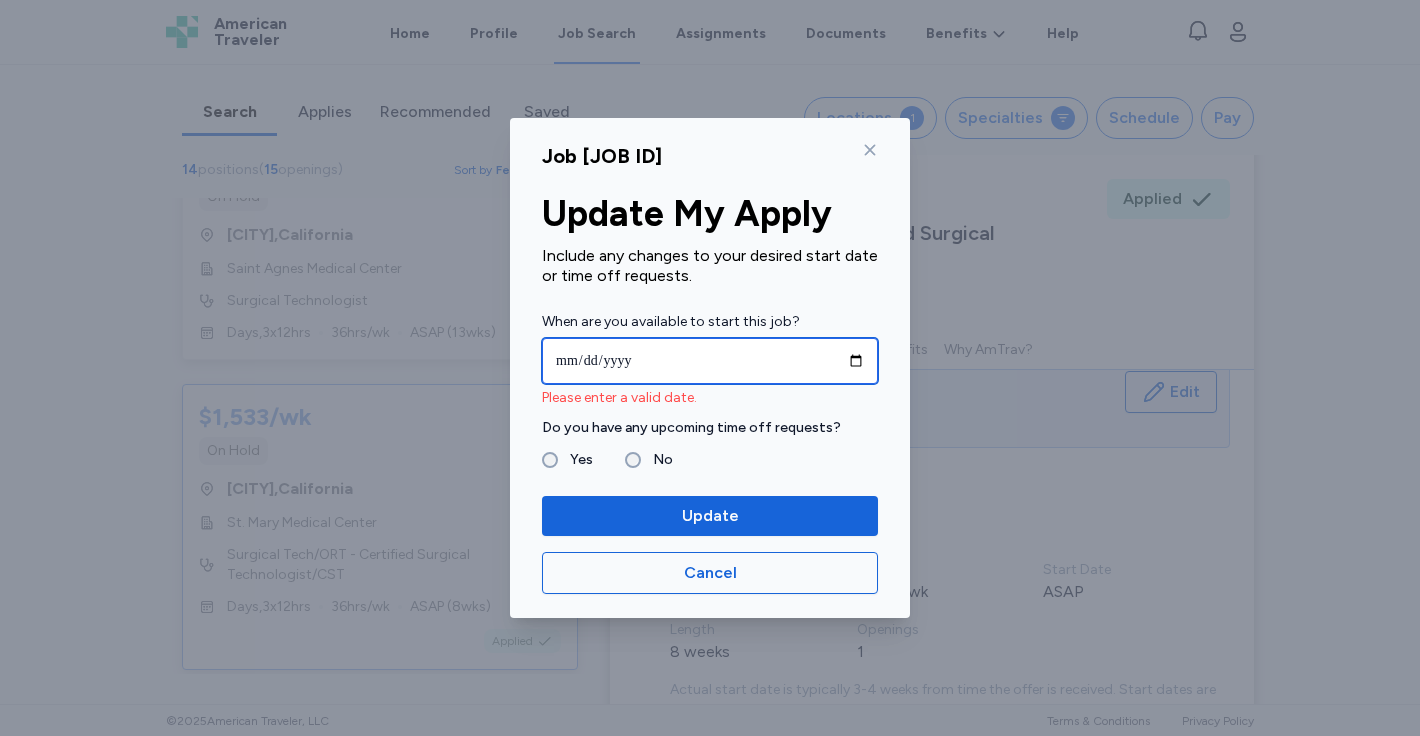 click at bounding box center [710, 361] 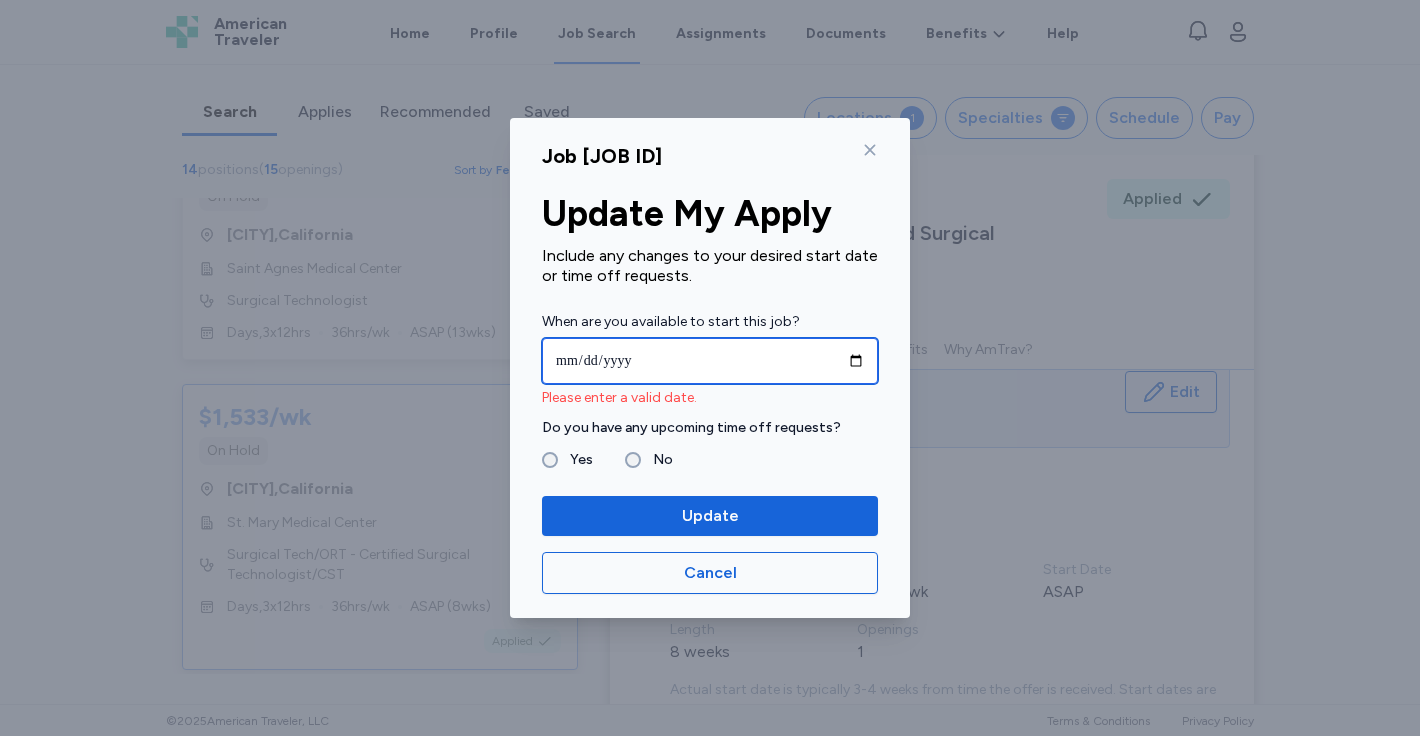 click at bounding box center (710, 361) 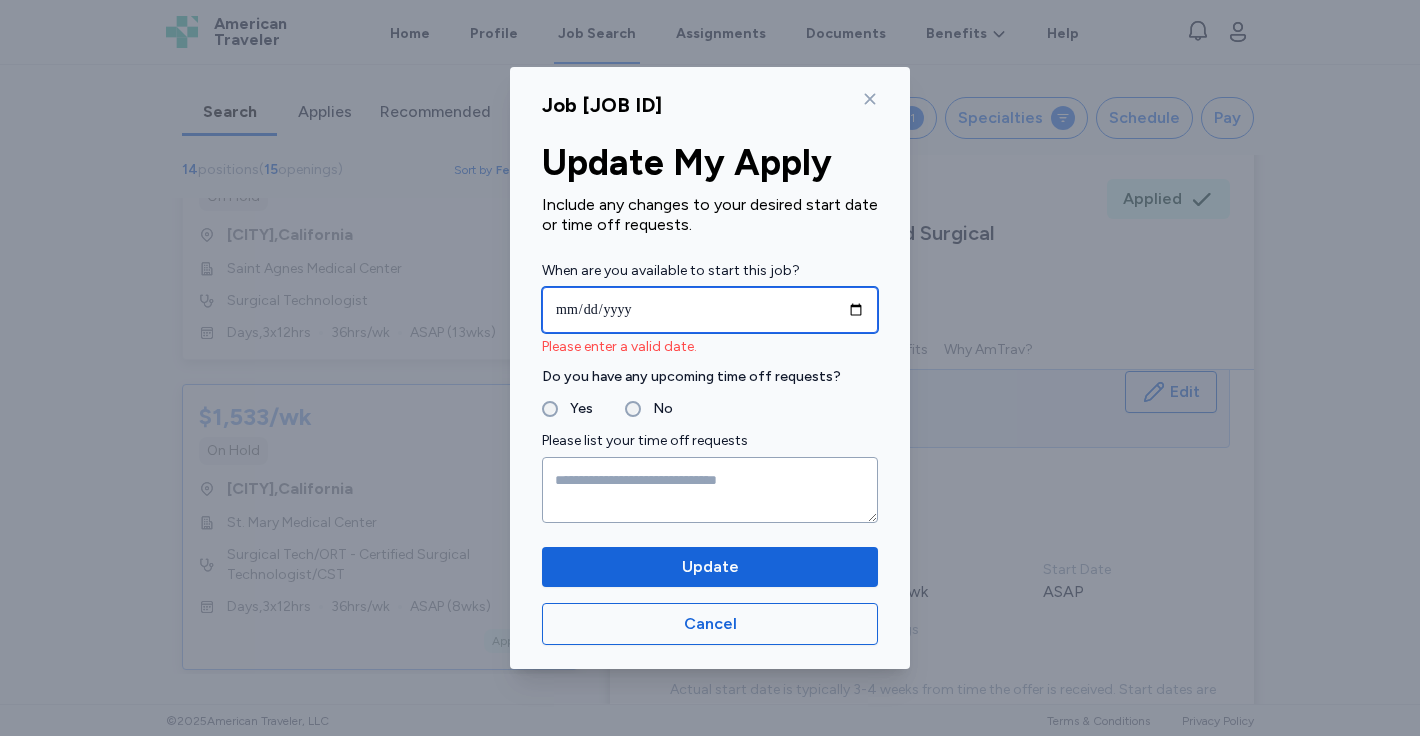 click at bounding box center (710, 310) 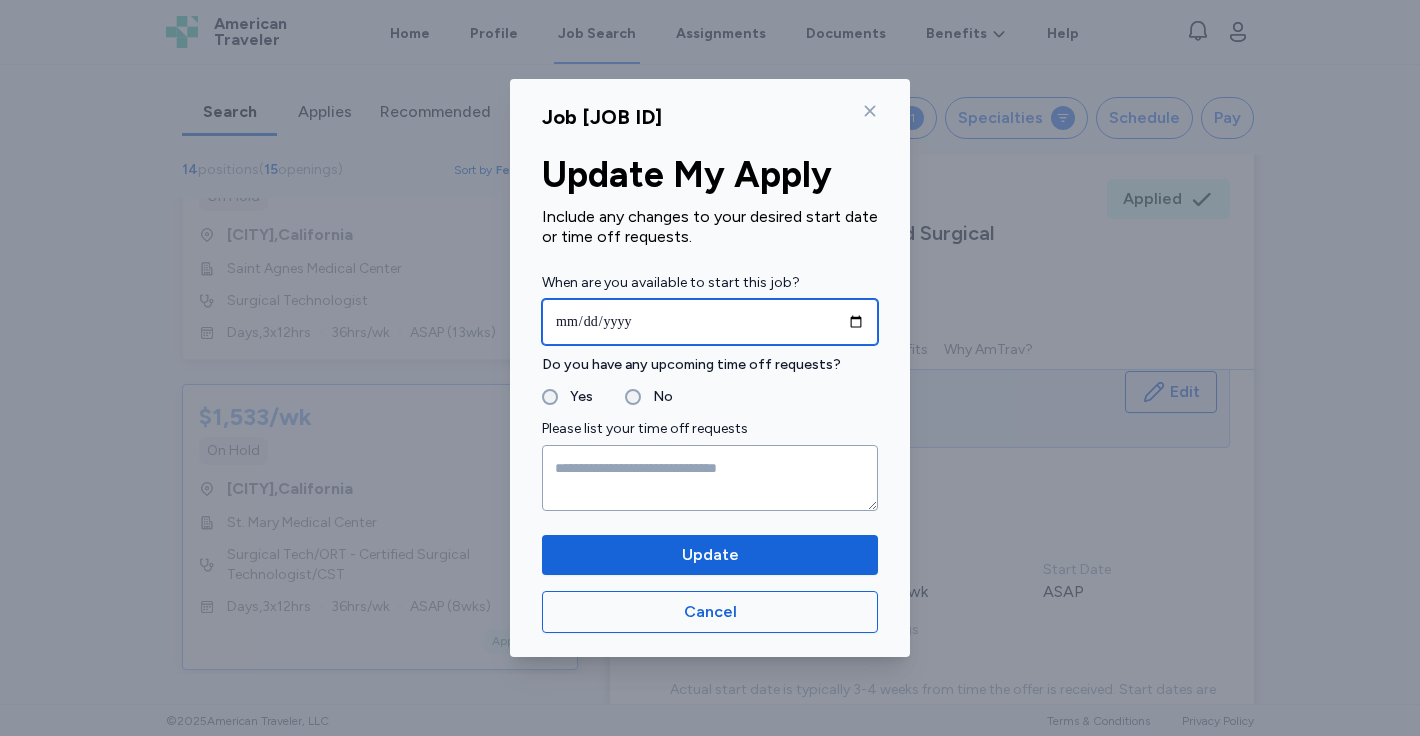 type on "**********" 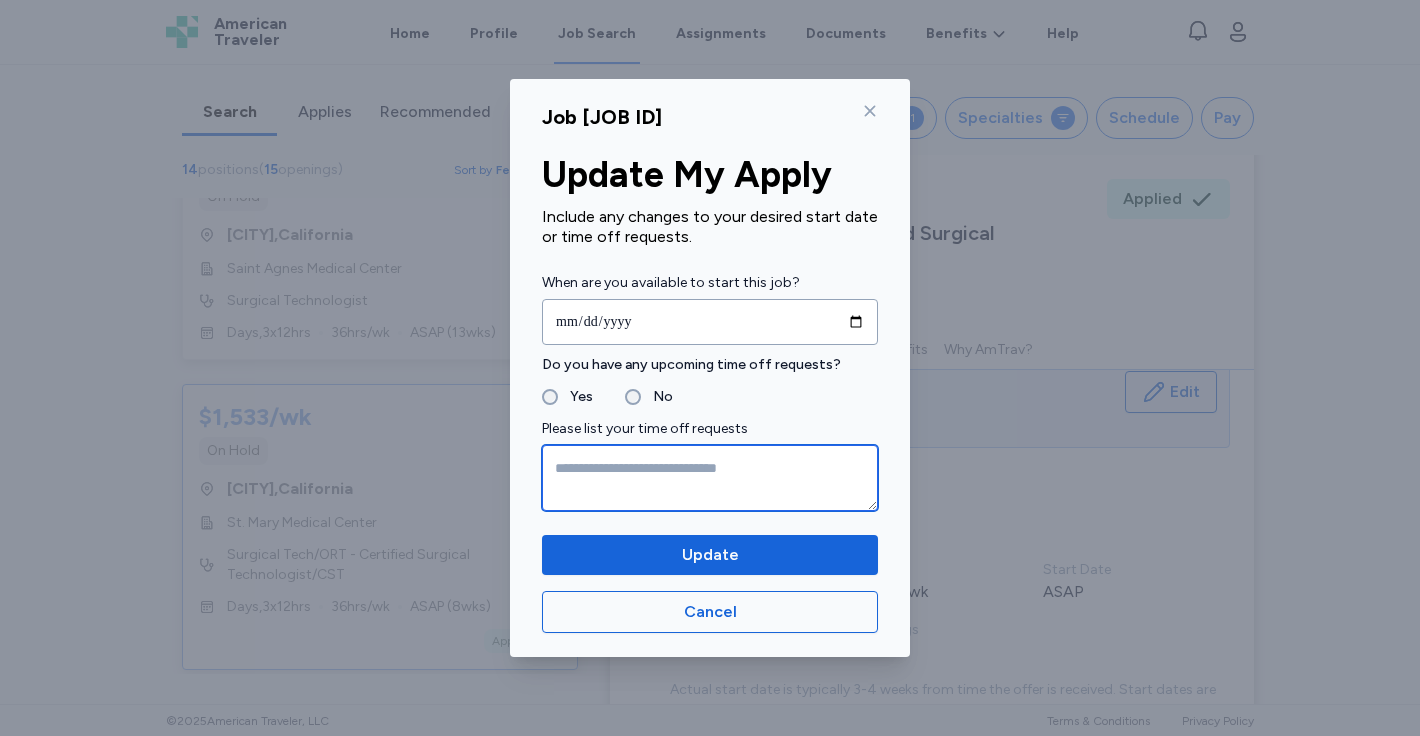 click at bounding box center (710, 478) 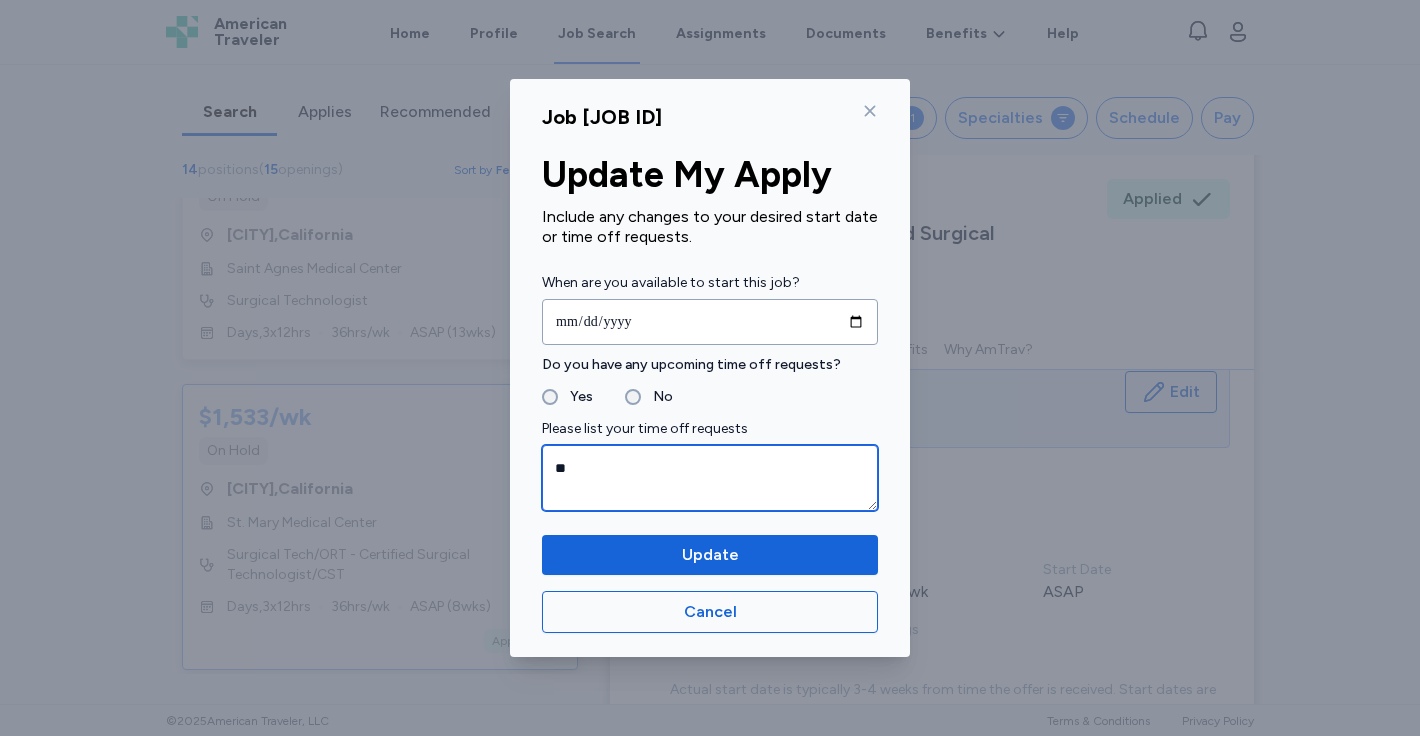 type on "*" 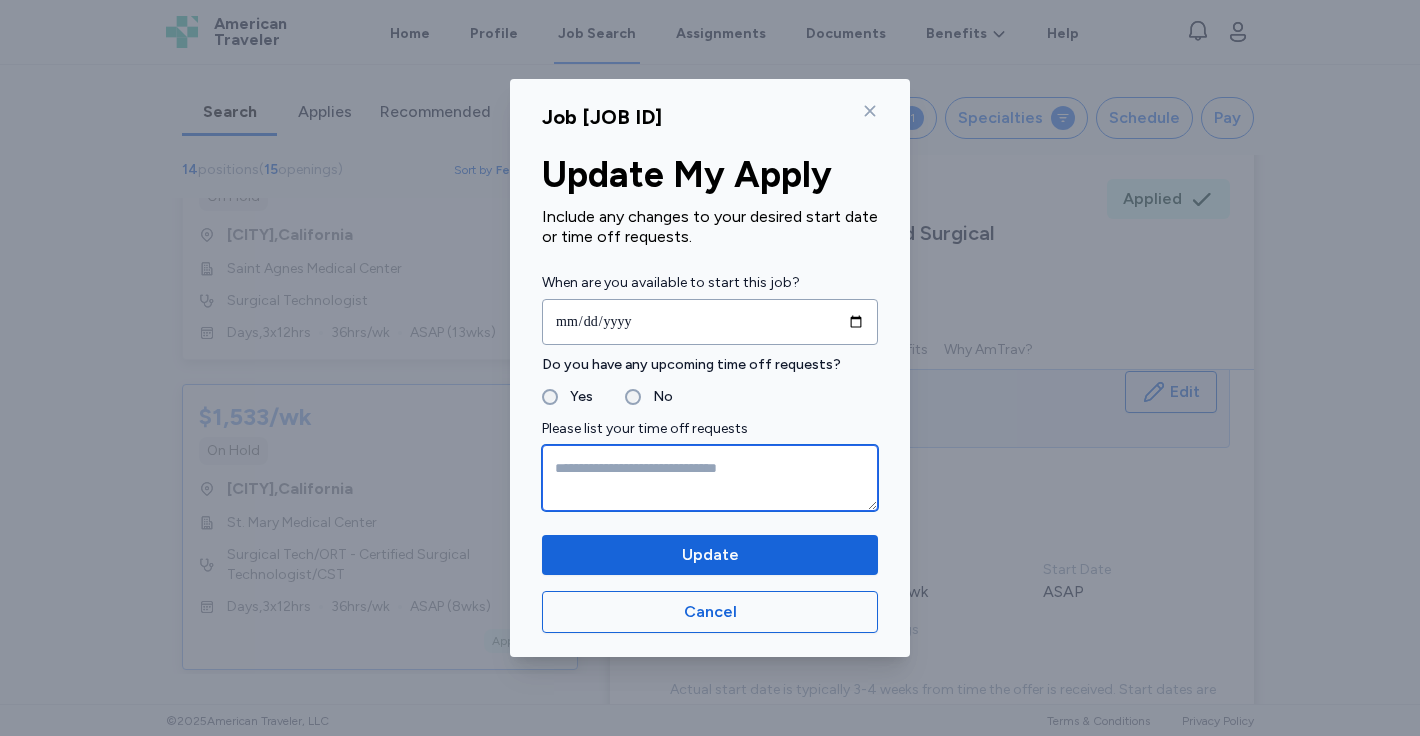 type on "*" 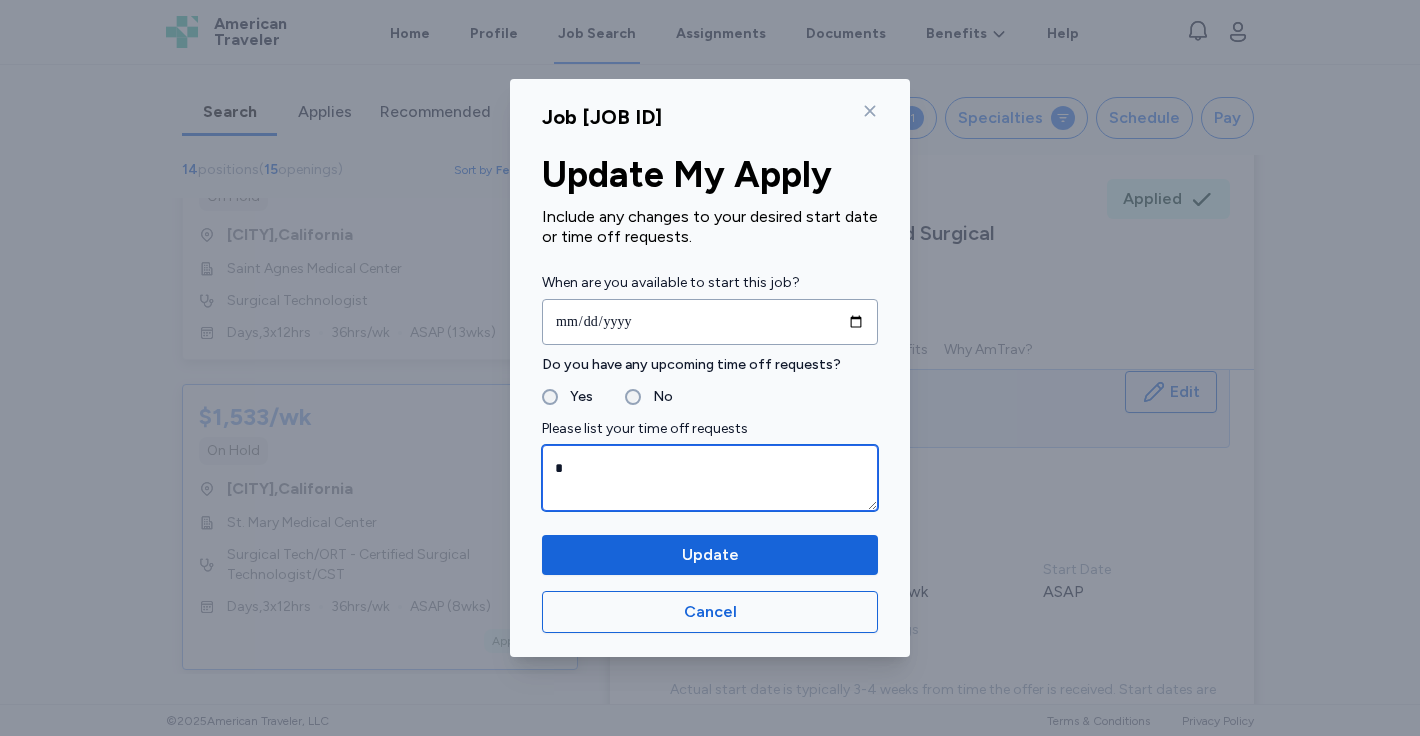 type 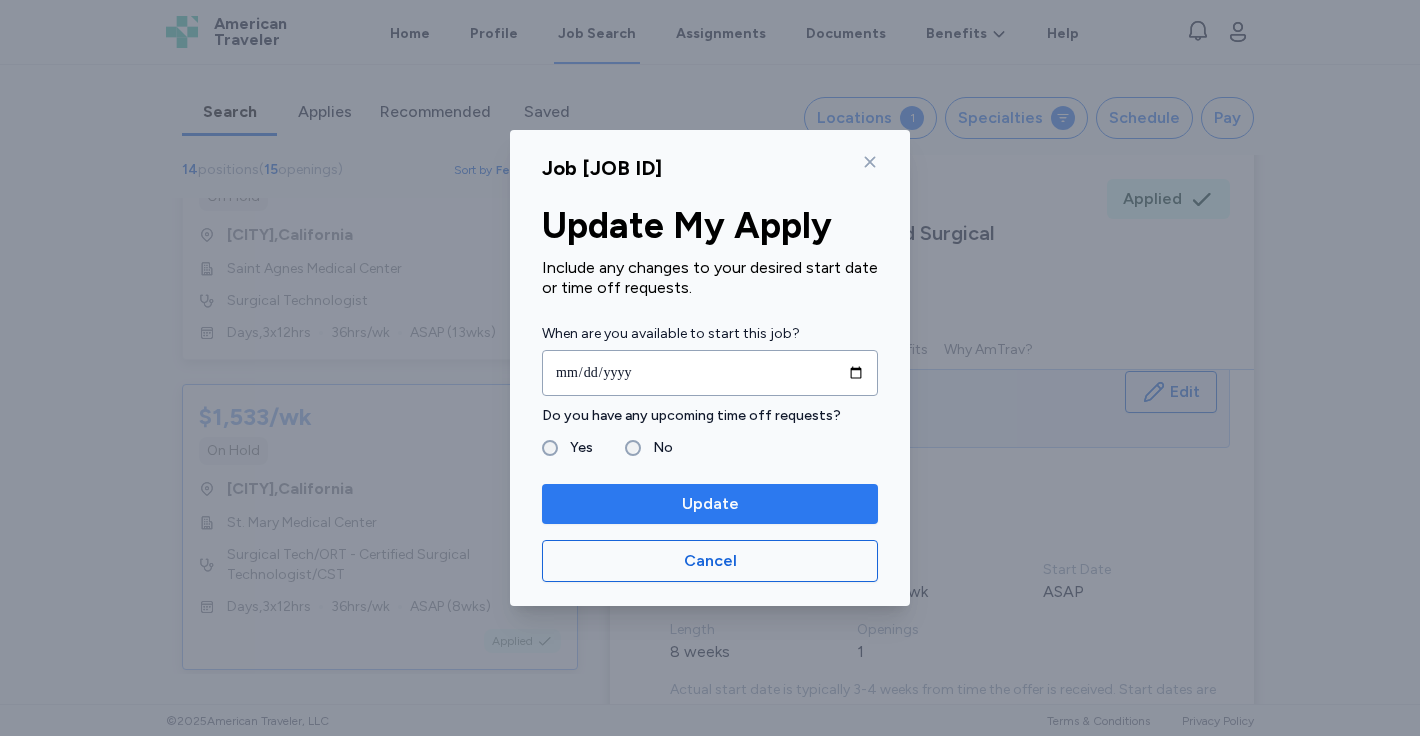 click on "Update" at bounding box center [710, 504] 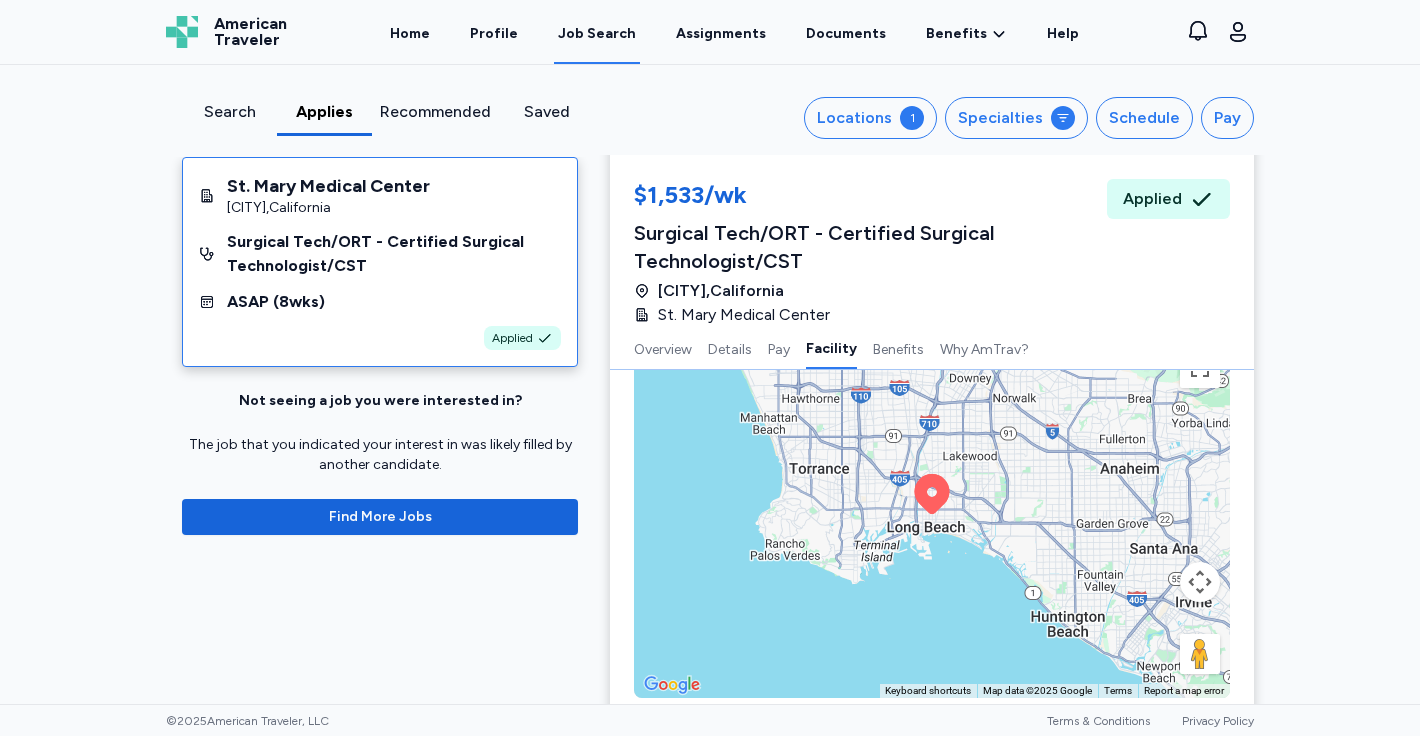 scroll, scrollTop: 2207, scrollLeft: 0, axis: vertical 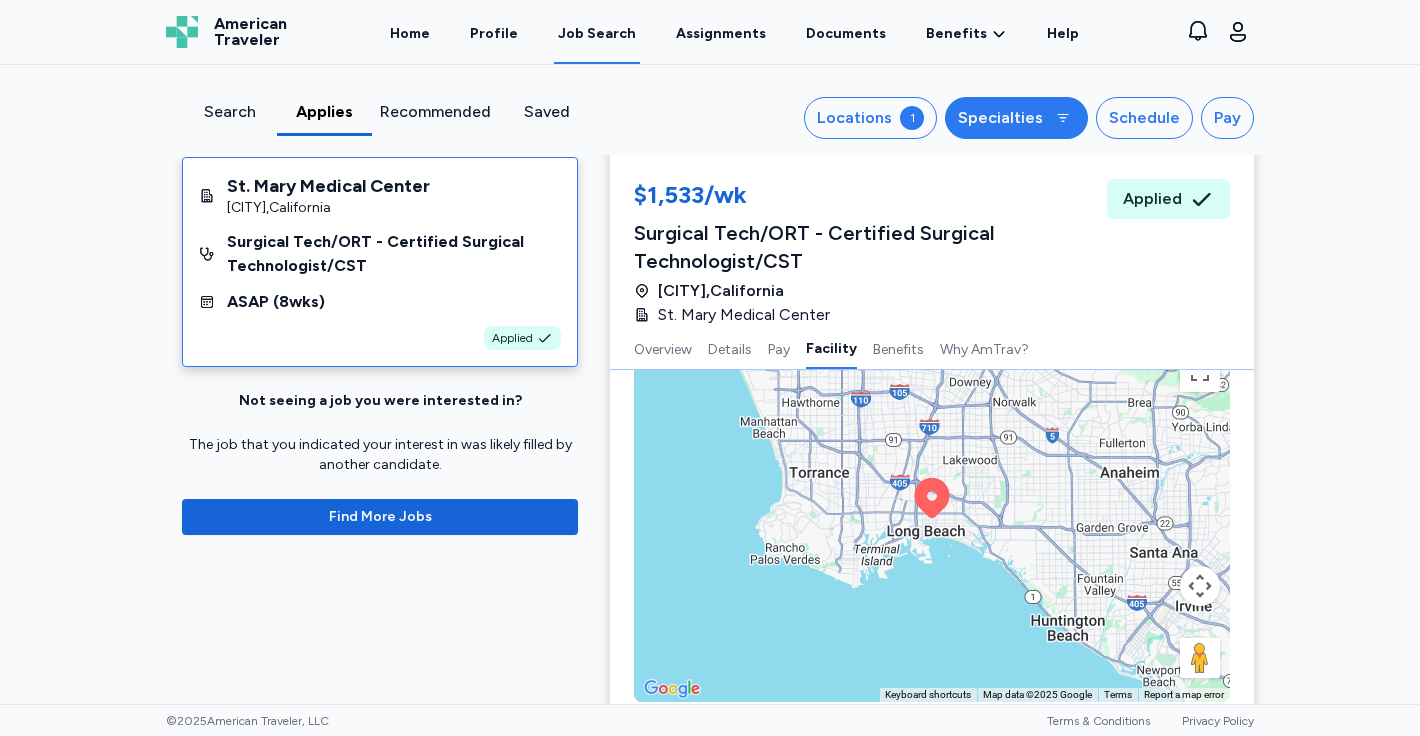 click on "Specialties" at bounding box center [1000, 118] 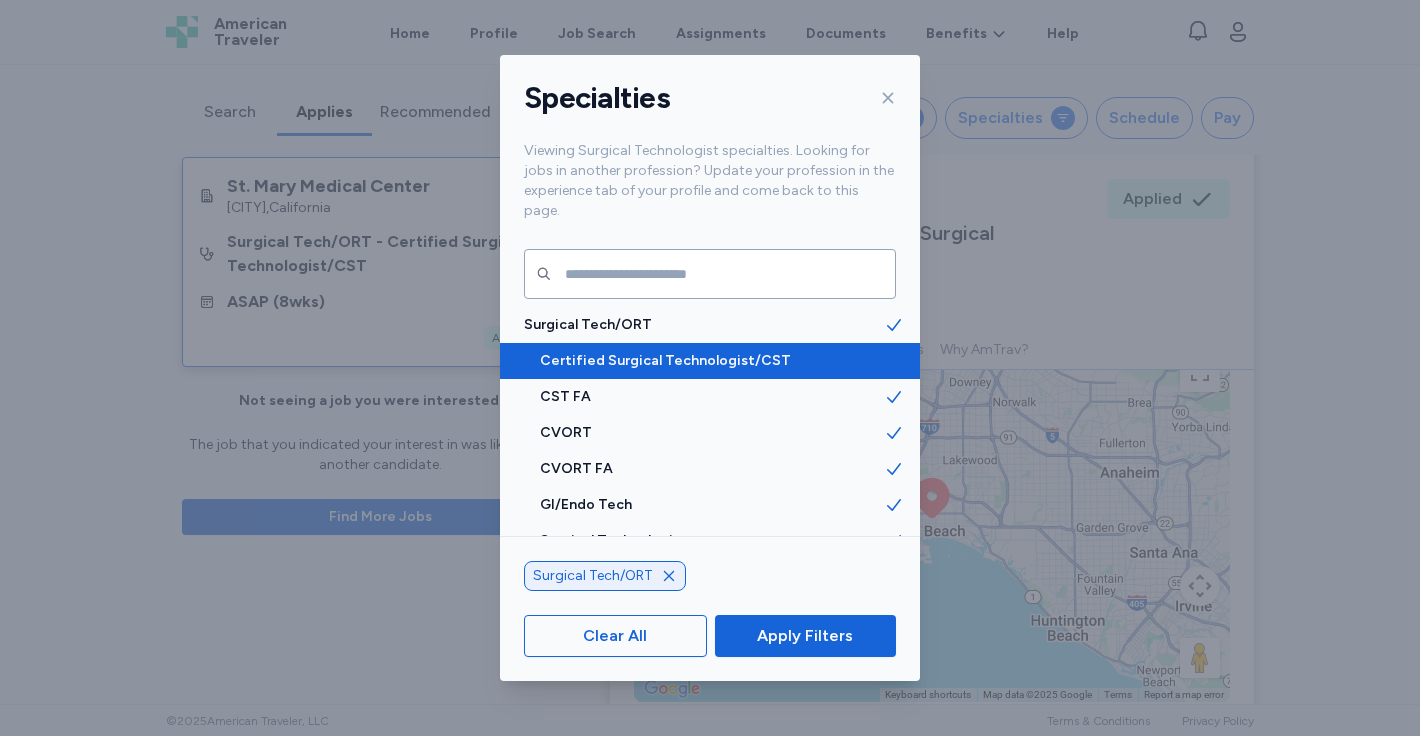click on "Certified Surgical Technologist/CST" at bounding box center (712, 361) 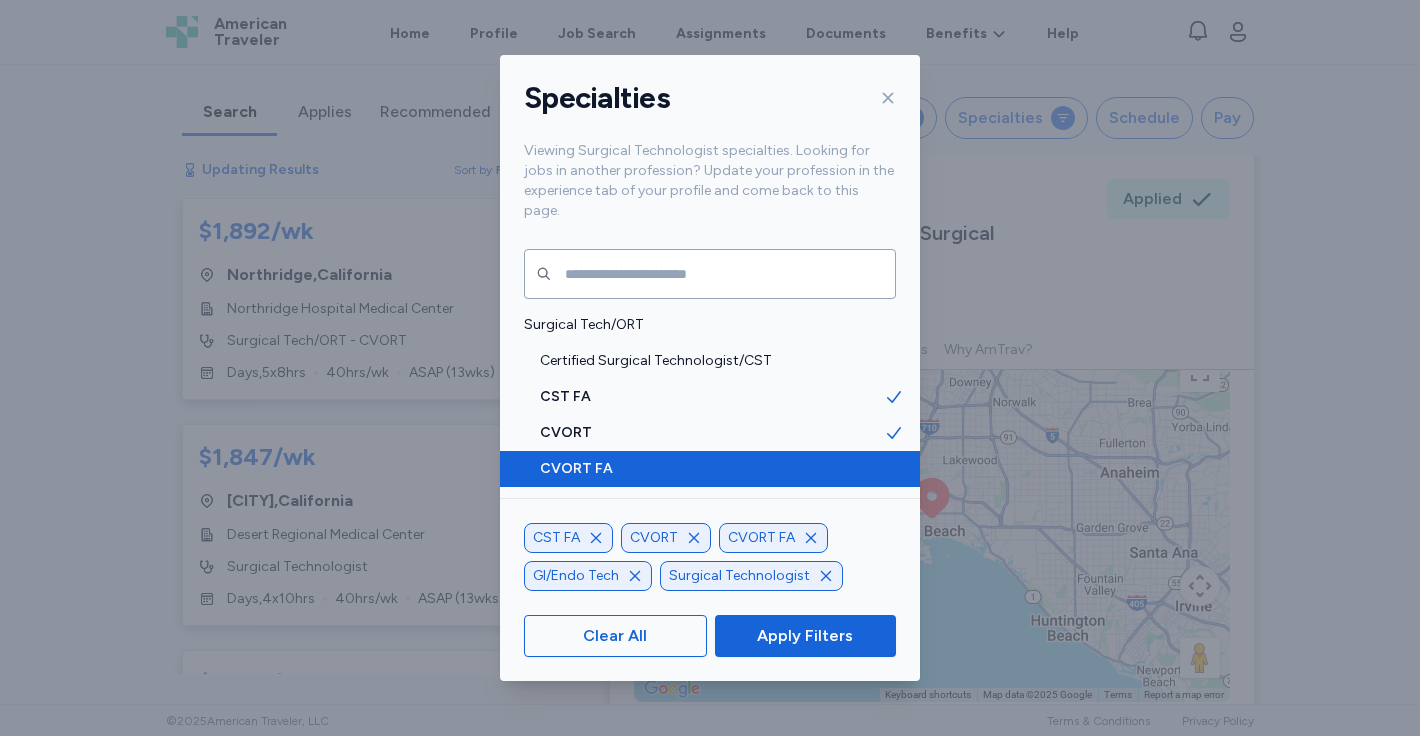scroll, scrollTop: 0, scrollLeft: 0, axis: both 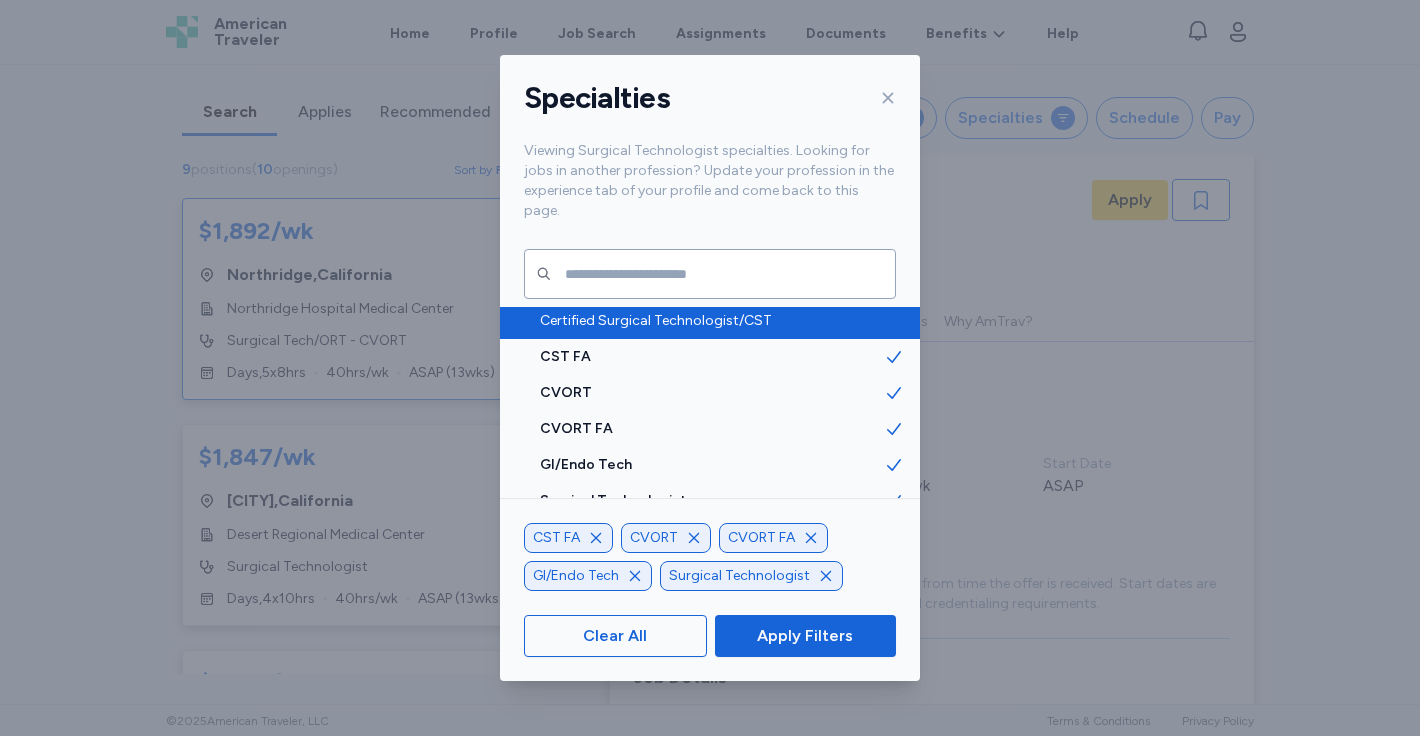 click on "Certified Surgical Technologist/CST" at bounding box center (712, 321) 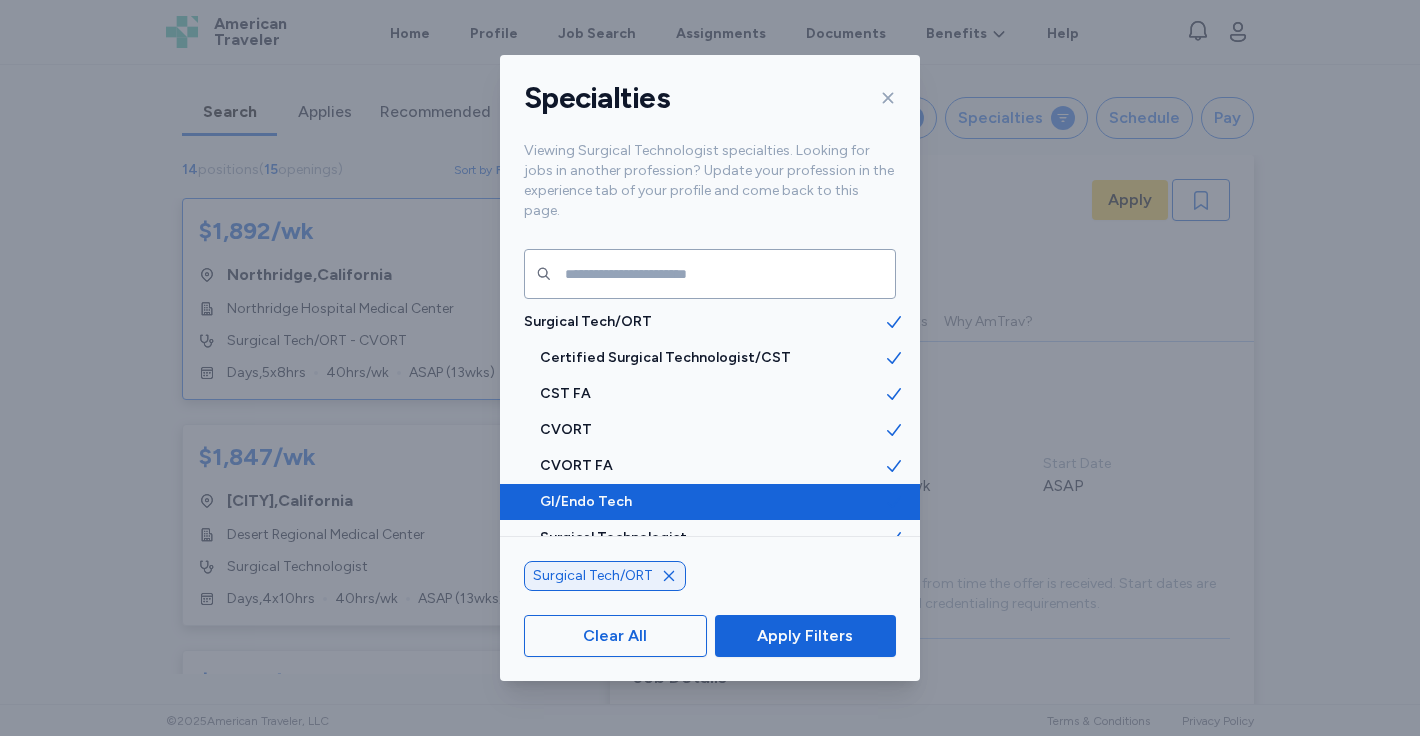 scroll, scrollTop: 2, scrollLeft: 0, axis: vertical 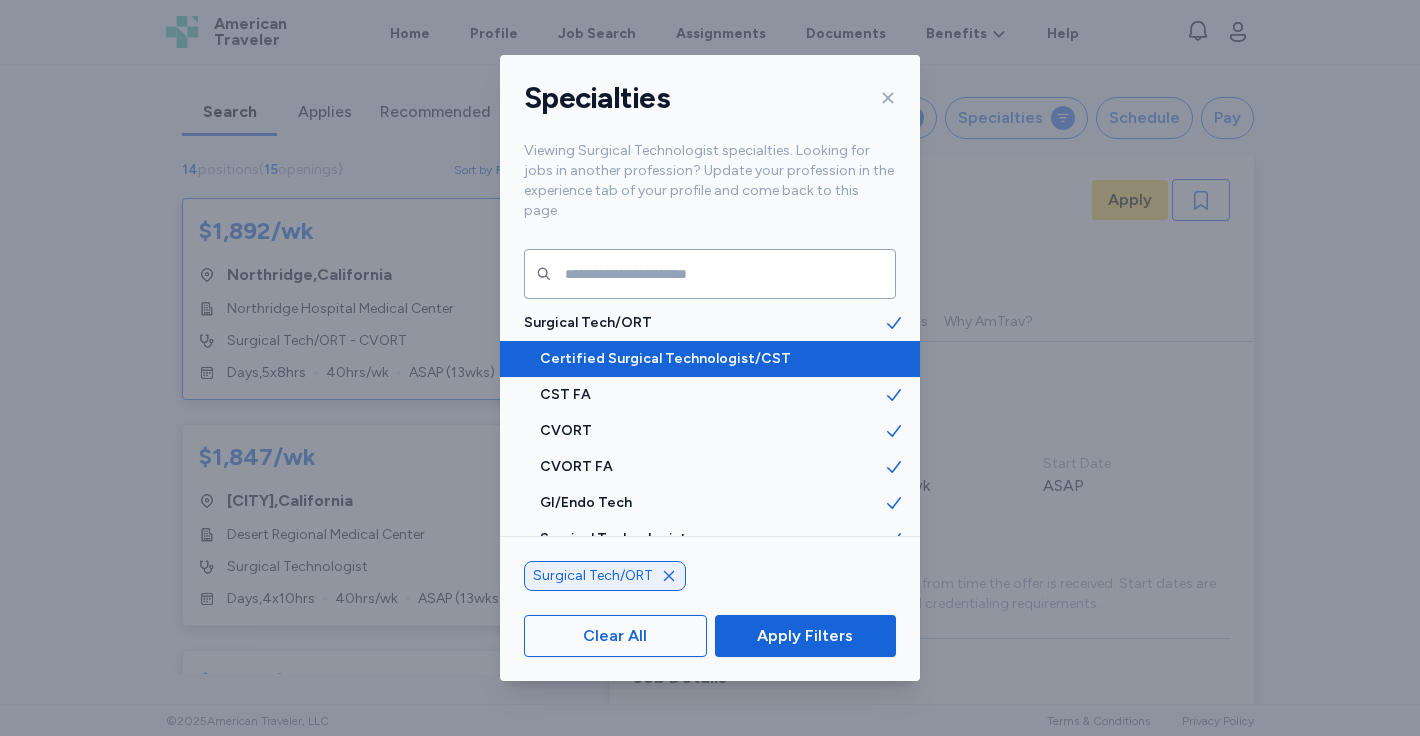 click on "Certified Surgical Technologist/CST" at bounding box center [712, 359] 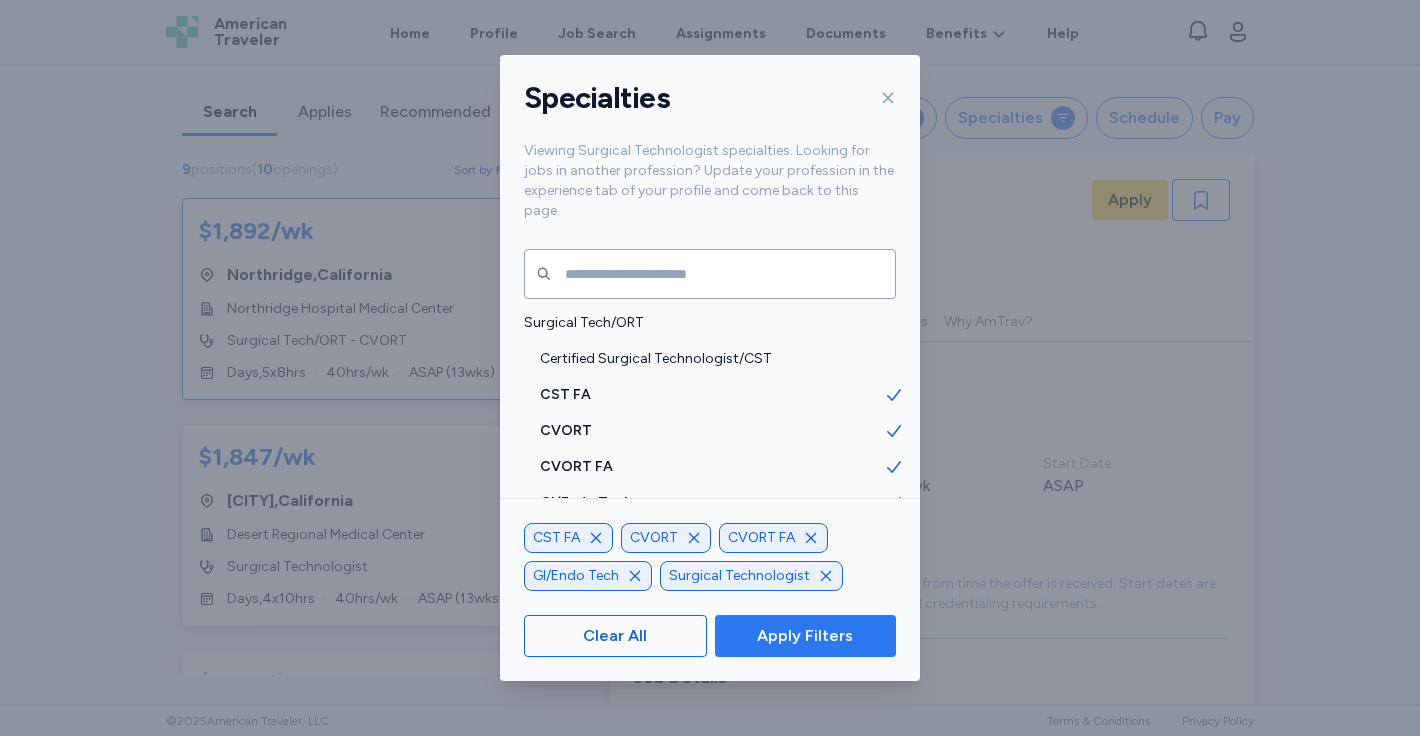 click on "Apply Filters" at bounding box center (805, 636) 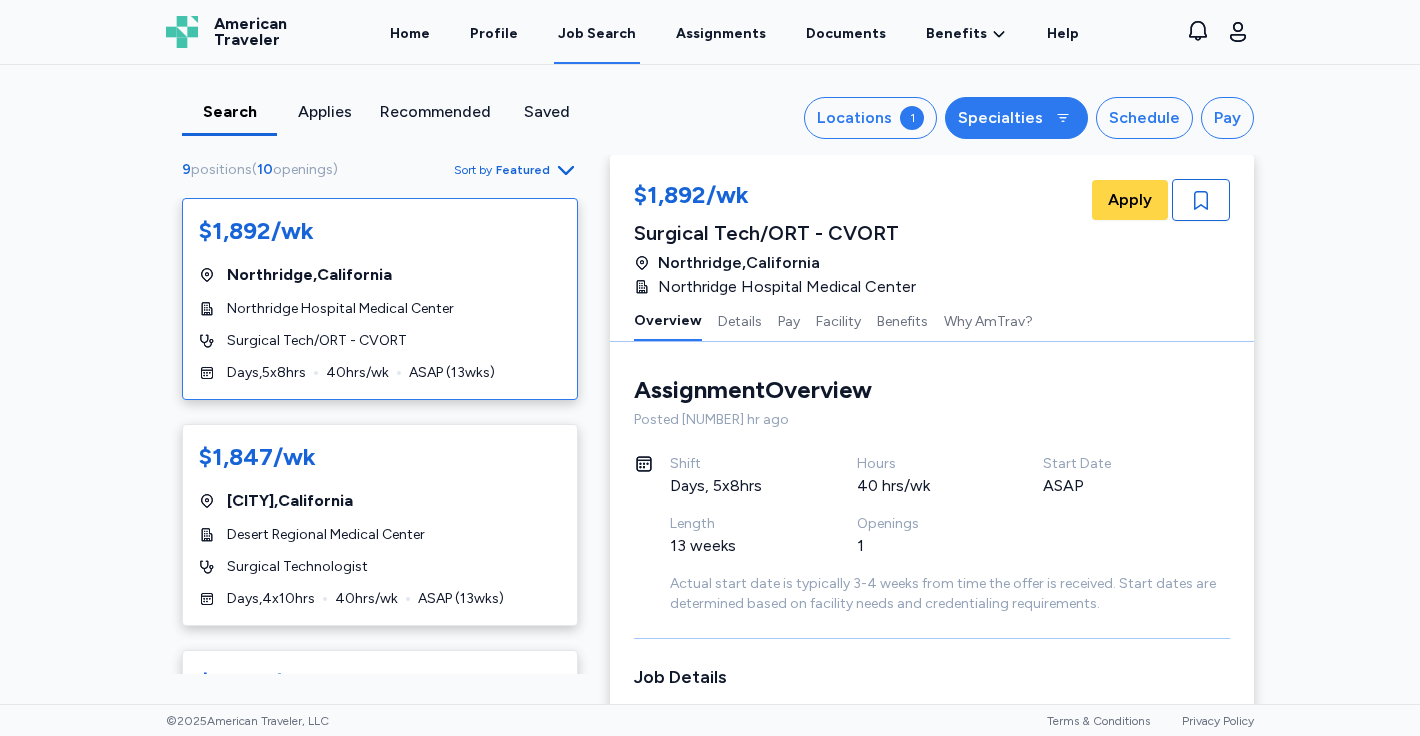 click on "Specialties" at bounding box center (1000, 118) 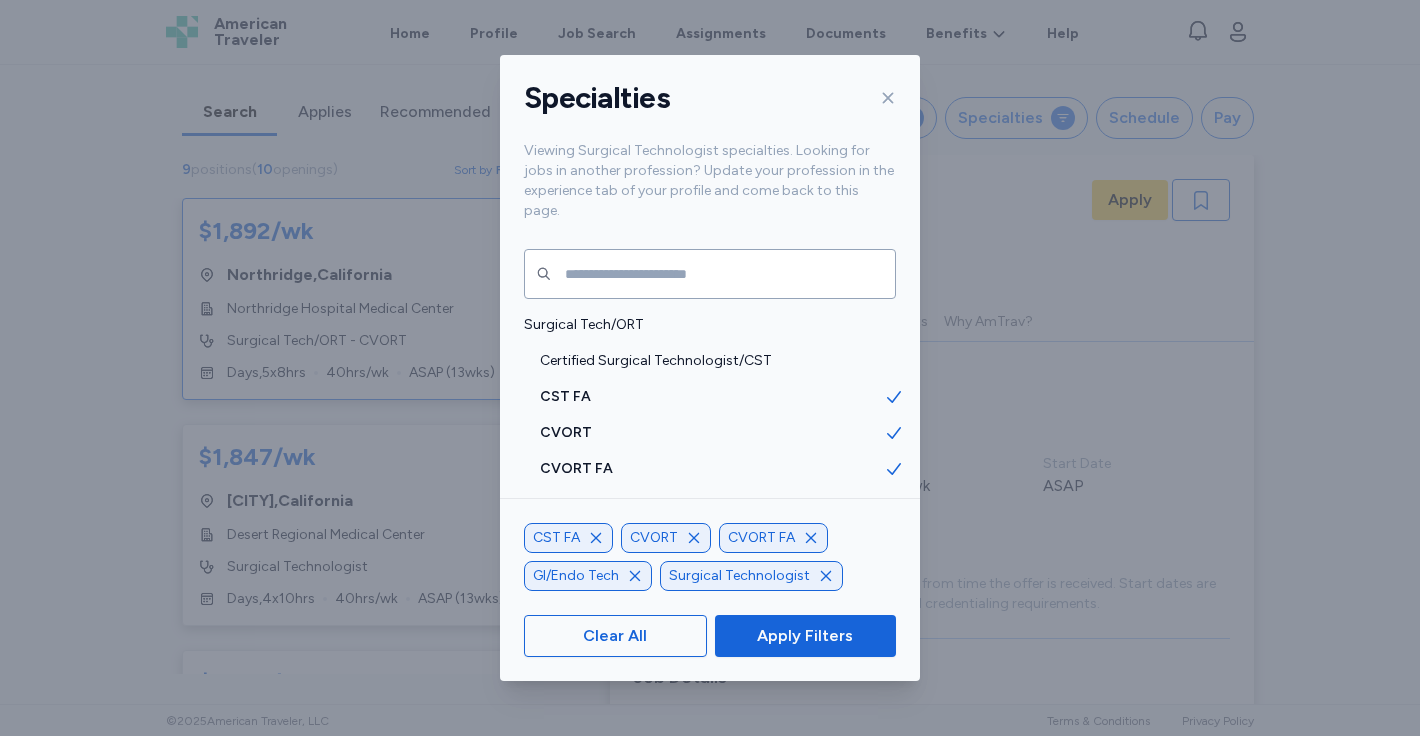 click on "Surgical Technologist" at bounding box center (739, 576) 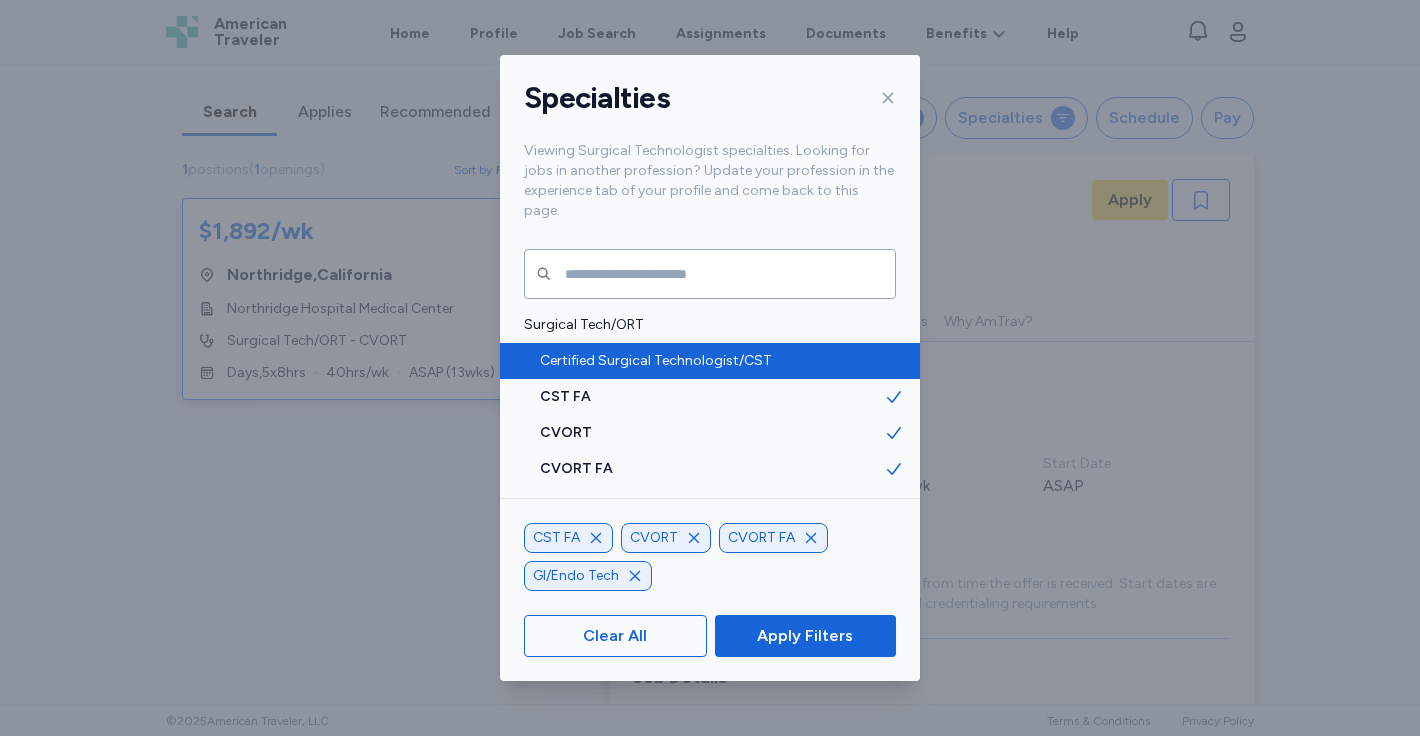 click on "Certified Surgical Technologist/CST" at bounding box center [712, 361] 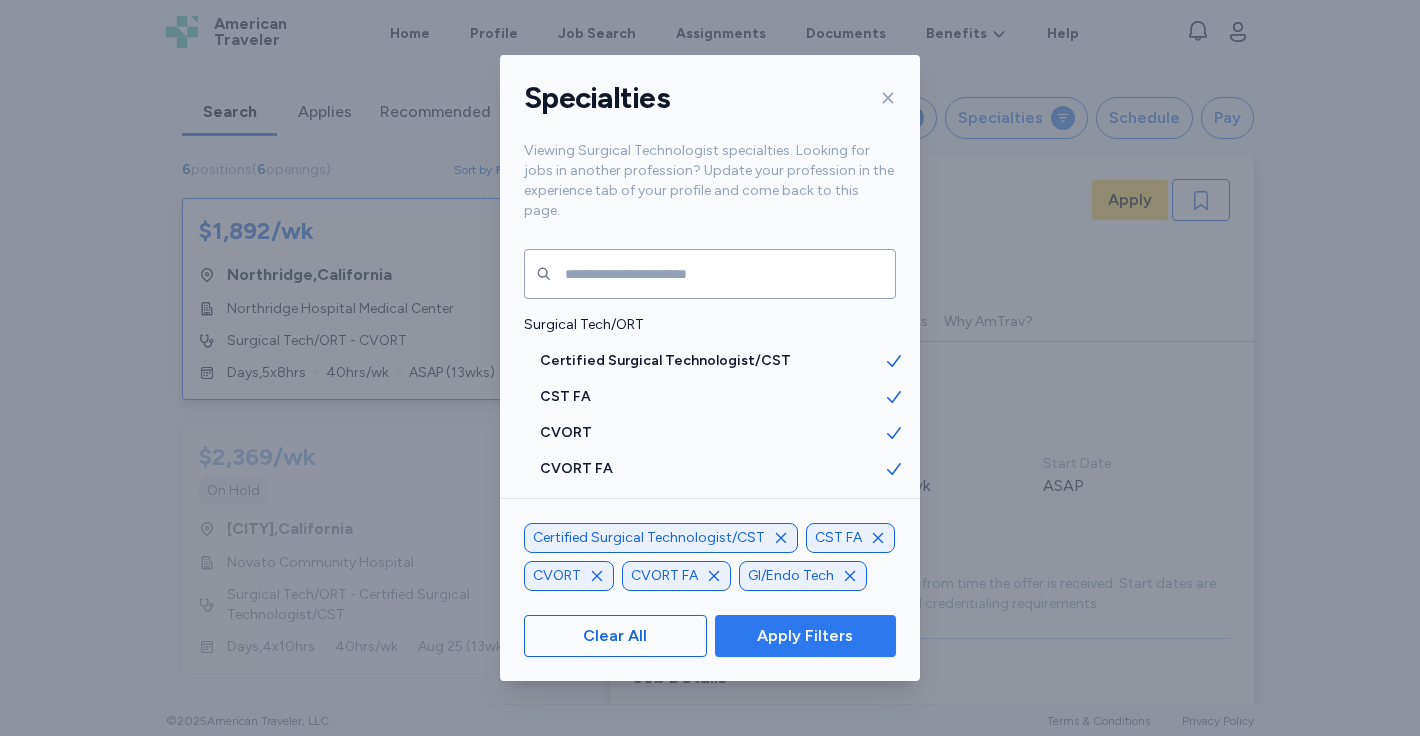 click on "Apply Filters" at bounding box center (805, 636) 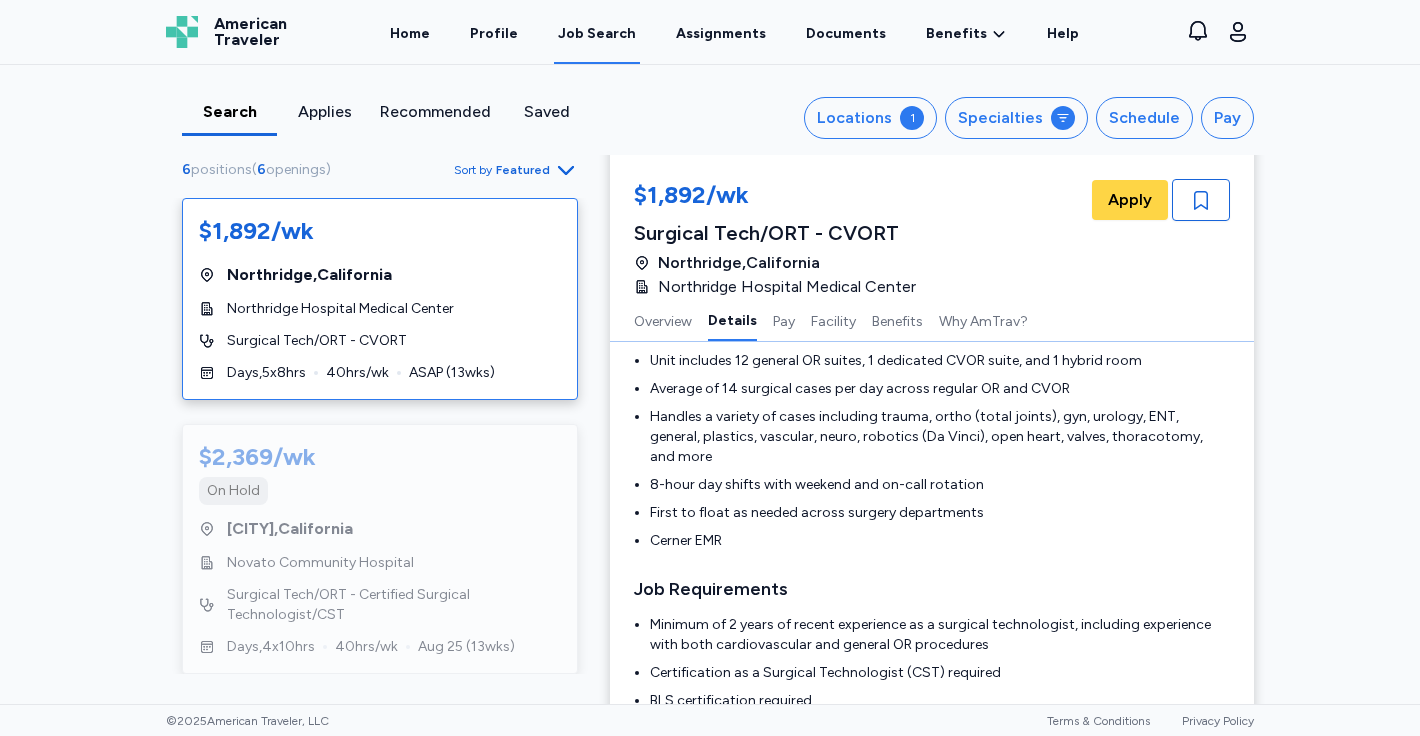 scroll, scrollTop: 398, scrollLeft: 0, axis: vertical 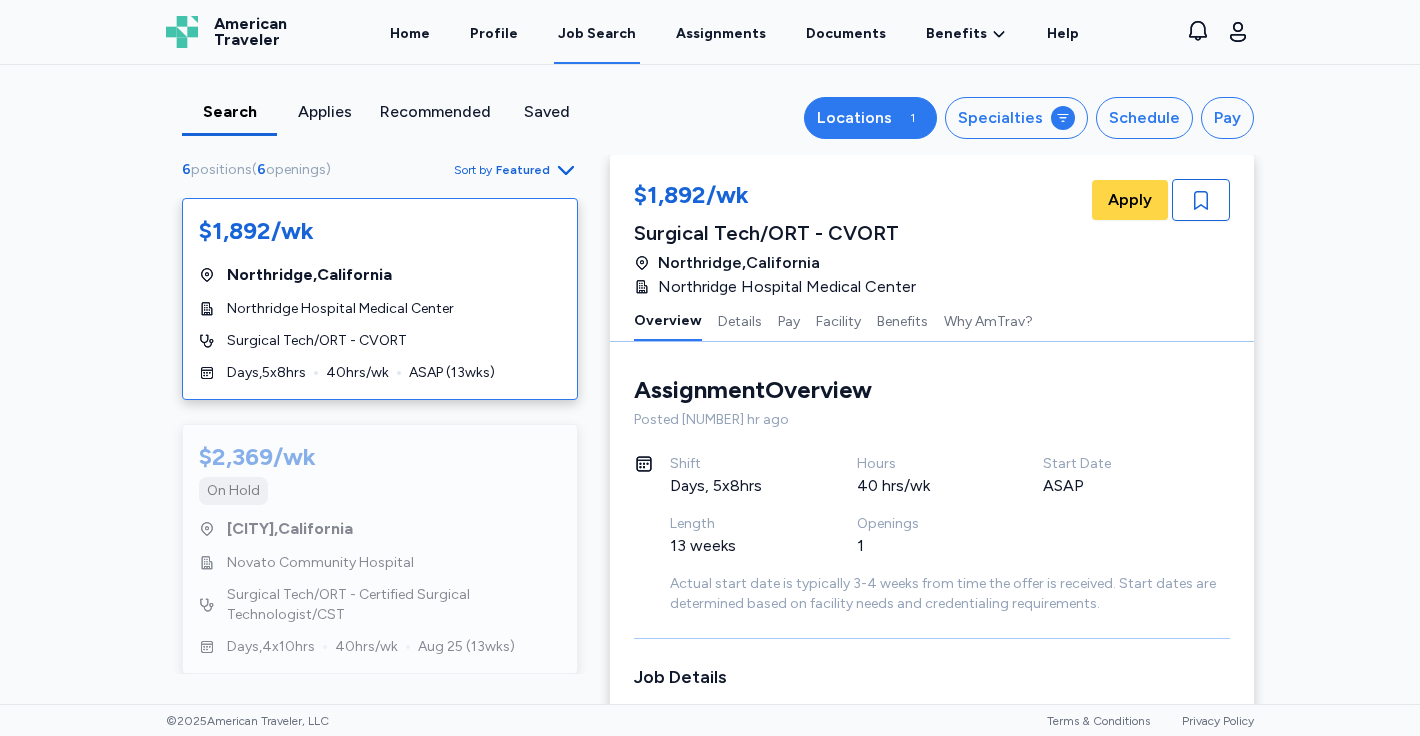 click on "1" at bounding box center (912, 118) 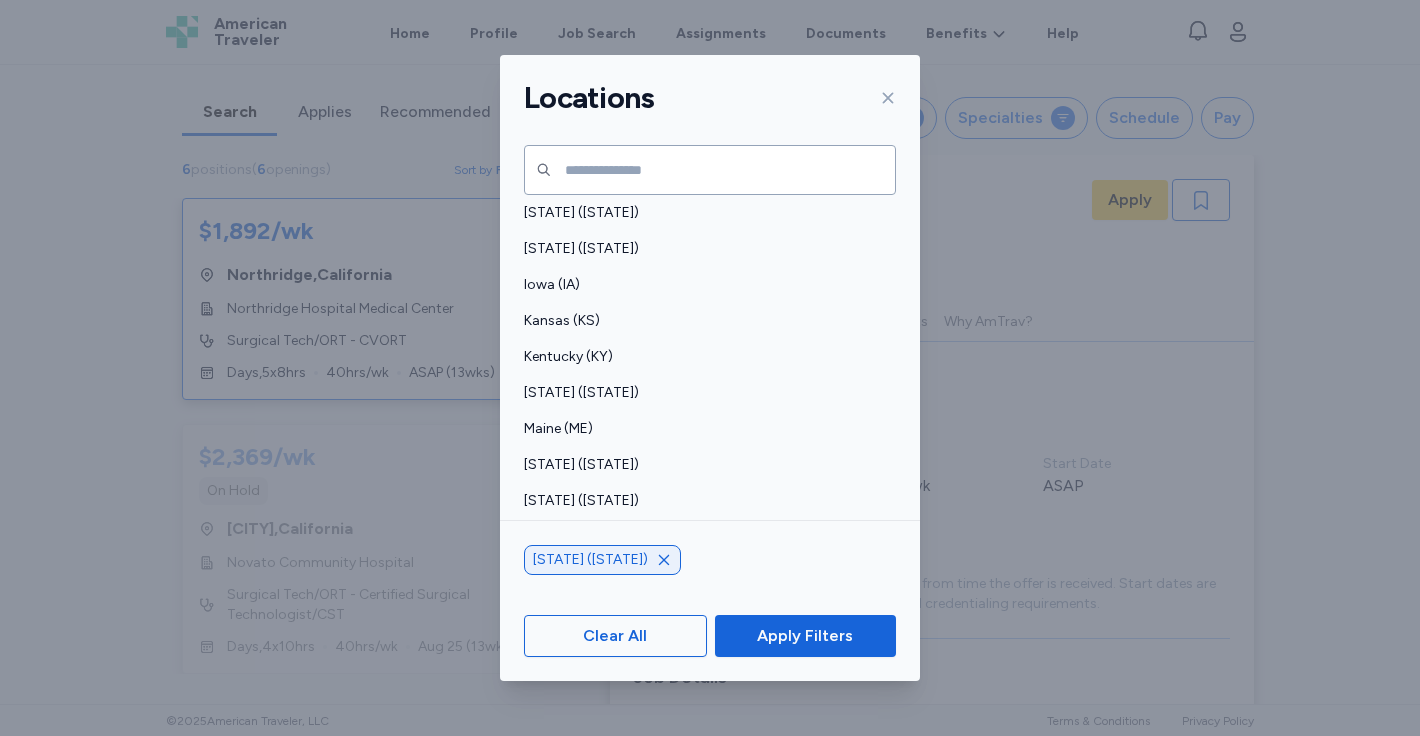 scroll, scrollTop: 497, scrollLeft: 0, axis: vertical 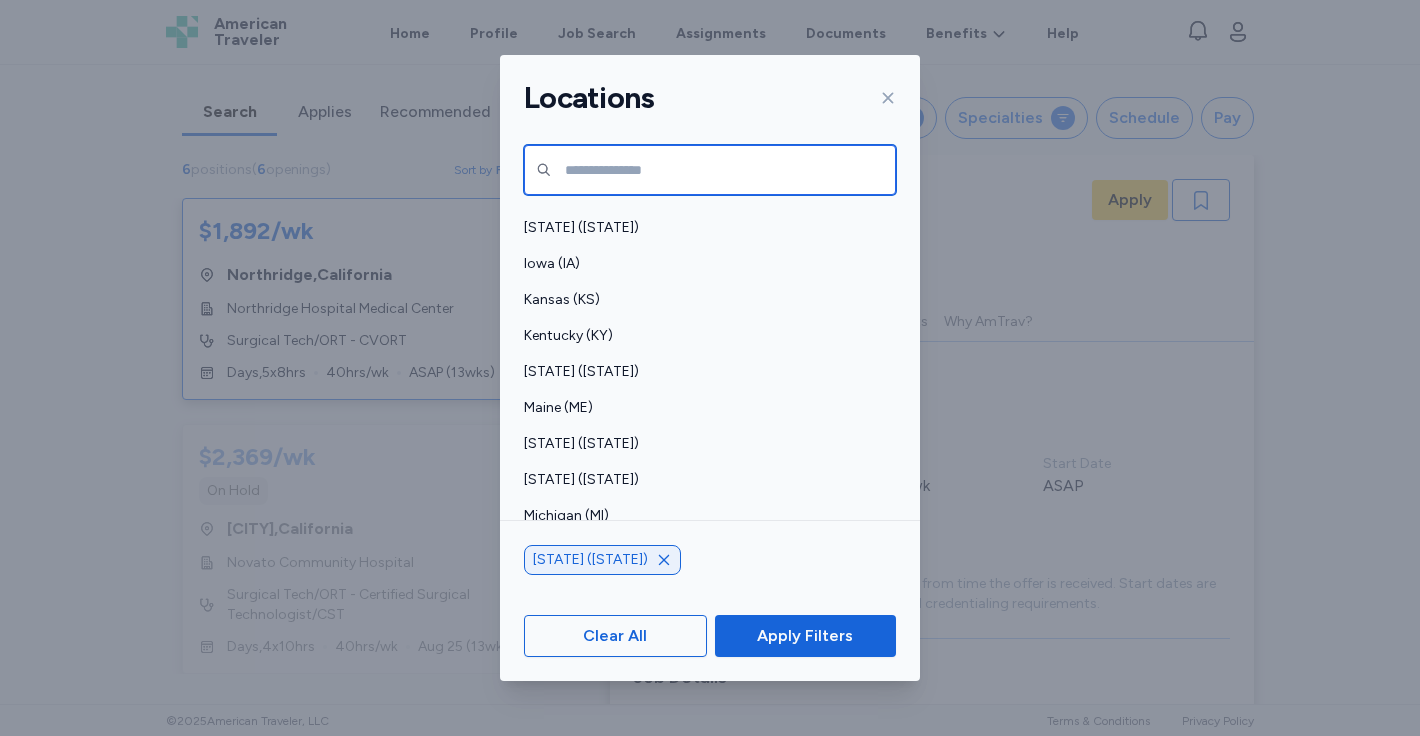 click at bounding box center [710, 170] 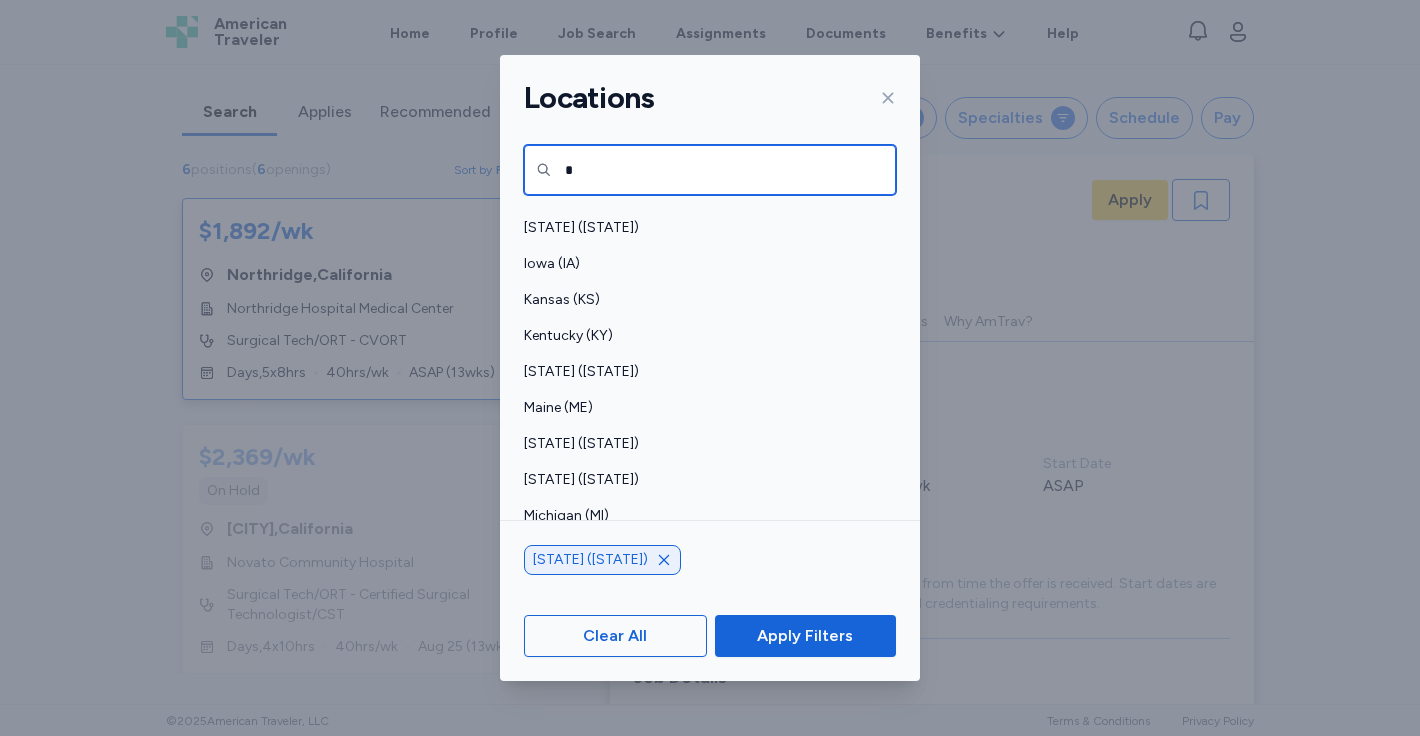 scroll, scrollTop: 0, scrollLeft: 0, axis: both 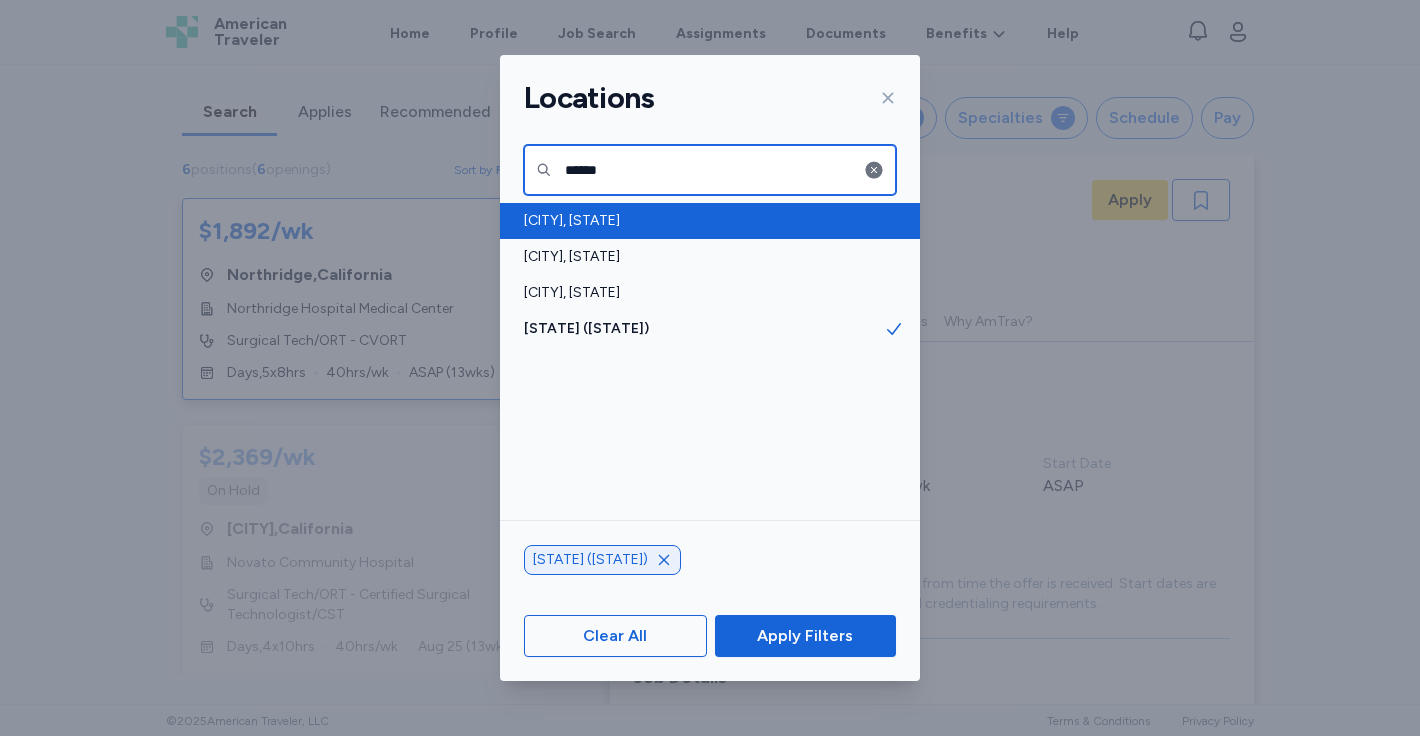 type on "******" 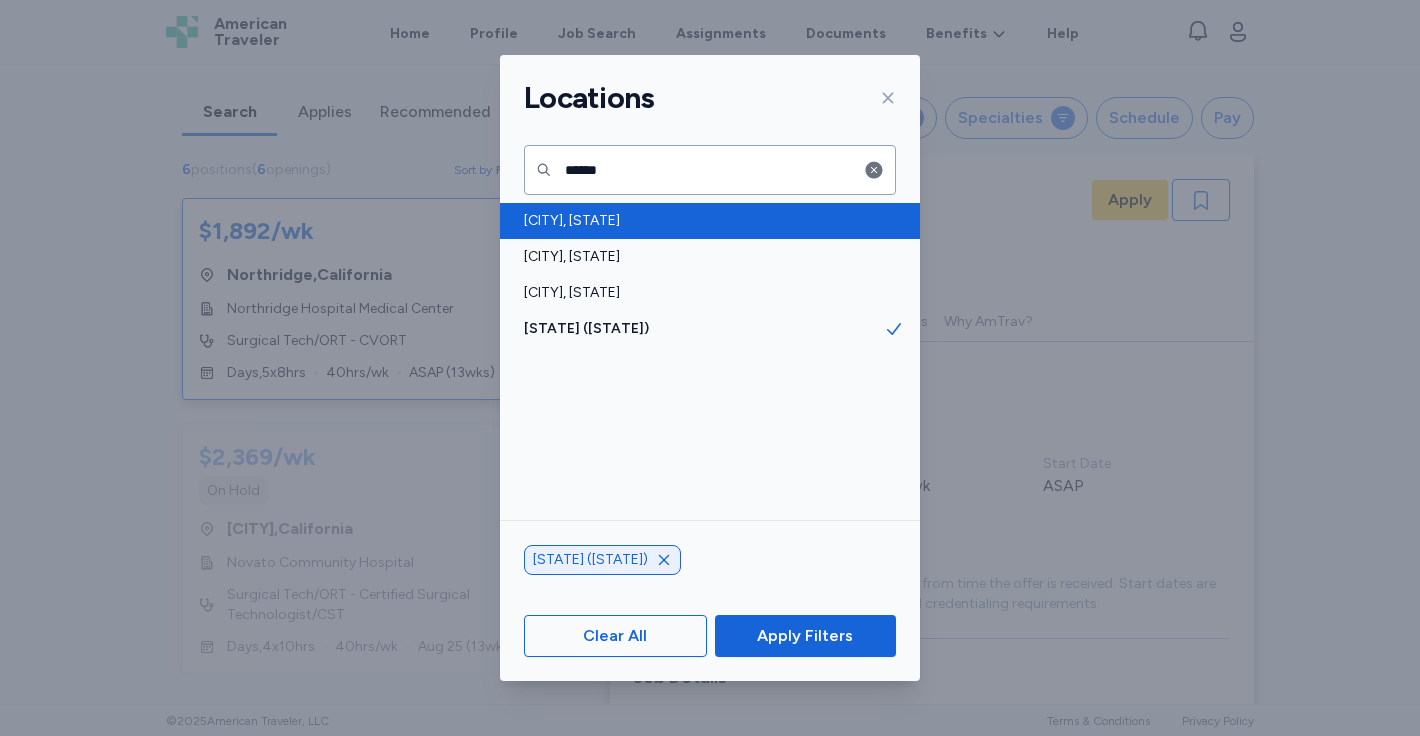 click on "Irvine, CA" at bounding box center (710, 221) 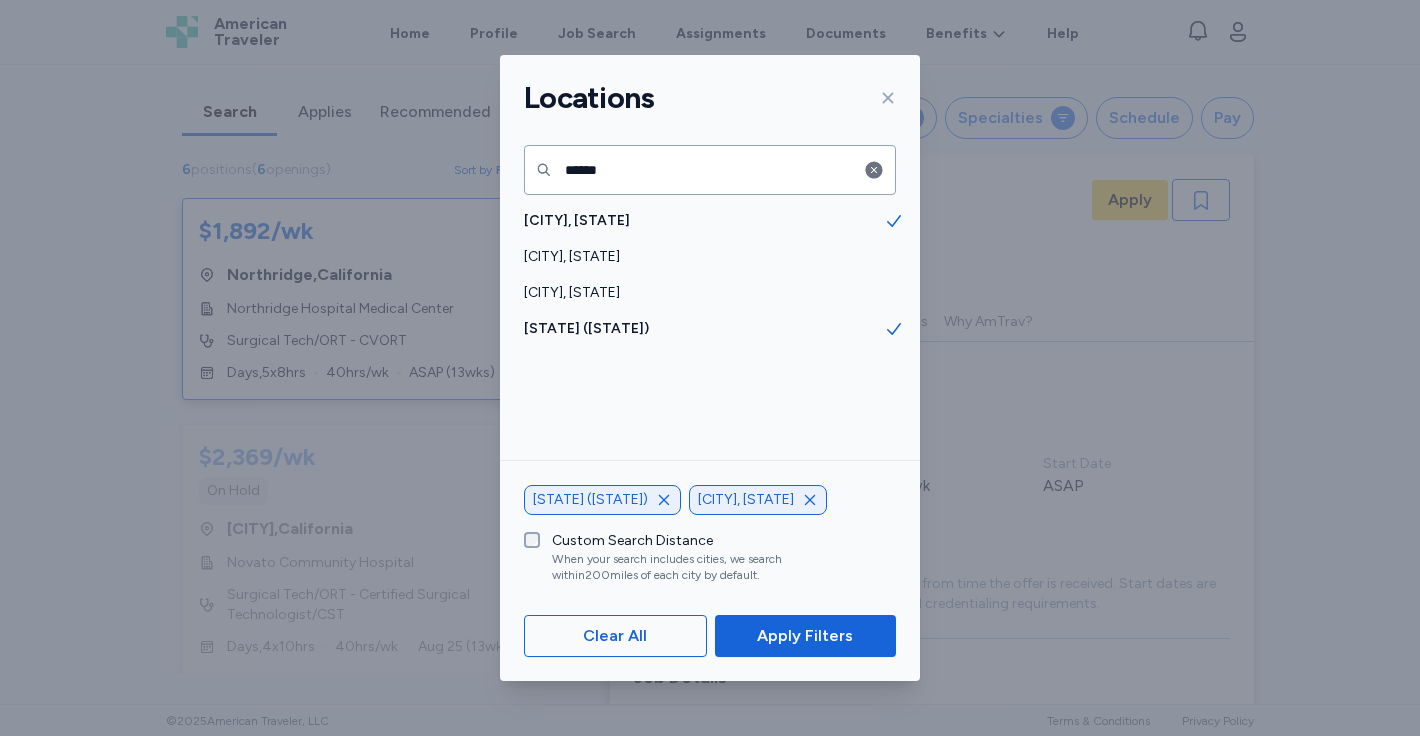 click on "Irvine, CA" at bounding box center (746, 500) 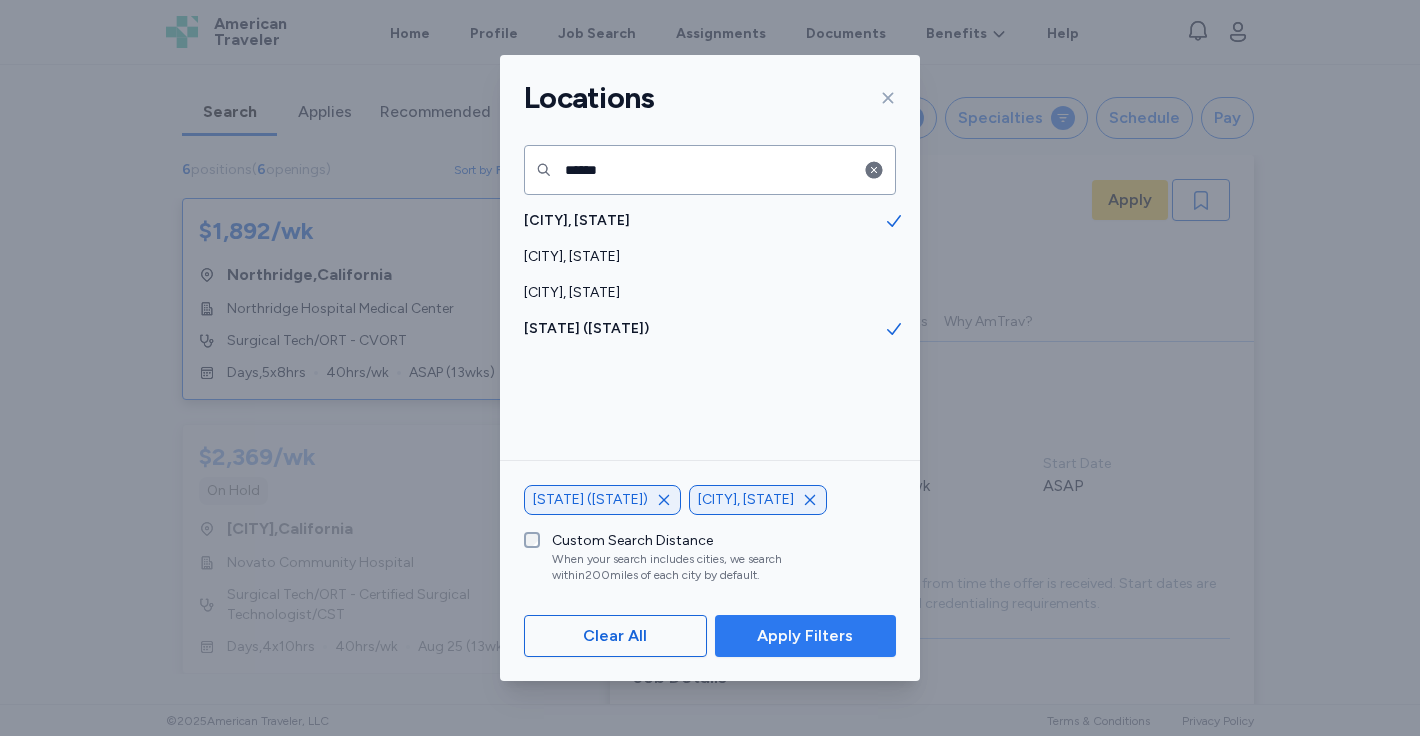 click on "Apply Filters" at bounding box center [805, 636] 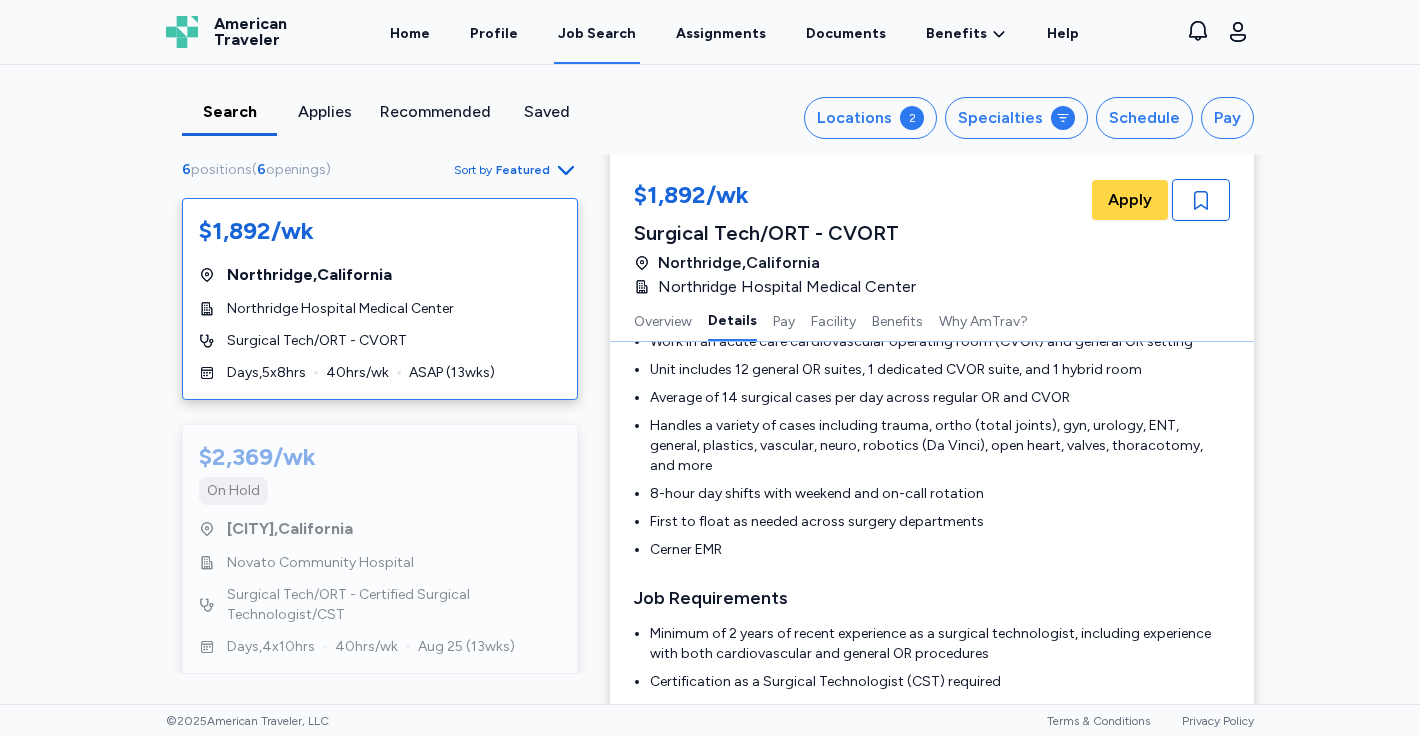 scroll, scrollTop: 391, scrollLeft: 0, axis: vertical 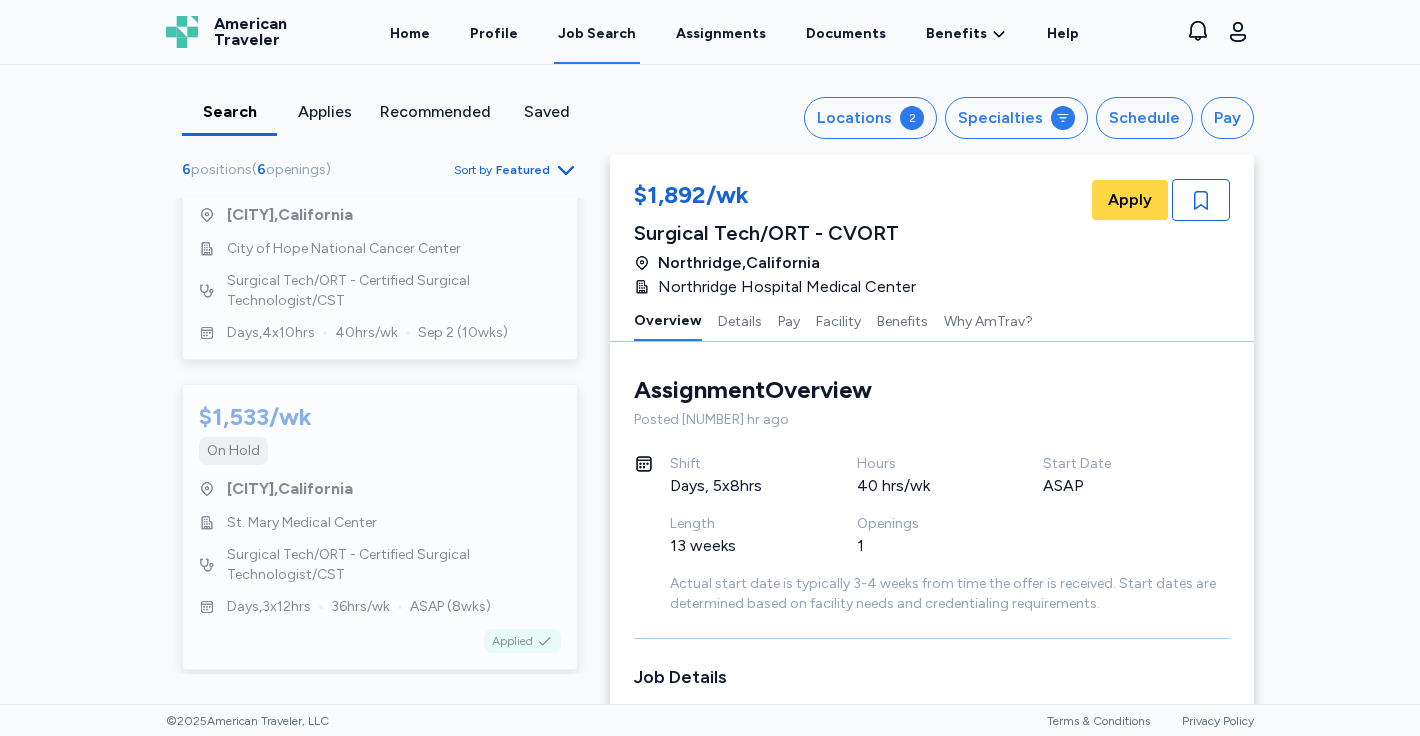 click on "Job Search" at bounding box center (597, 34) 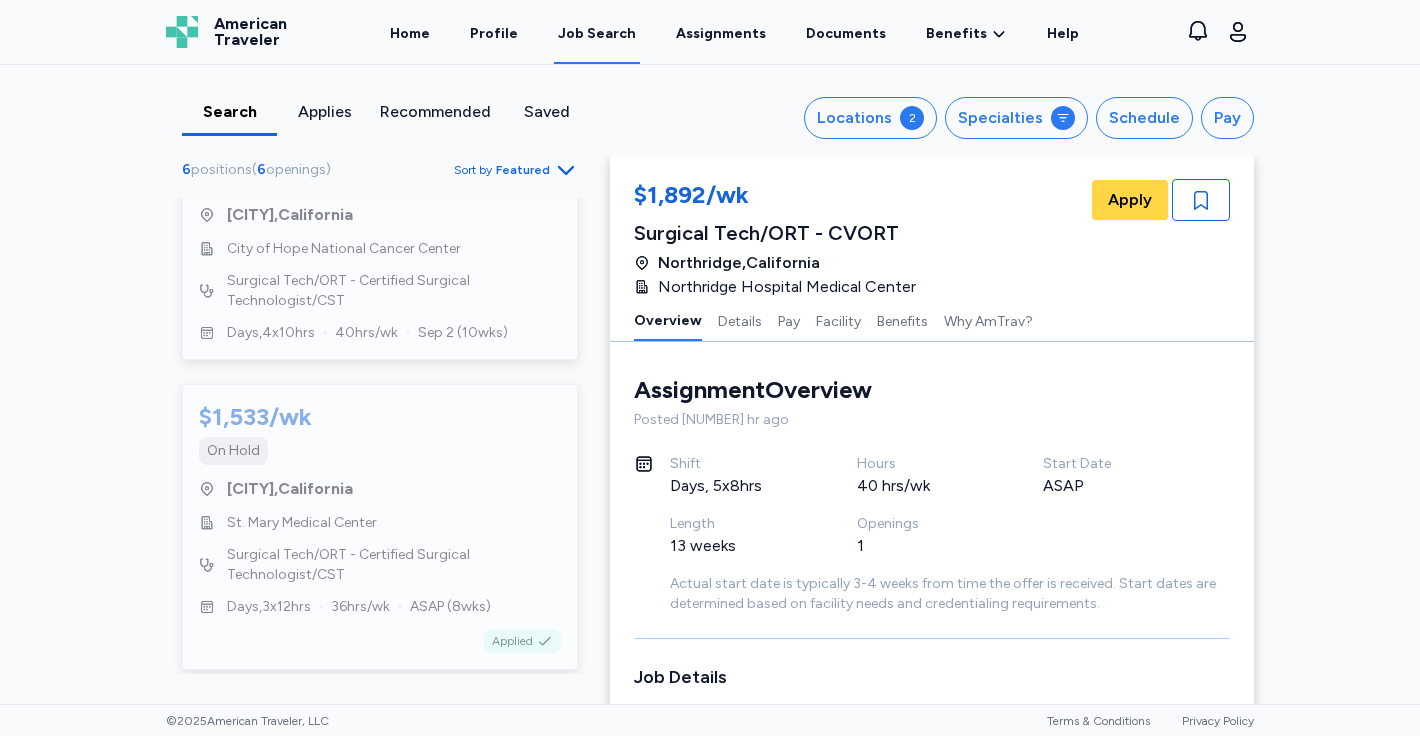 click on "Job Search" at bounding box center [597, 34] 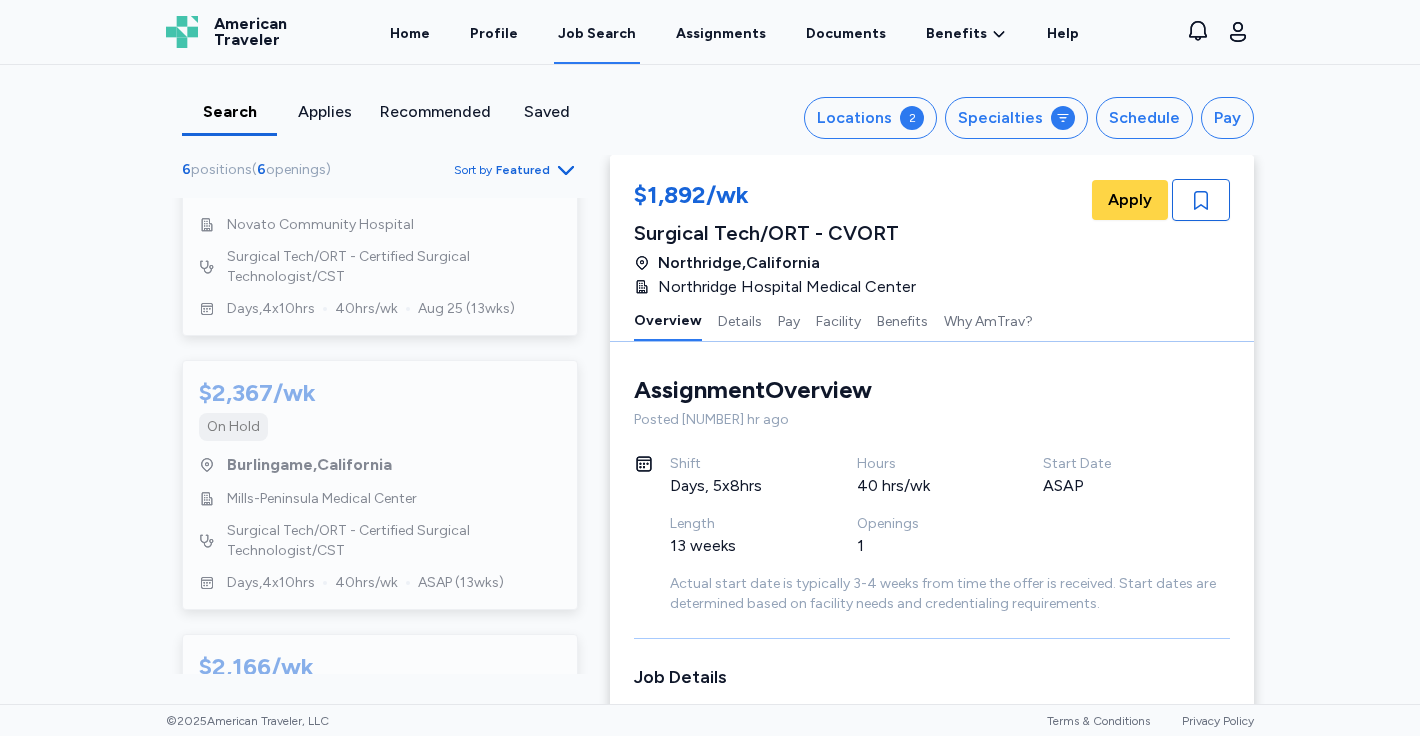 scroll, scrollTop: 0, scrollLeft: 0, axis: both 